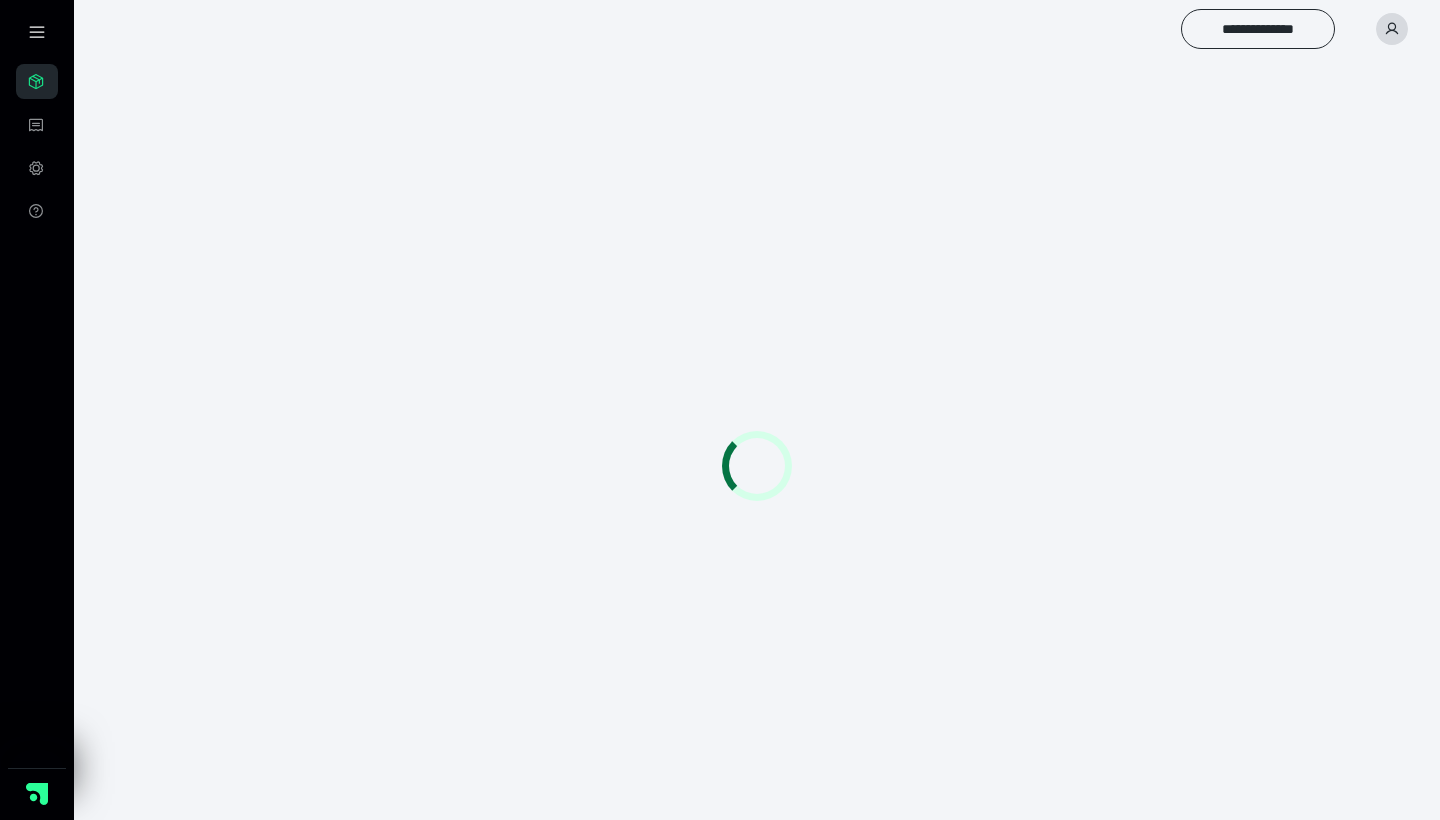 scroll, scrollTop: 0, scrollLeft: 0, axis: both 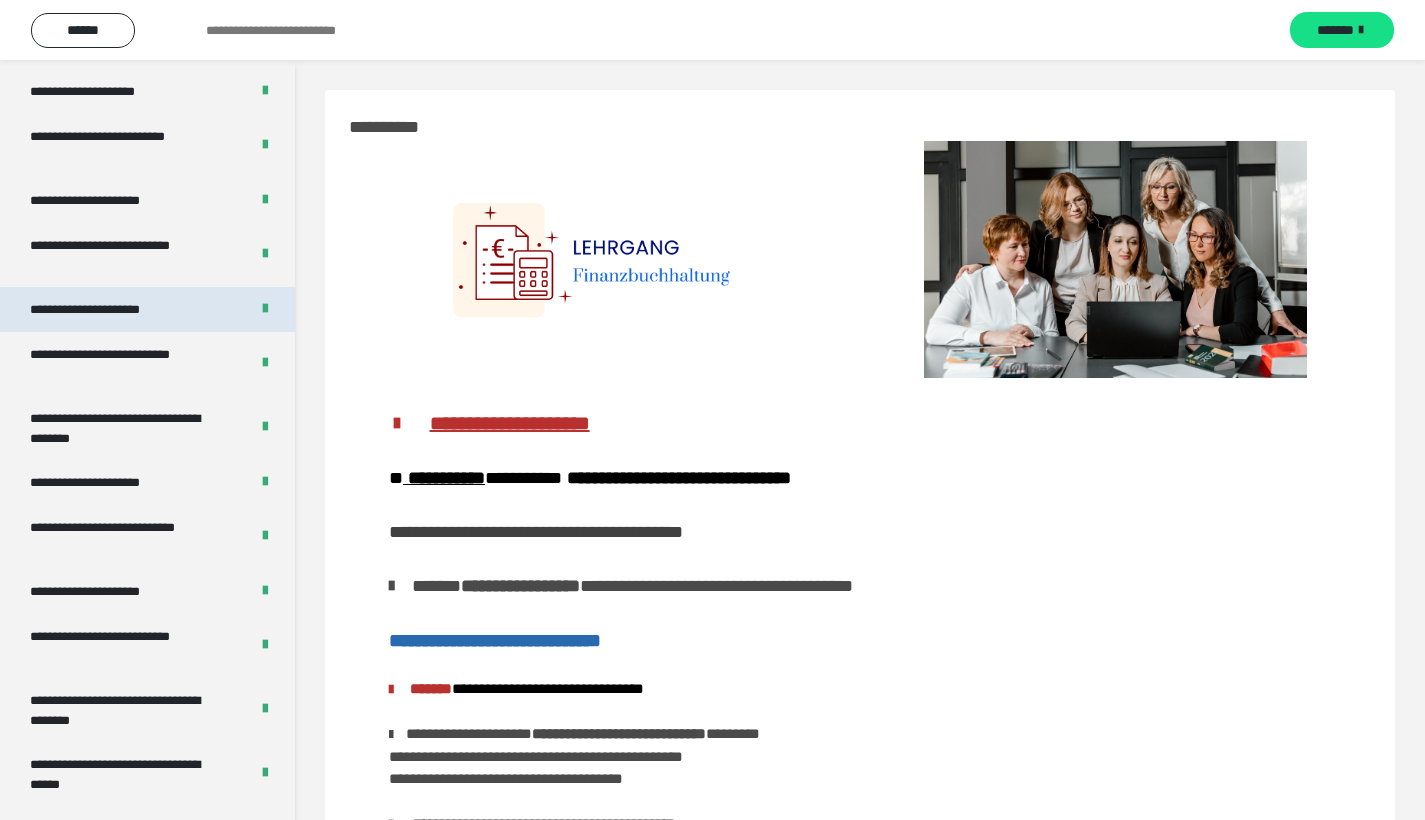 click on "**********" at bounding box center (107, 309) 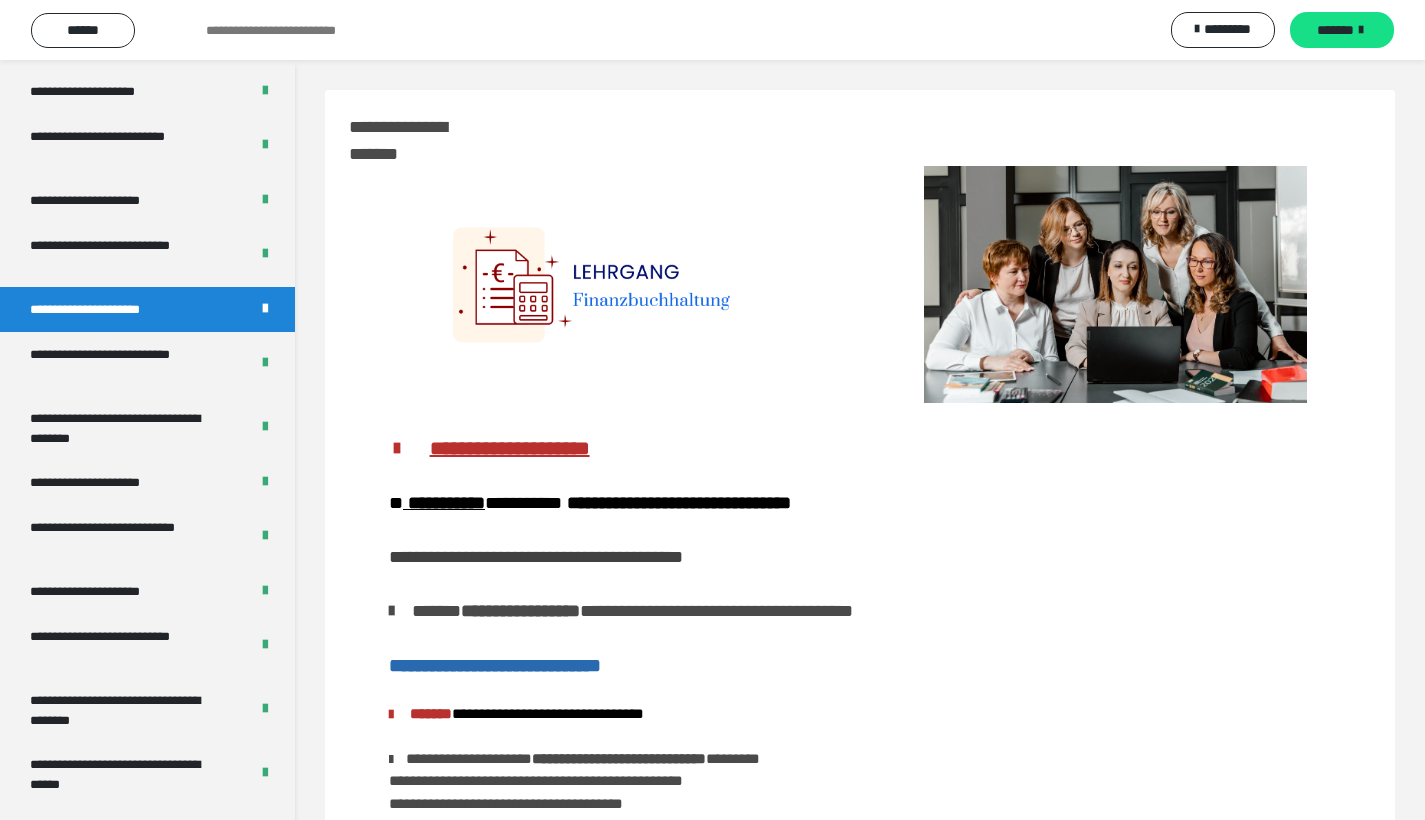 click on "**********" at bounding box center (107, 309) 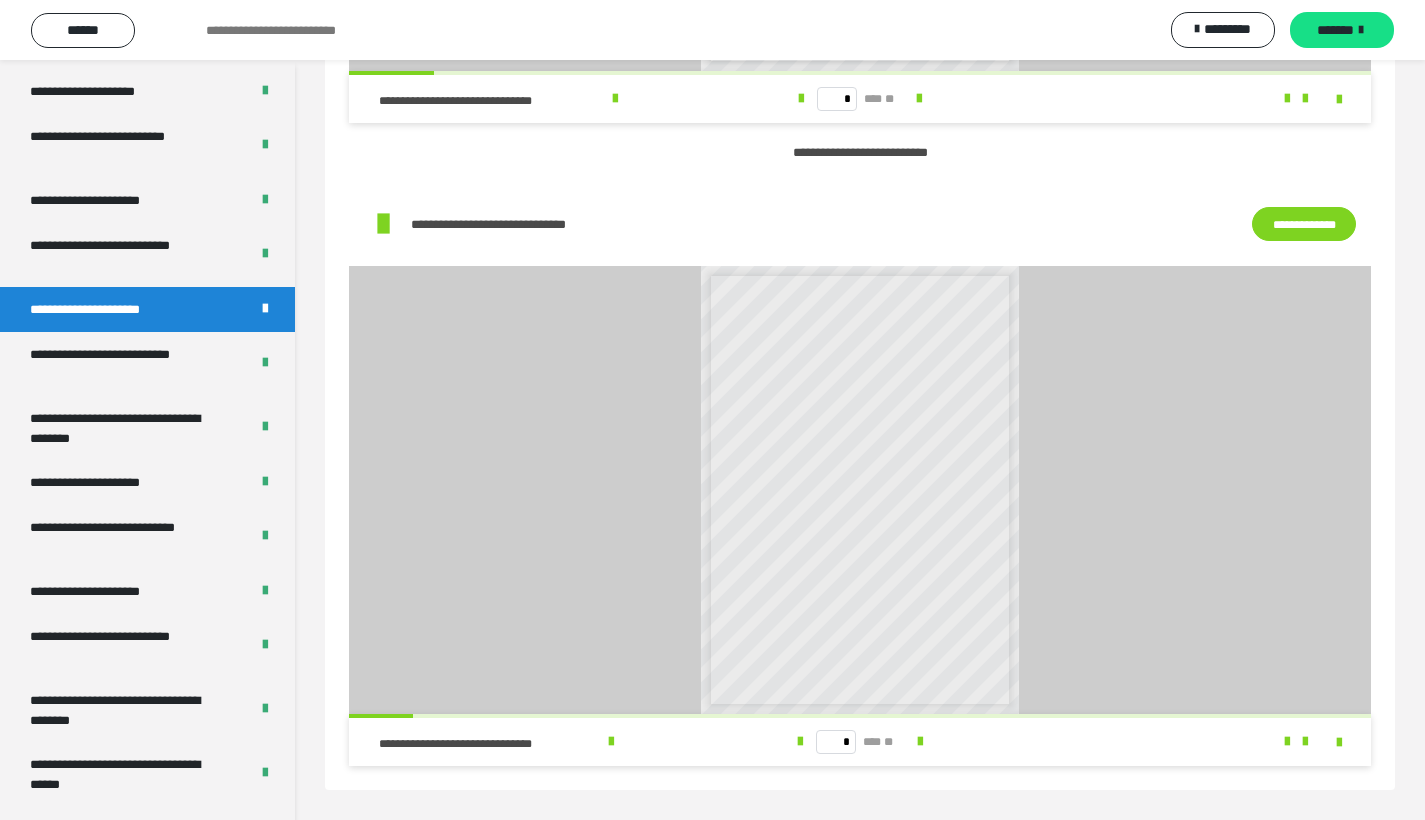 scroll, scrollTop: 1161, scrollLeft: 0, axis: vertical 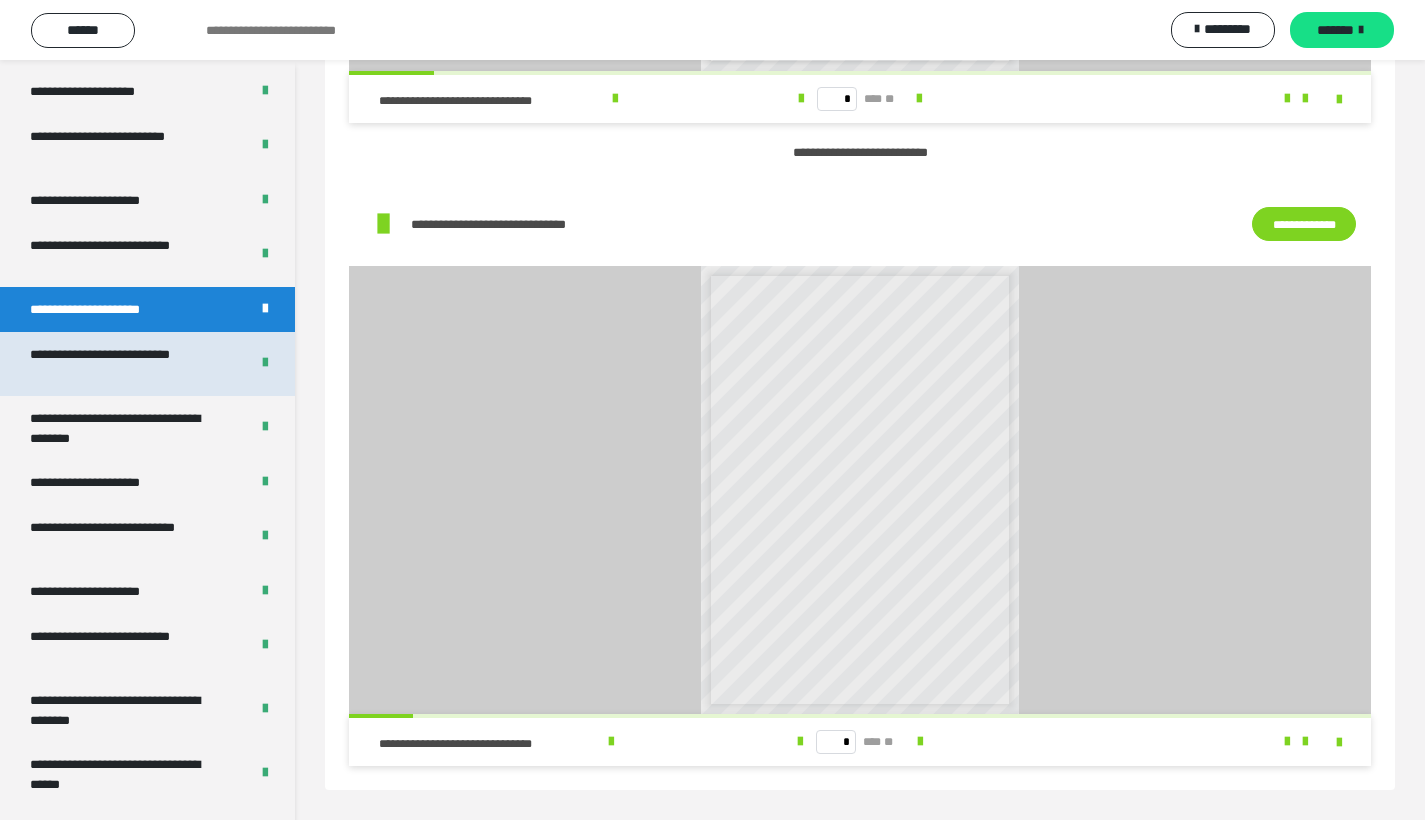 click on "**********" at bounding box center [124, 364] 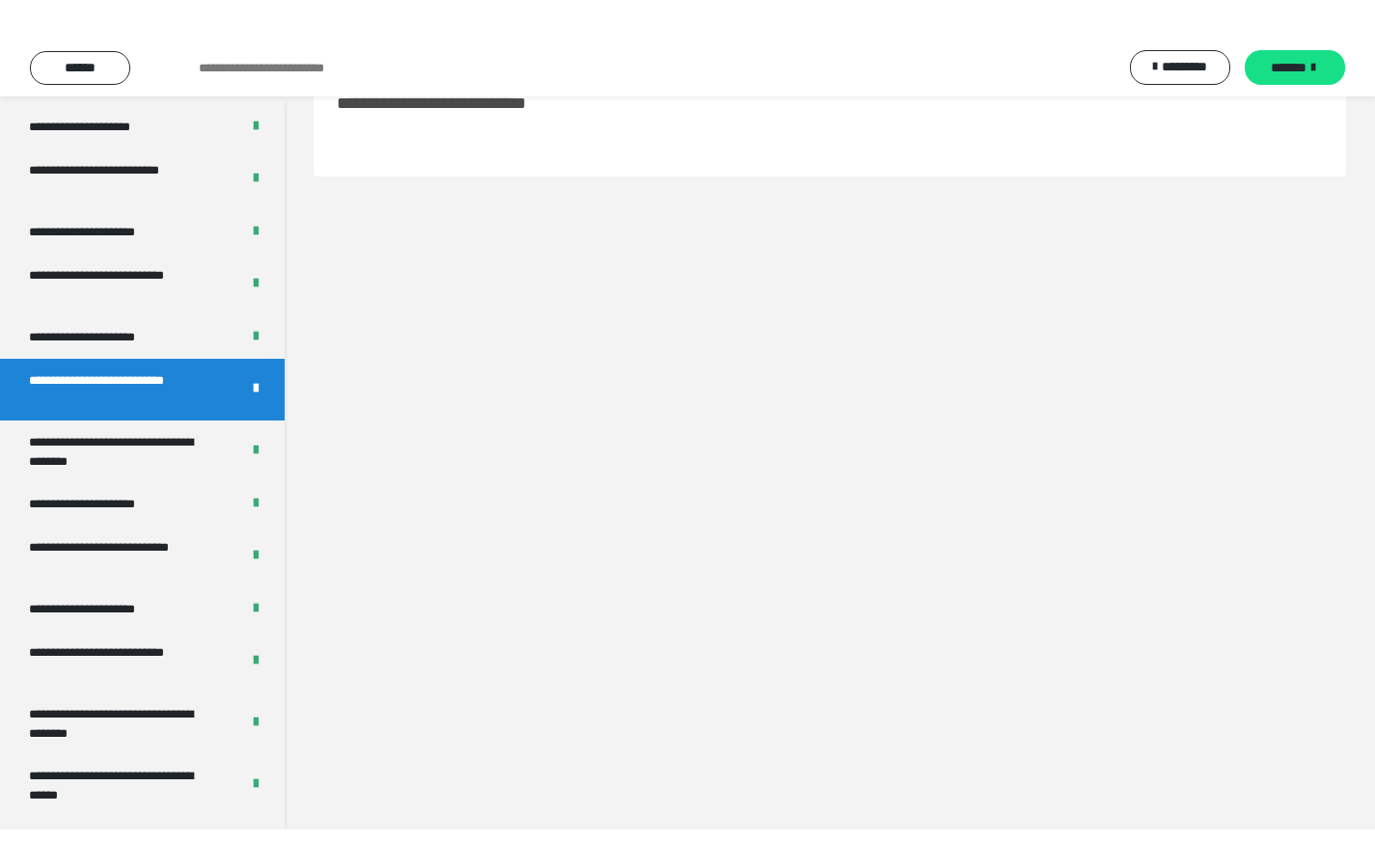 scroll, scrollTop: 58, scrollLeft: 0, axis: vertical 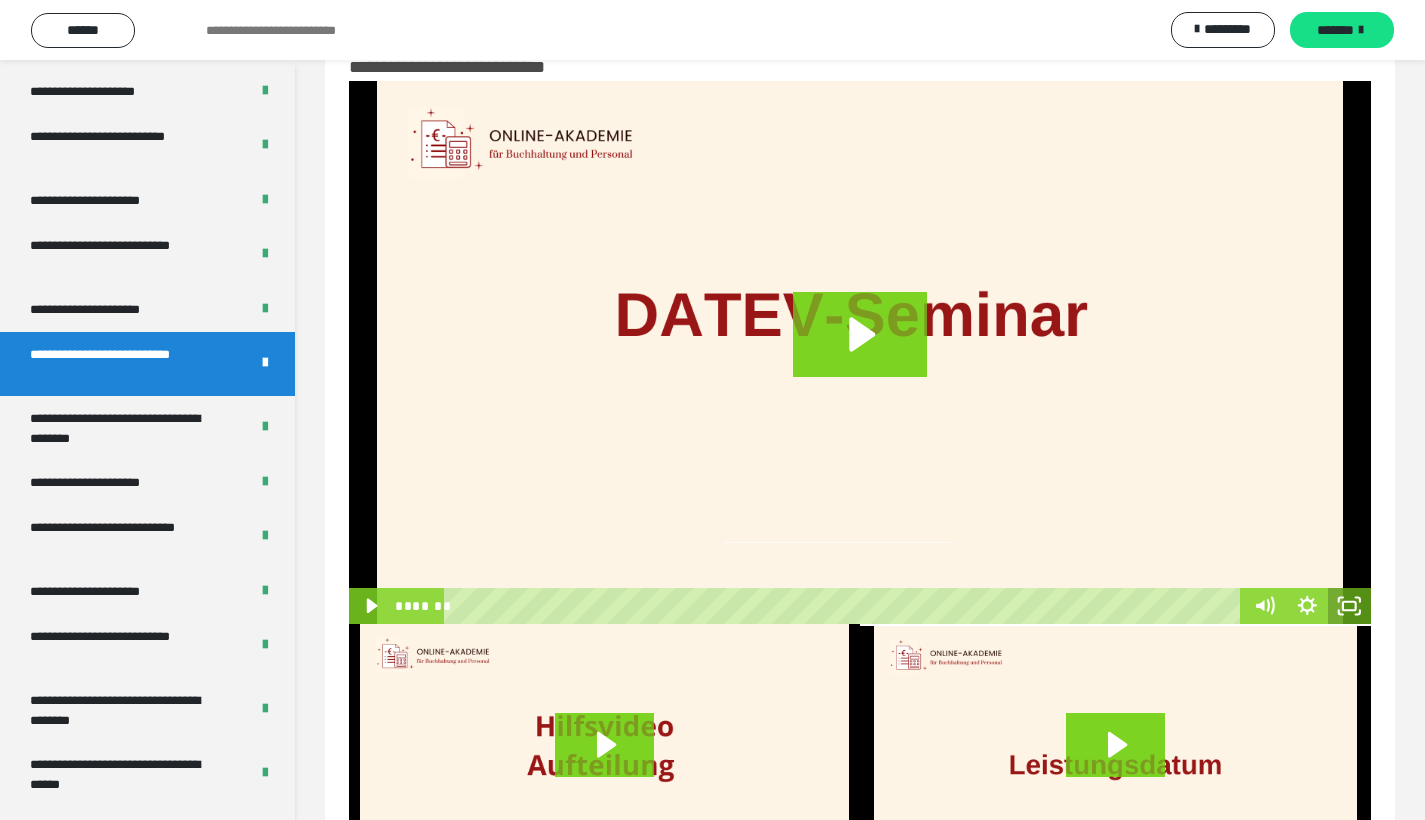 click 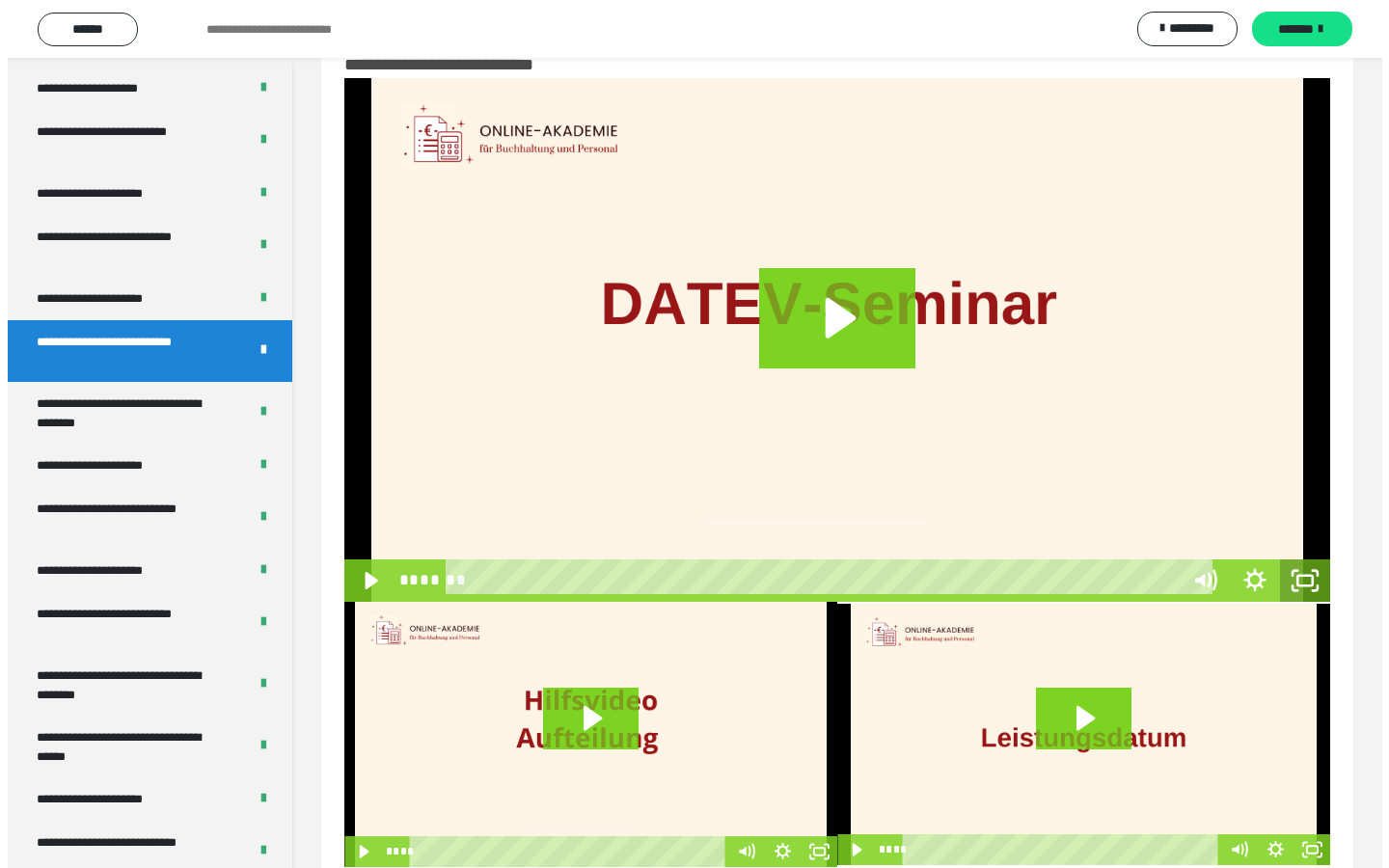 scroll, scrollTop: 0, scrollLeft: 0, axis: both 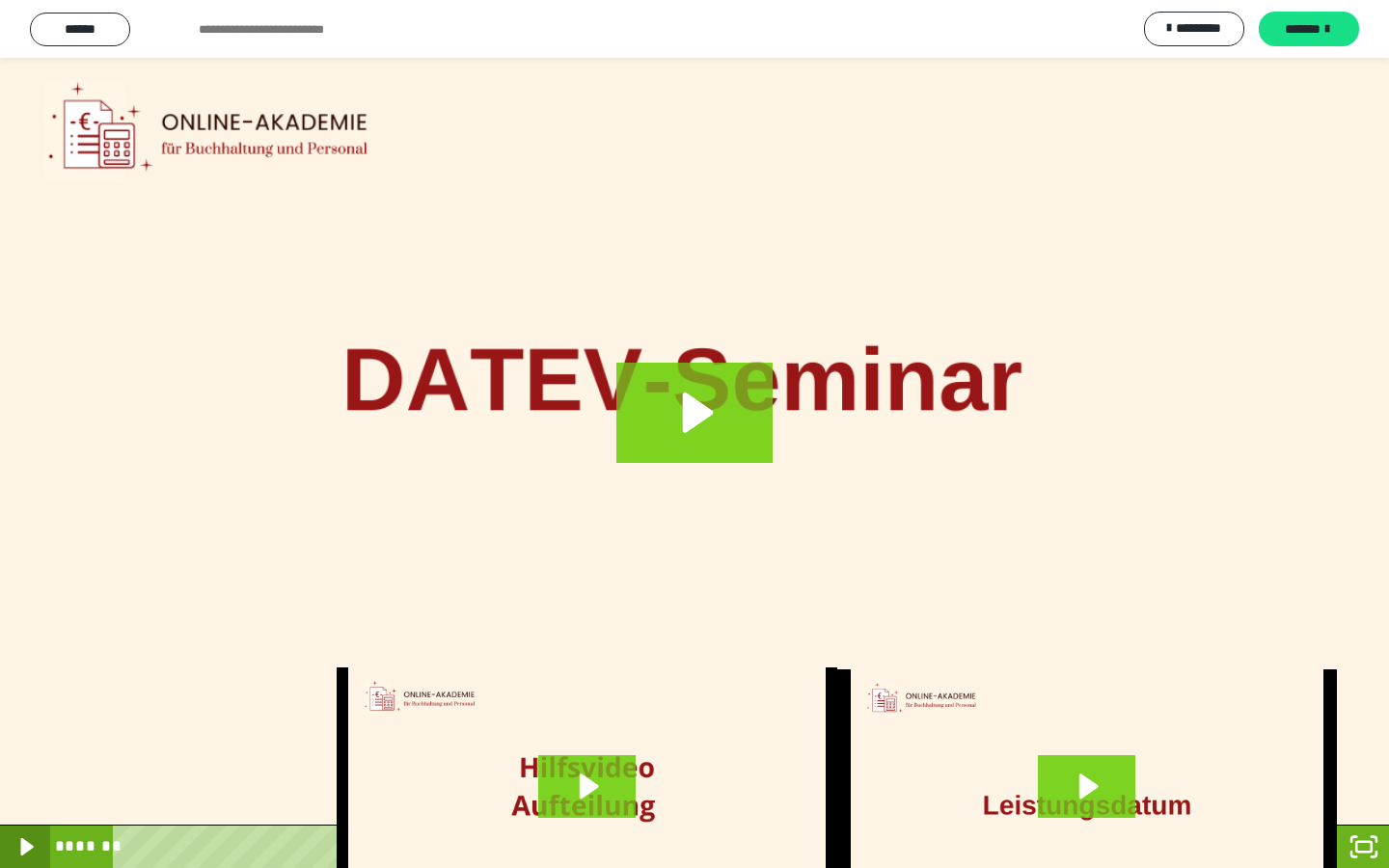 click 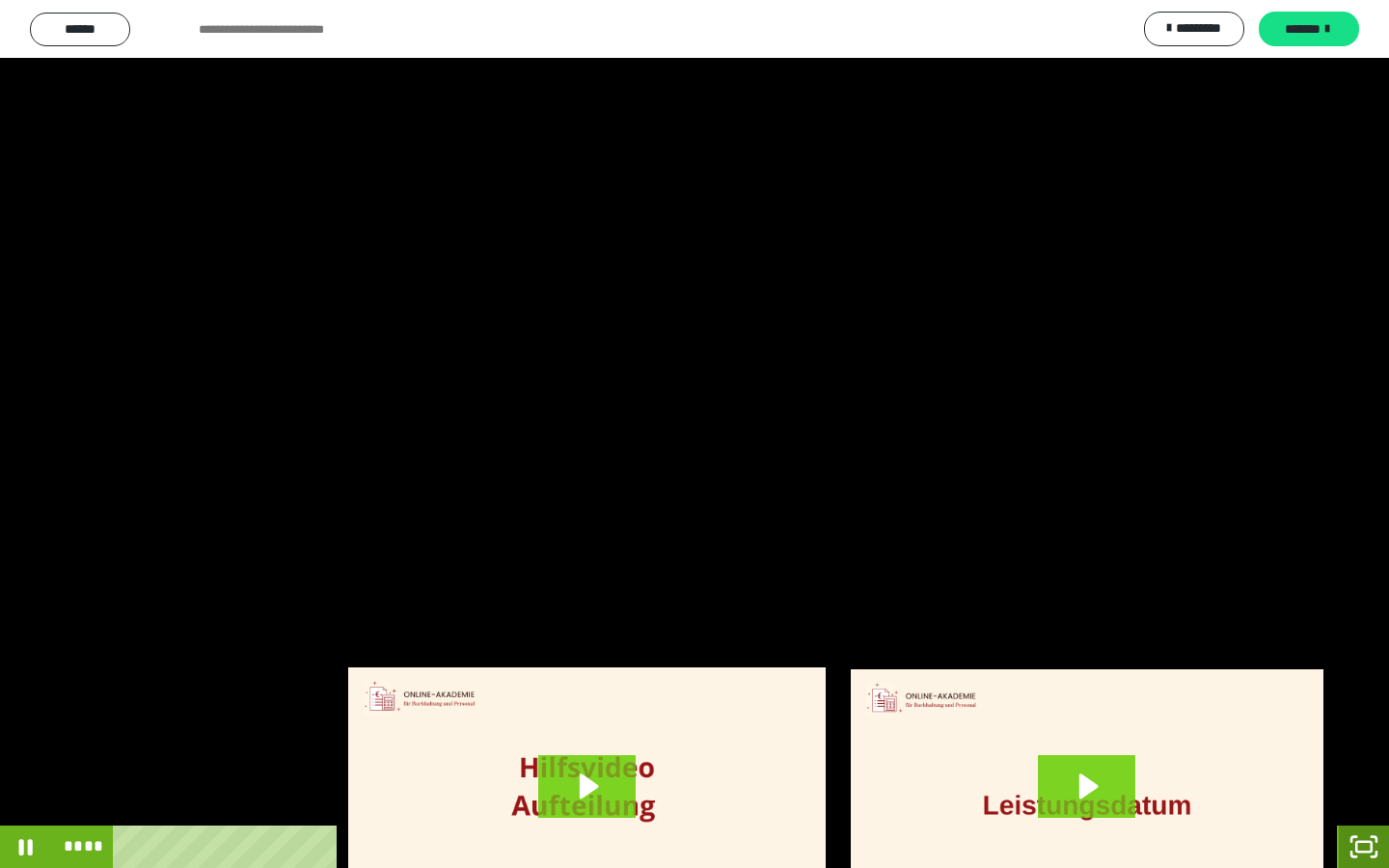 click 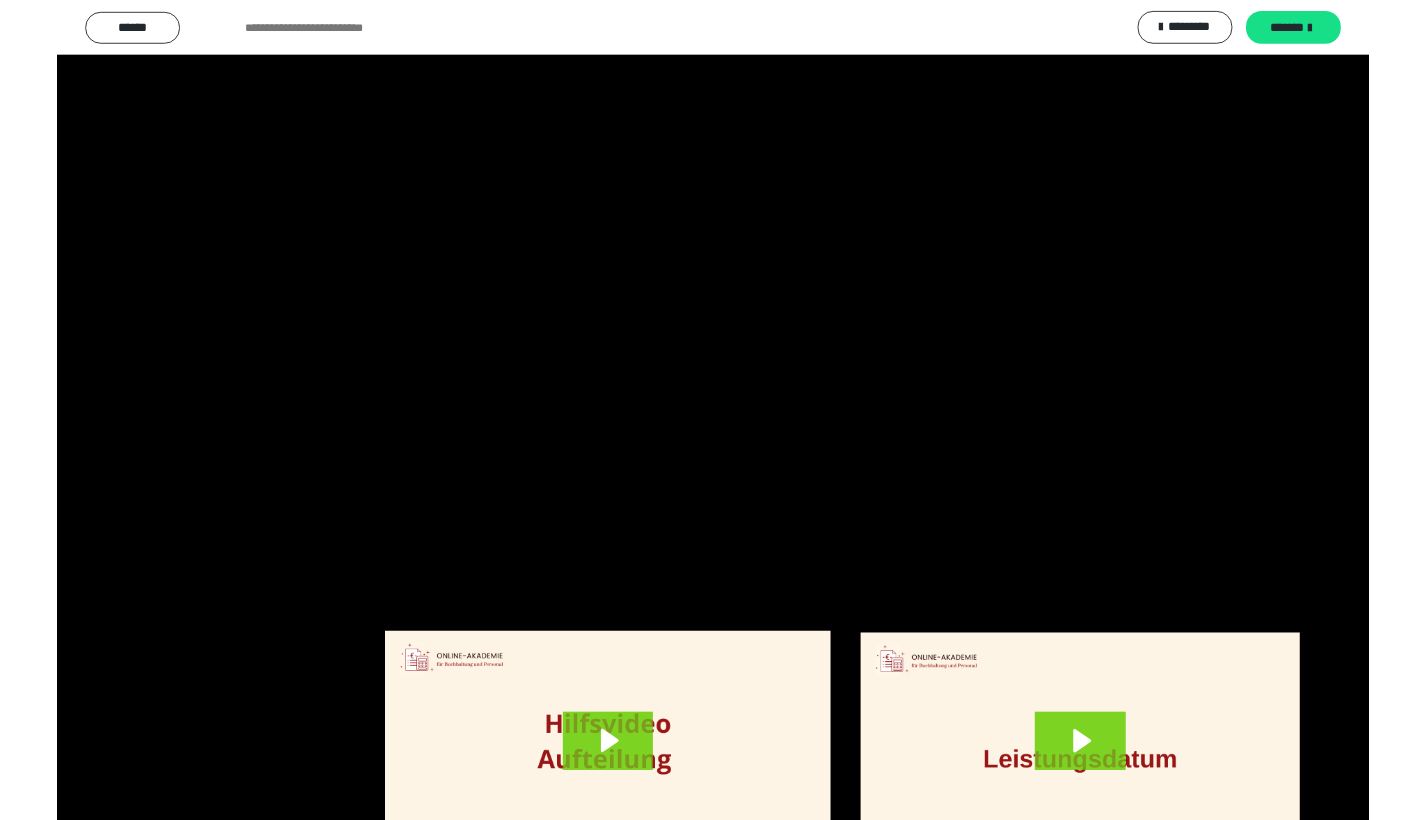 scroll, scrollTop: 60, scrollLeft: 0, axis: vertical 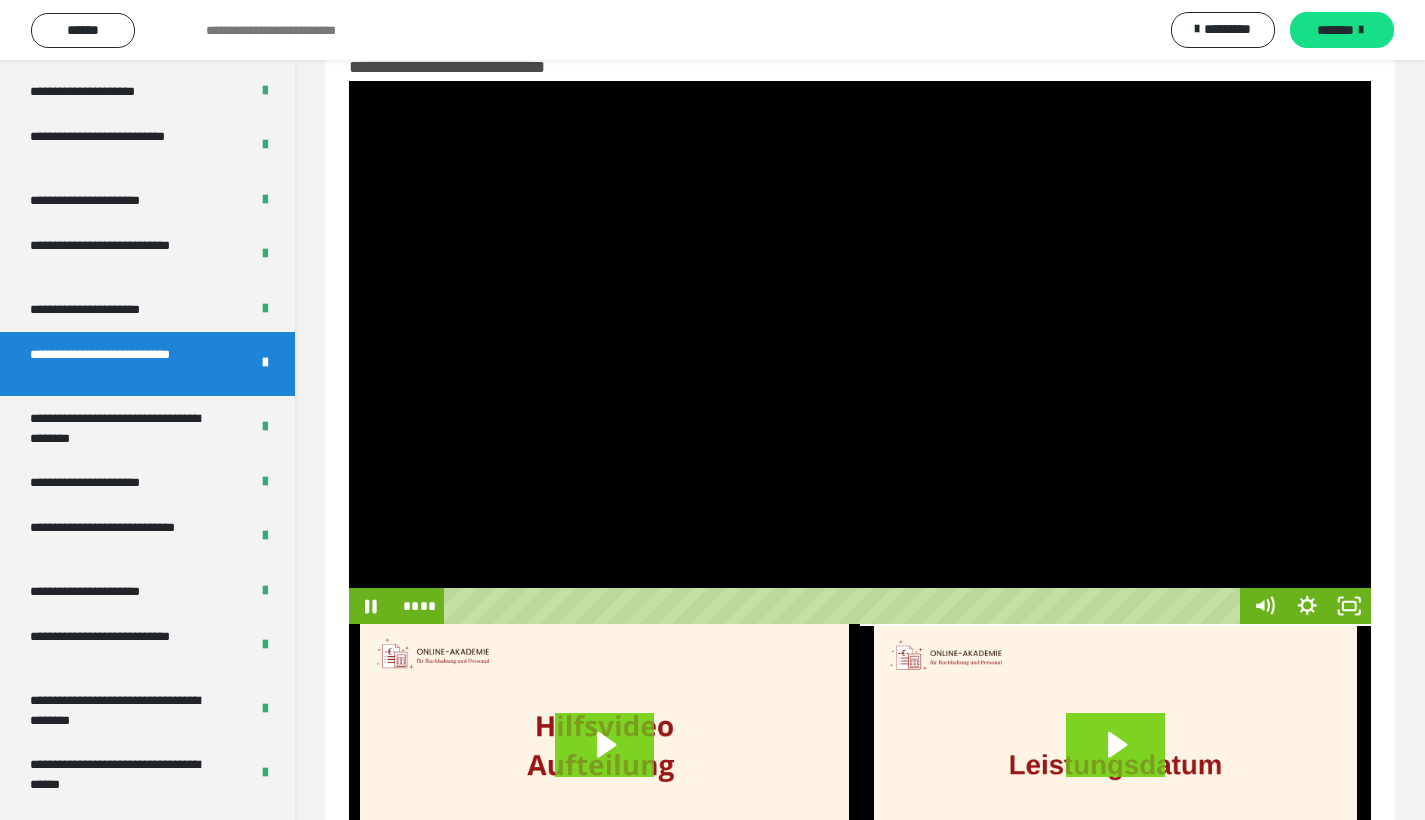 click at bounding box center (860, 352) 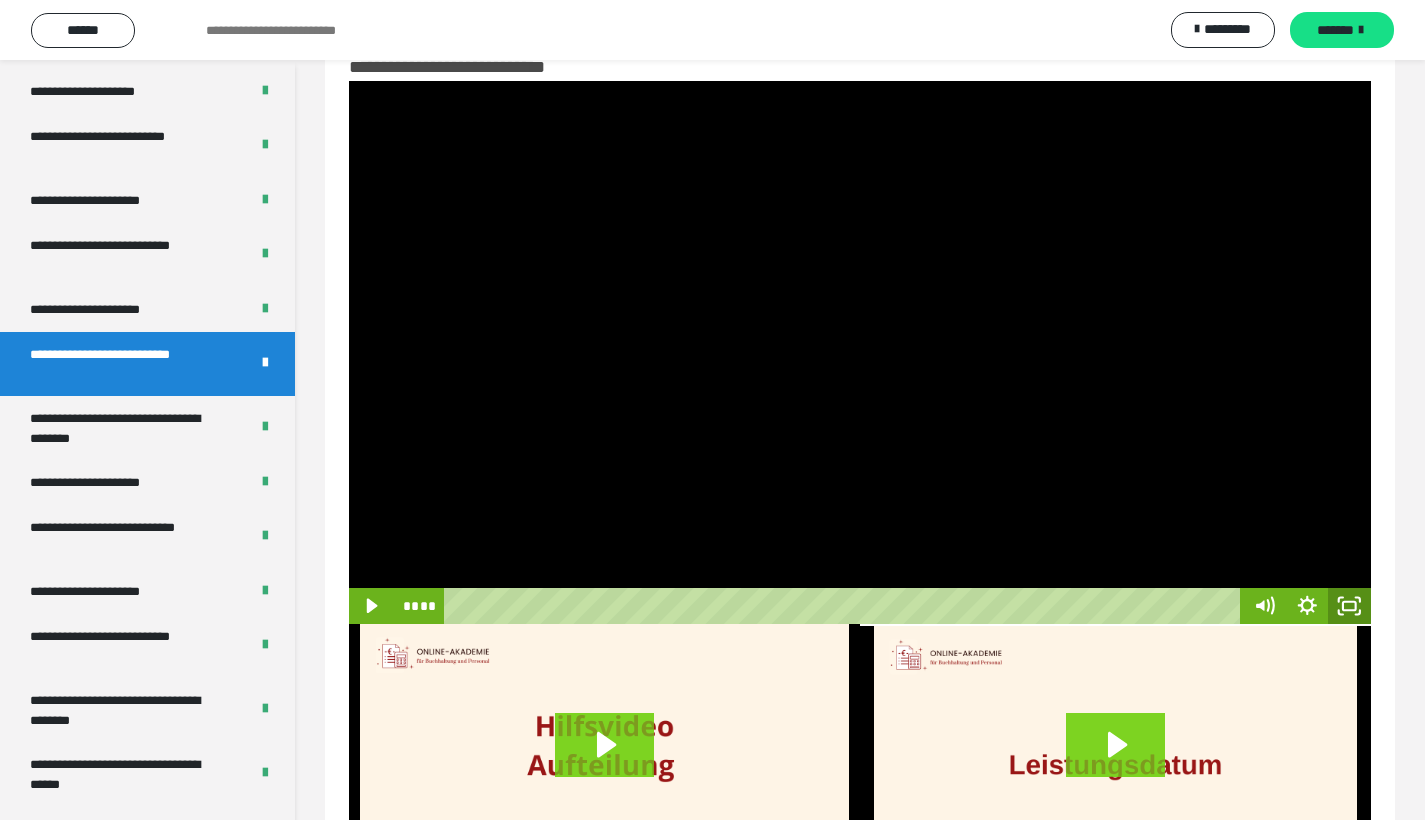 click 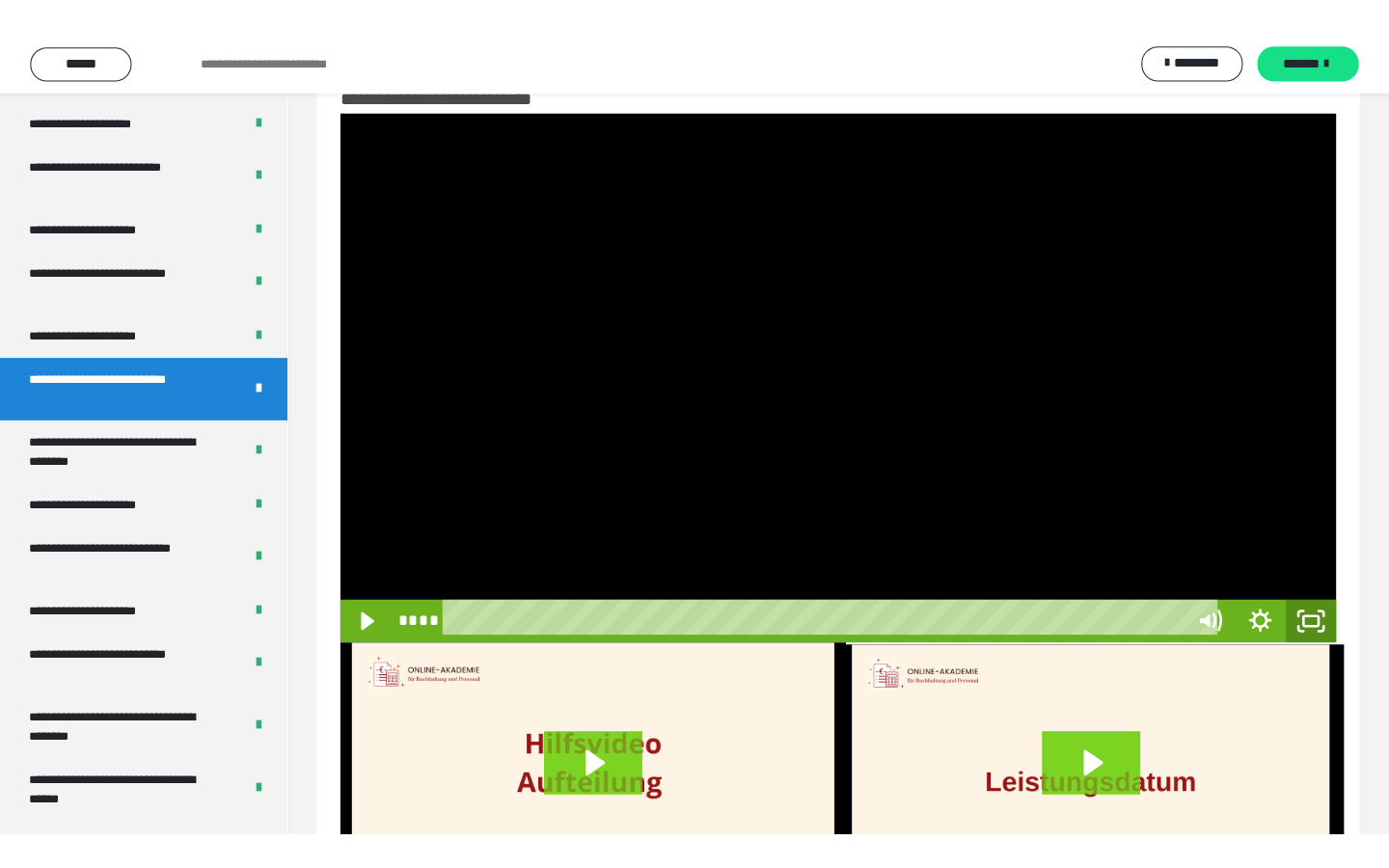 scroll, scrollTop: 0, scrollLeft: 0, axis: both 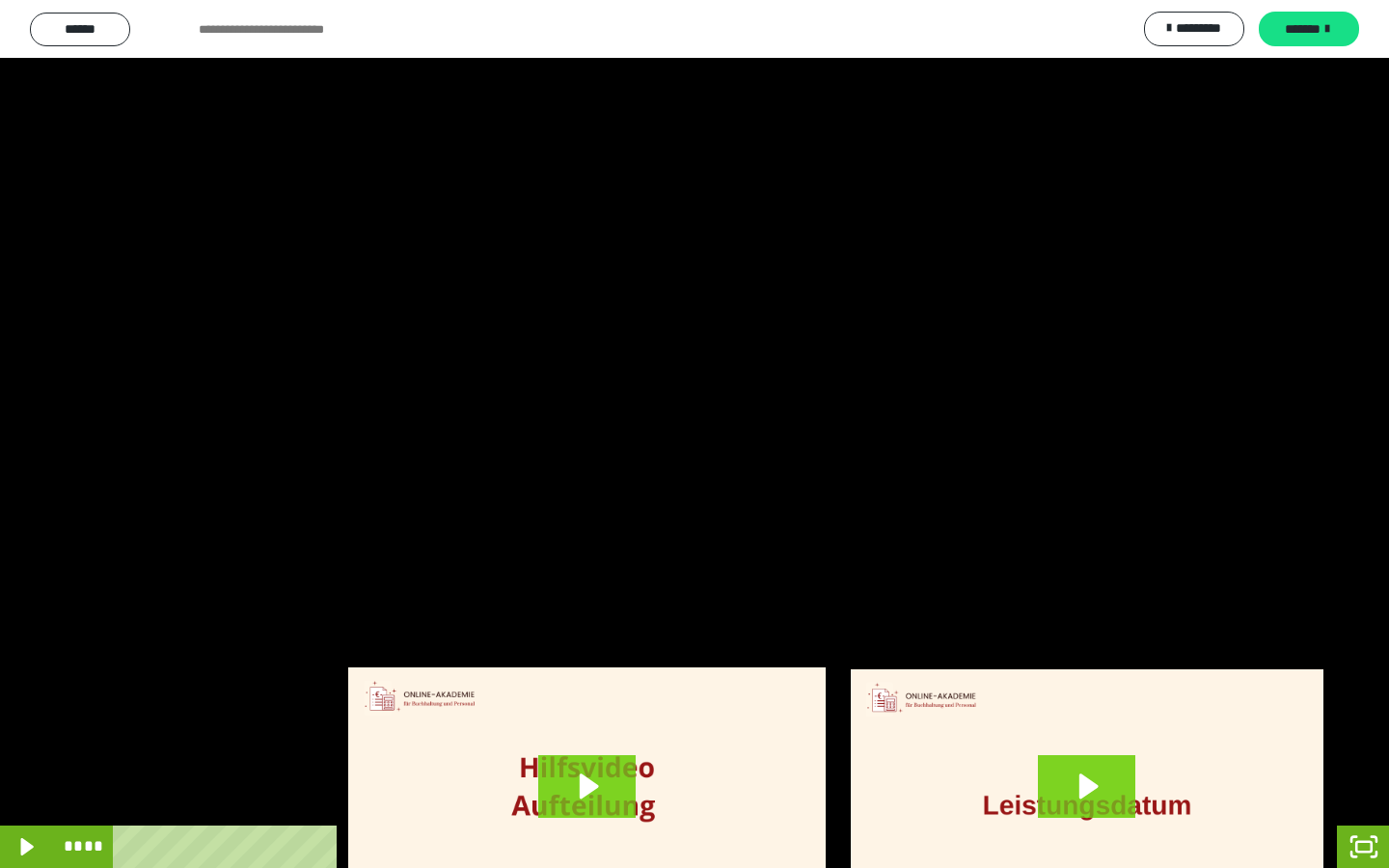 click at bounding box center [694, 434] 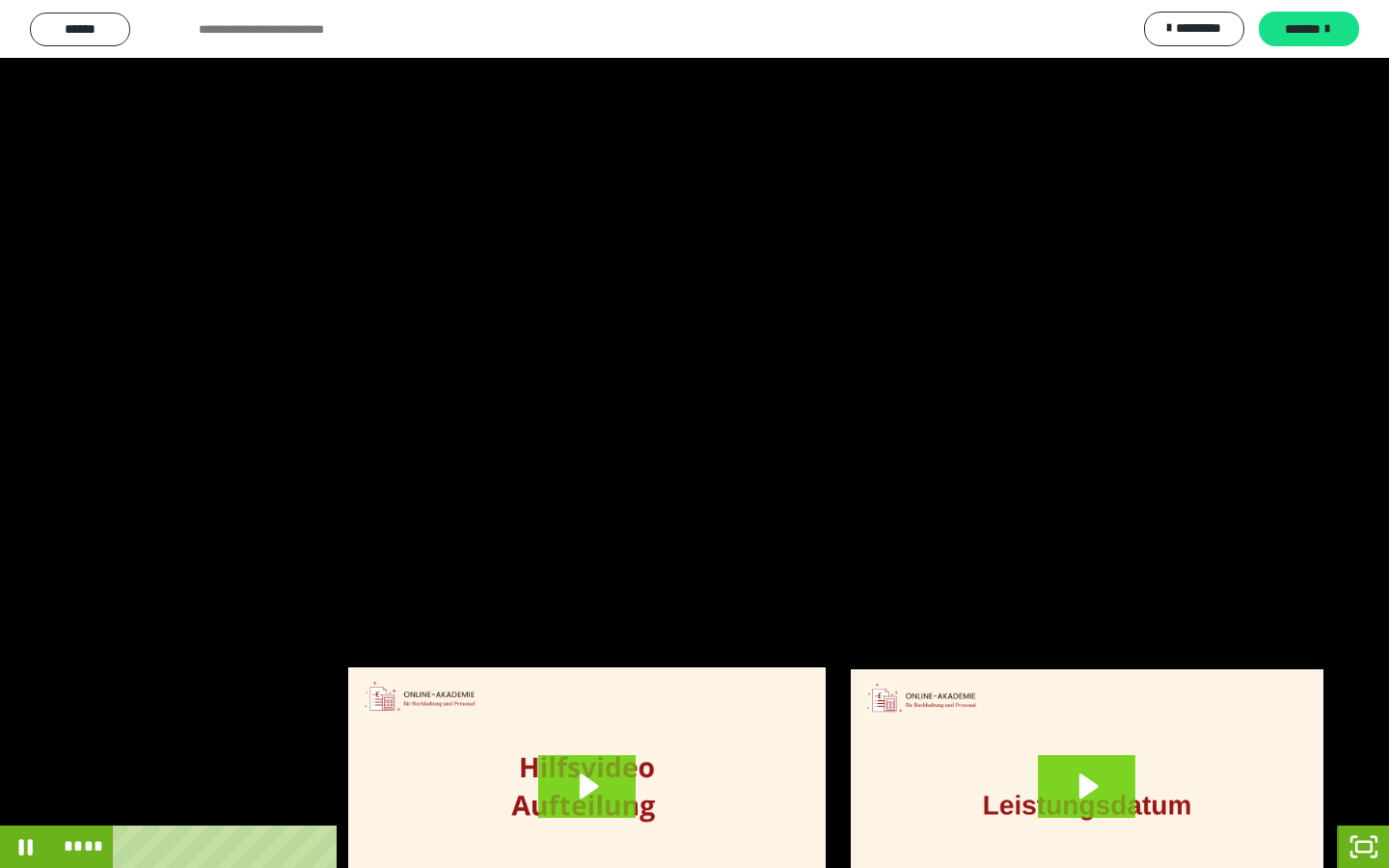 click 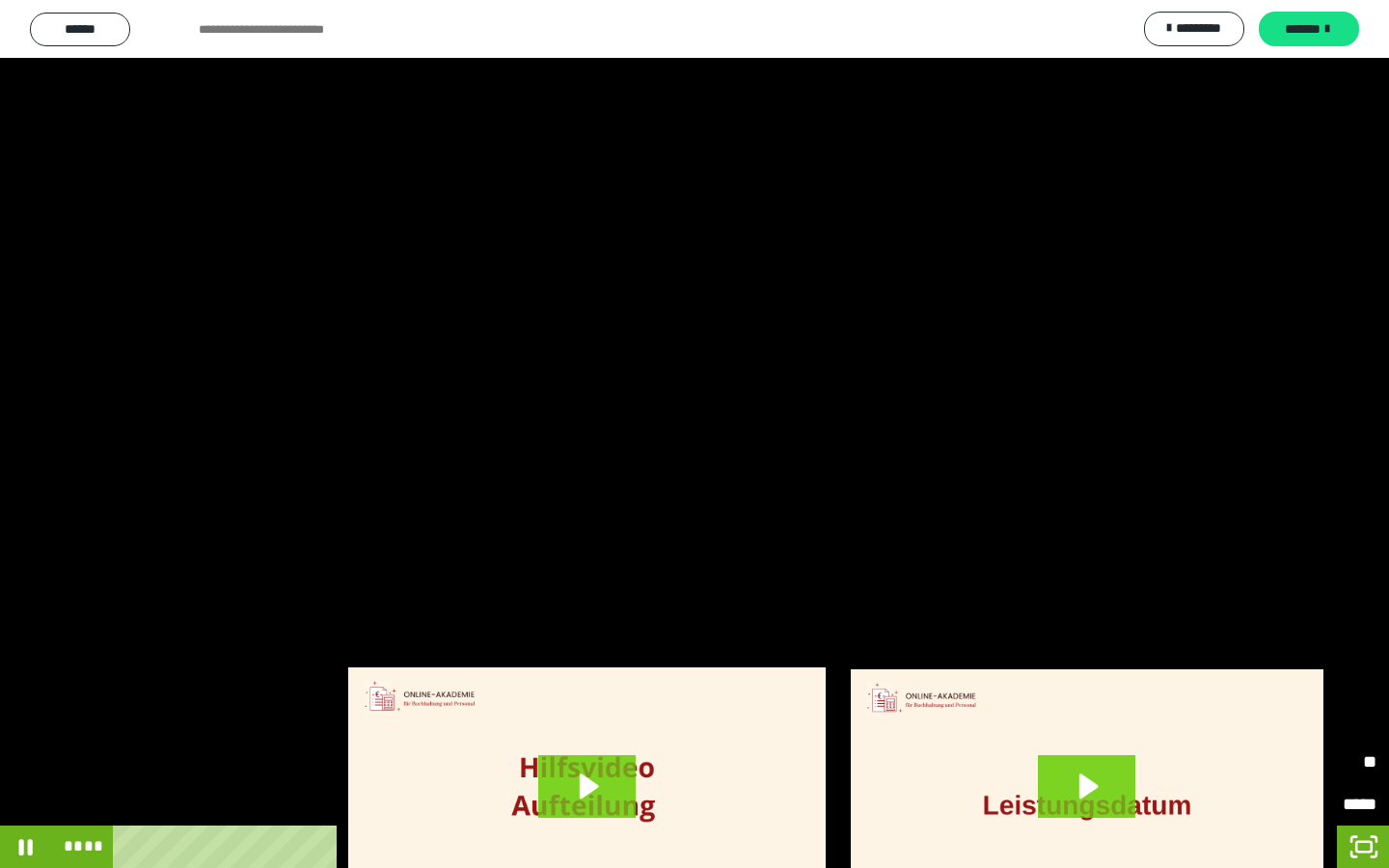 click on "**" at bounding box center (1345, 762) 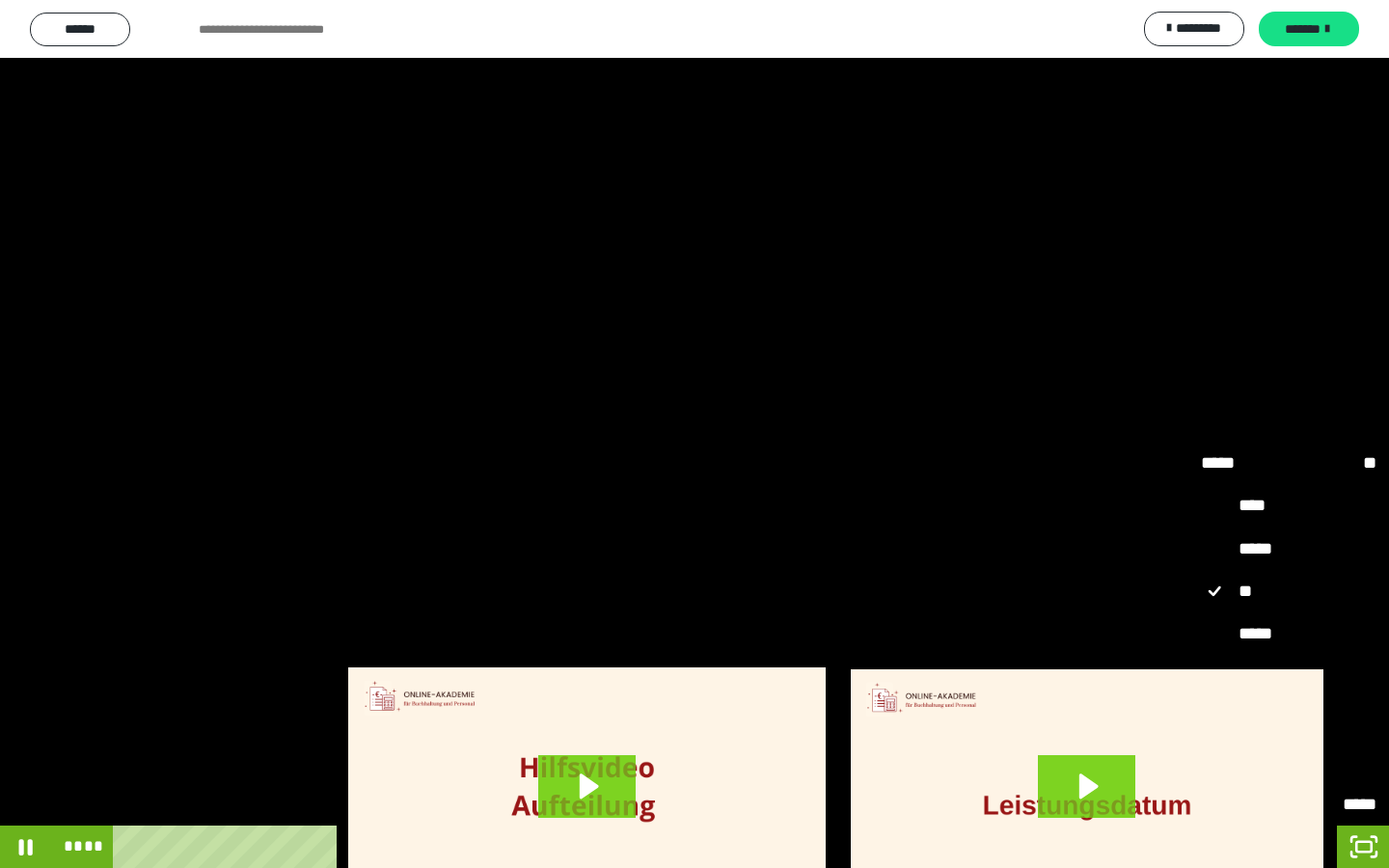 click on "*****" at bounding box center [1289, 719] 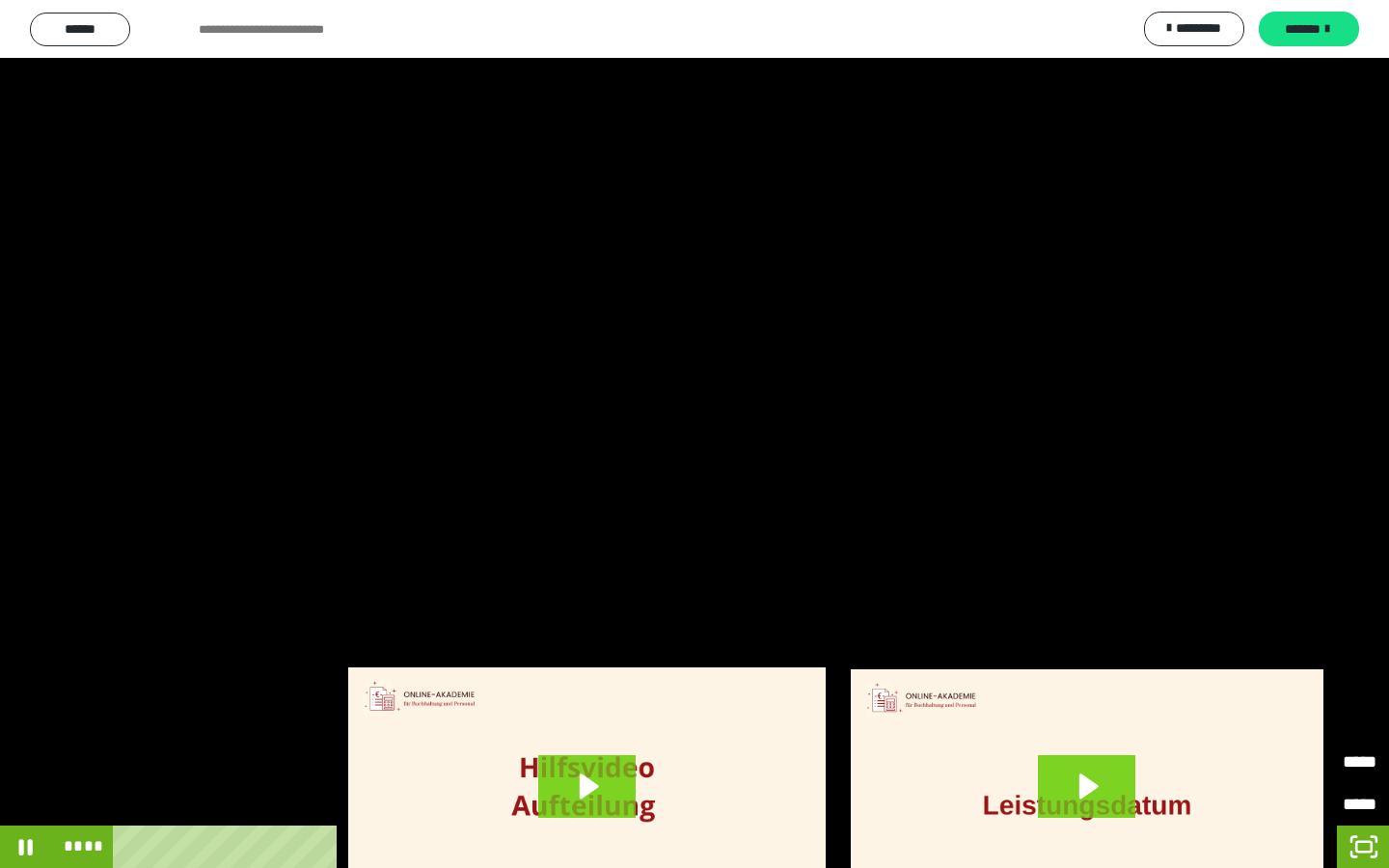 click on "*****" at bounding box center [1332, 762] 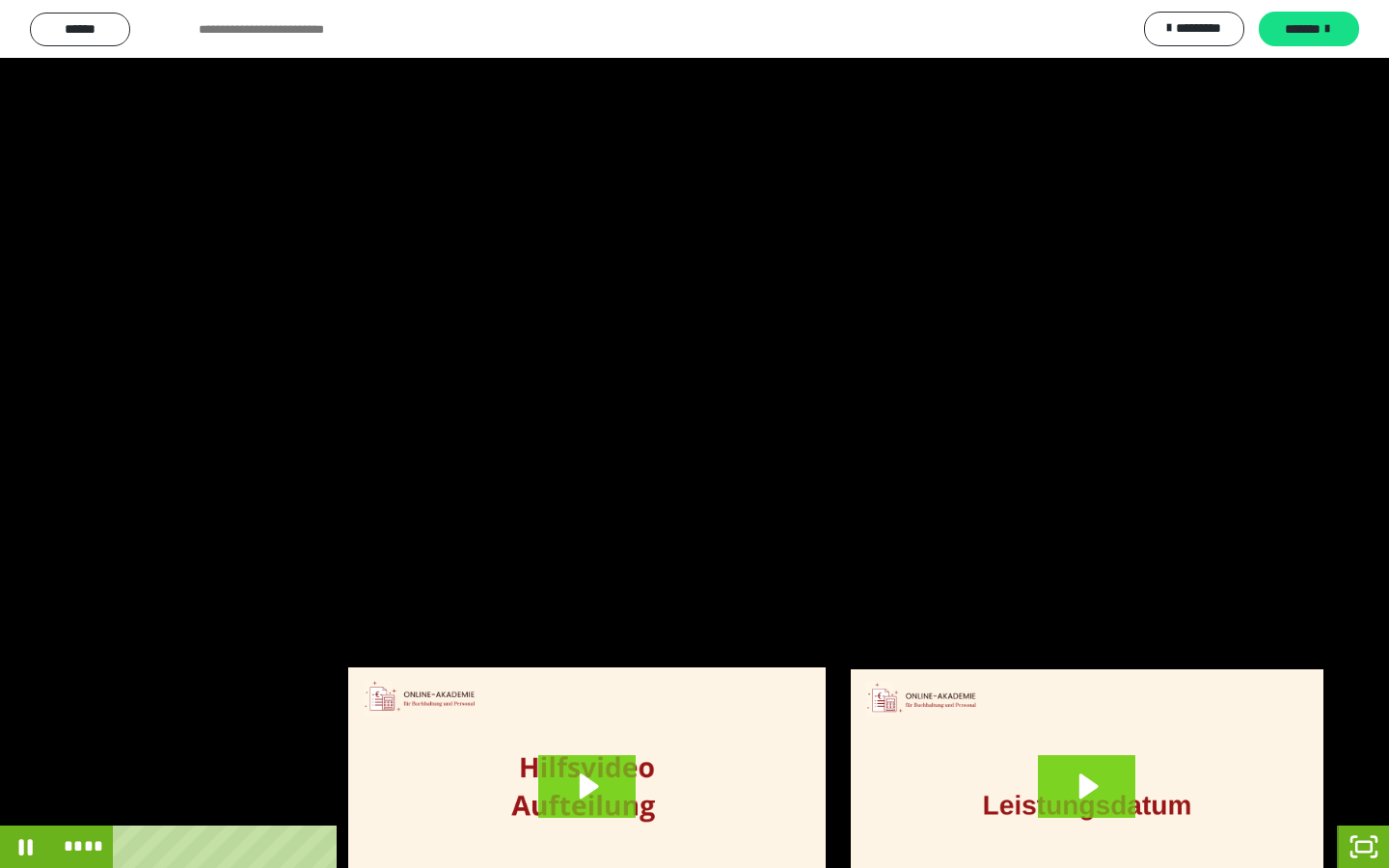 click 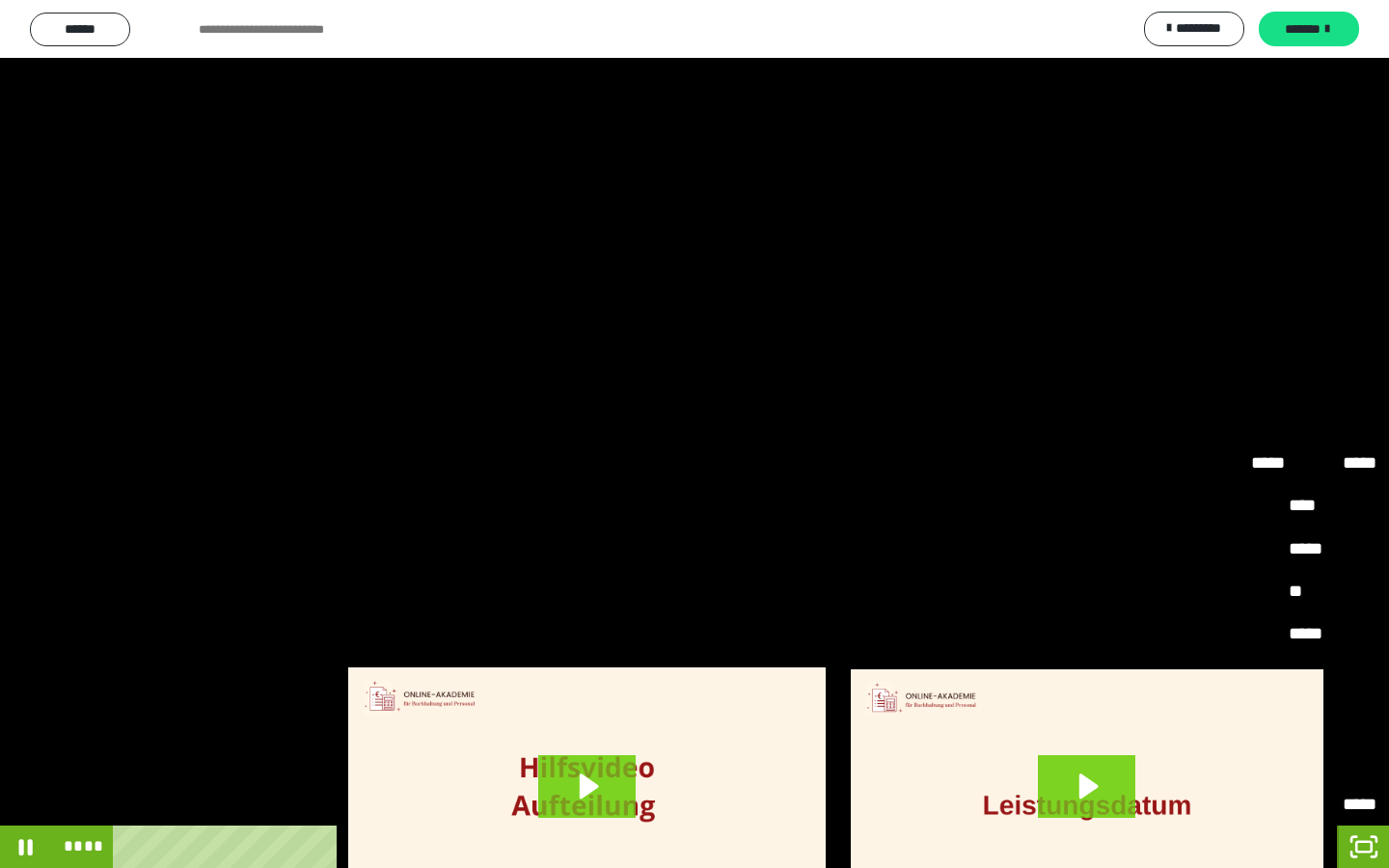 click 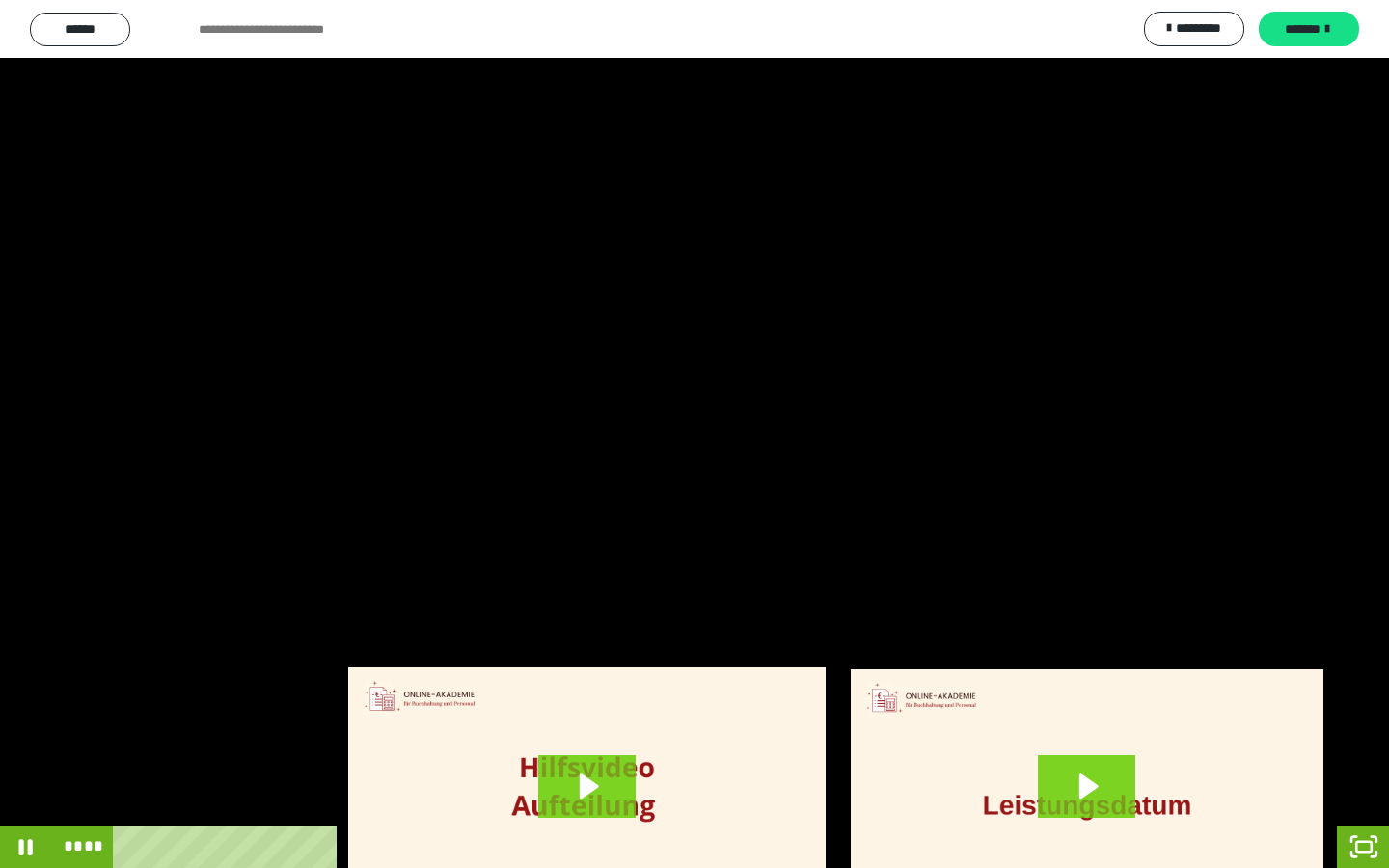 click at bounding box center (694, 434) 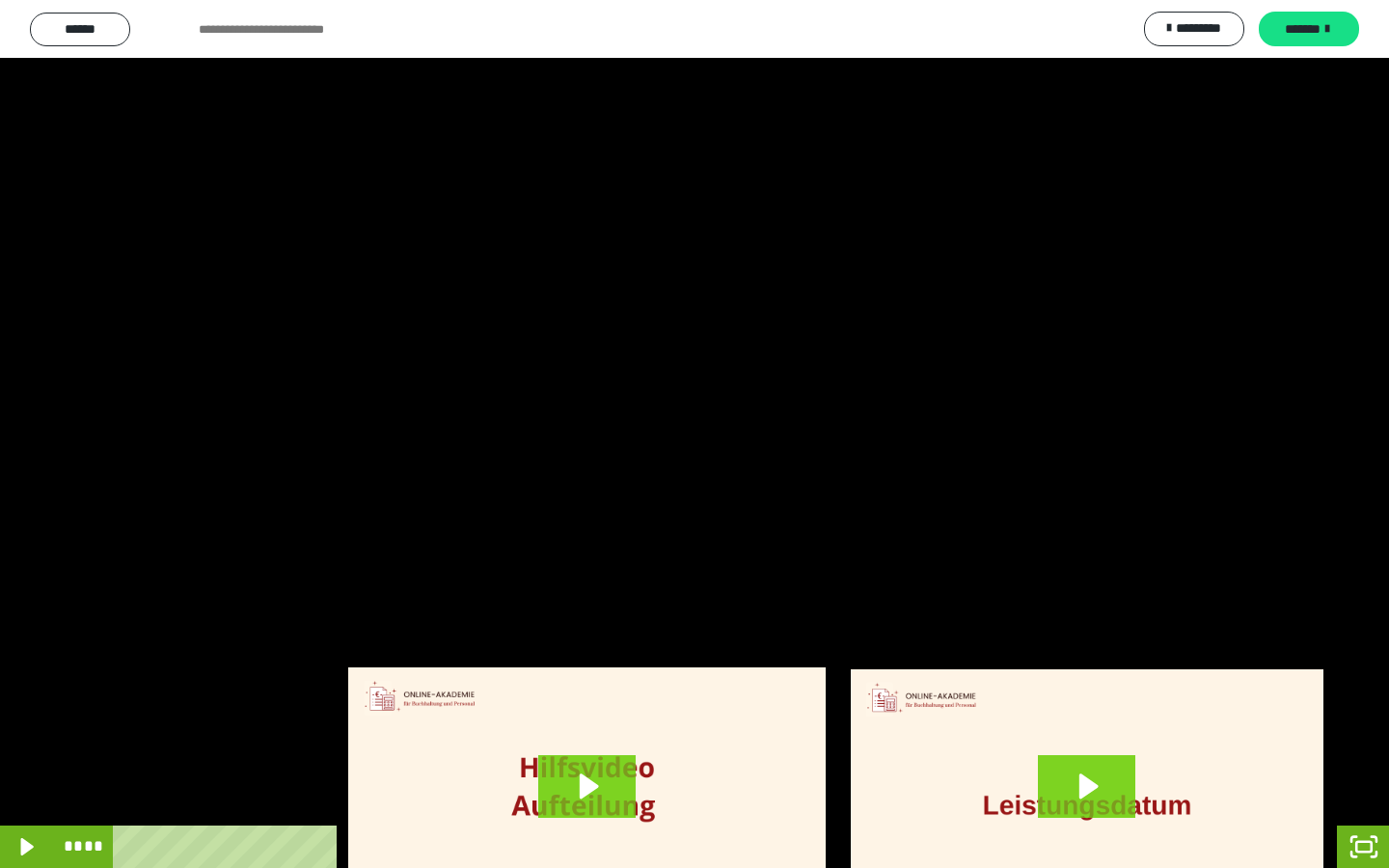 click at bounding box center [694, 434] 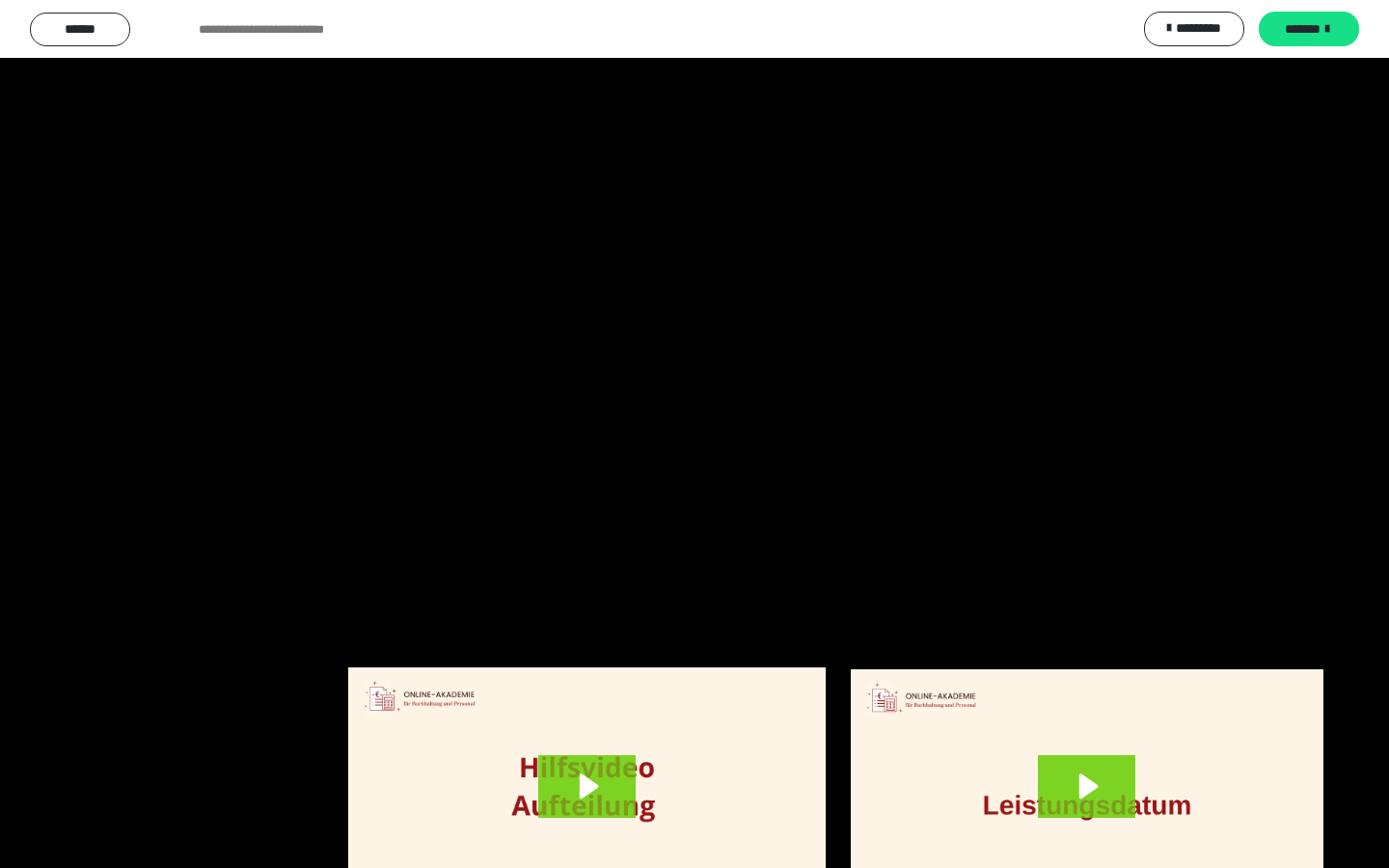 click at bounding box center [694, 434] 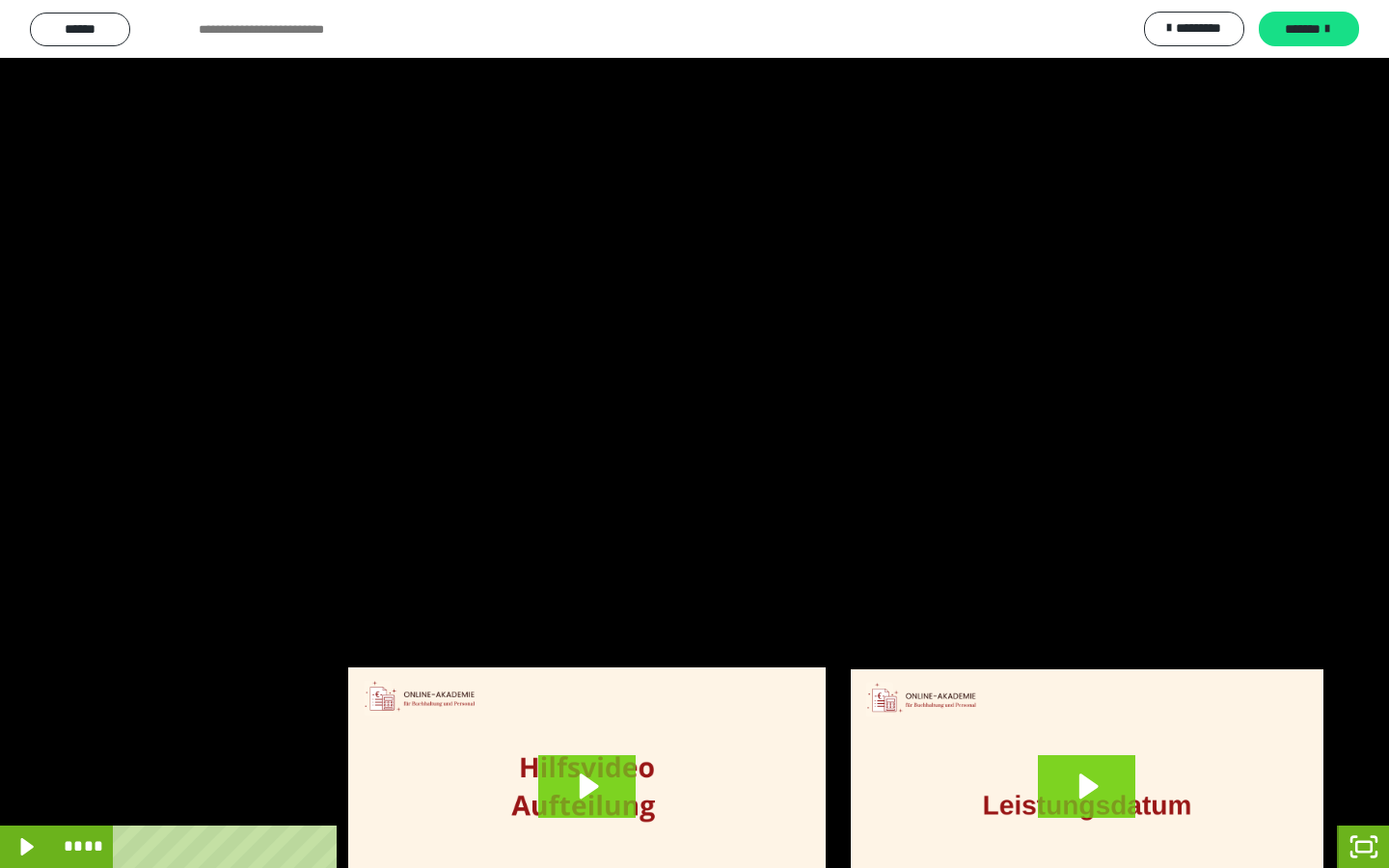 click 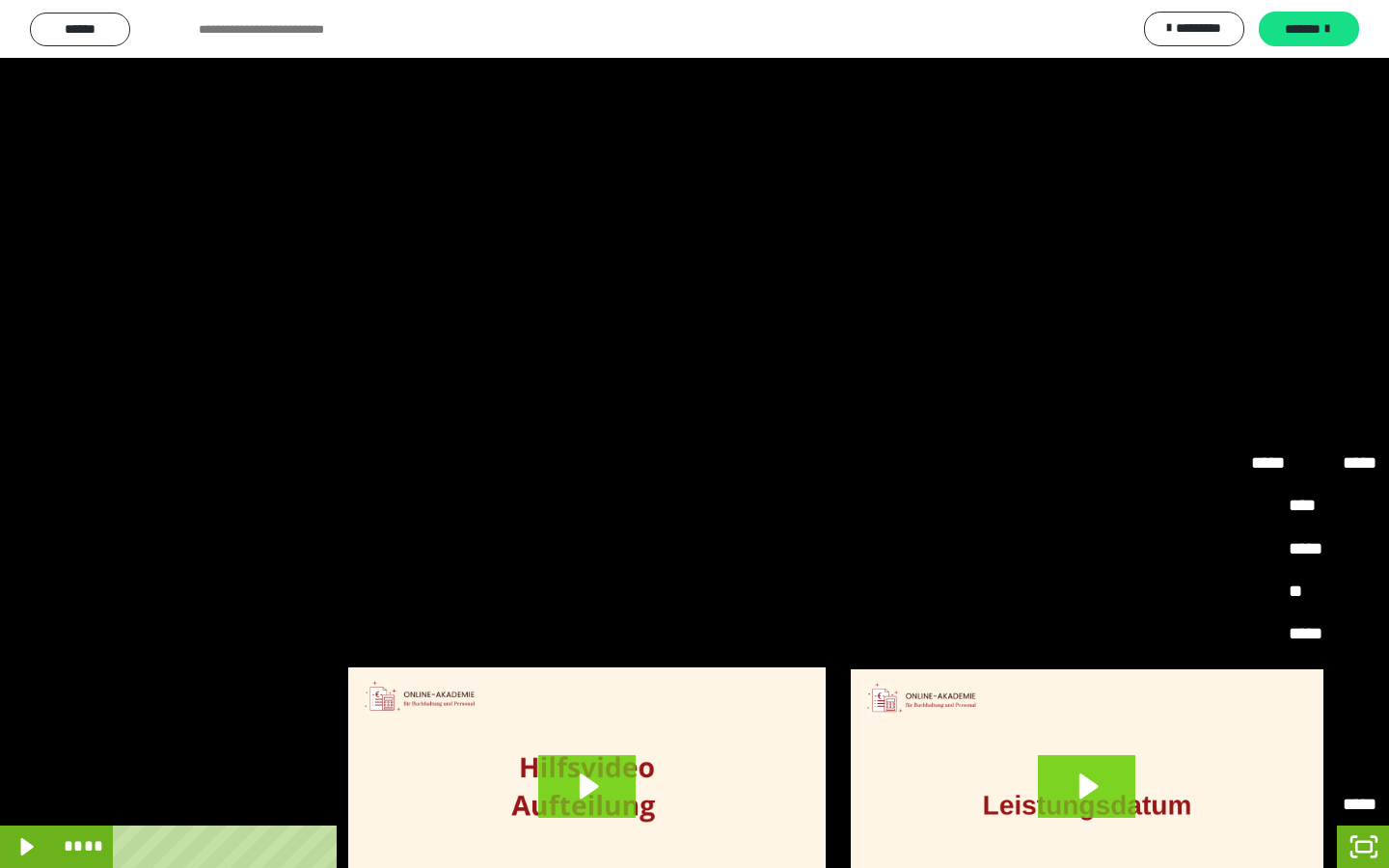 click on "****" at bounding box center (1314, 677) 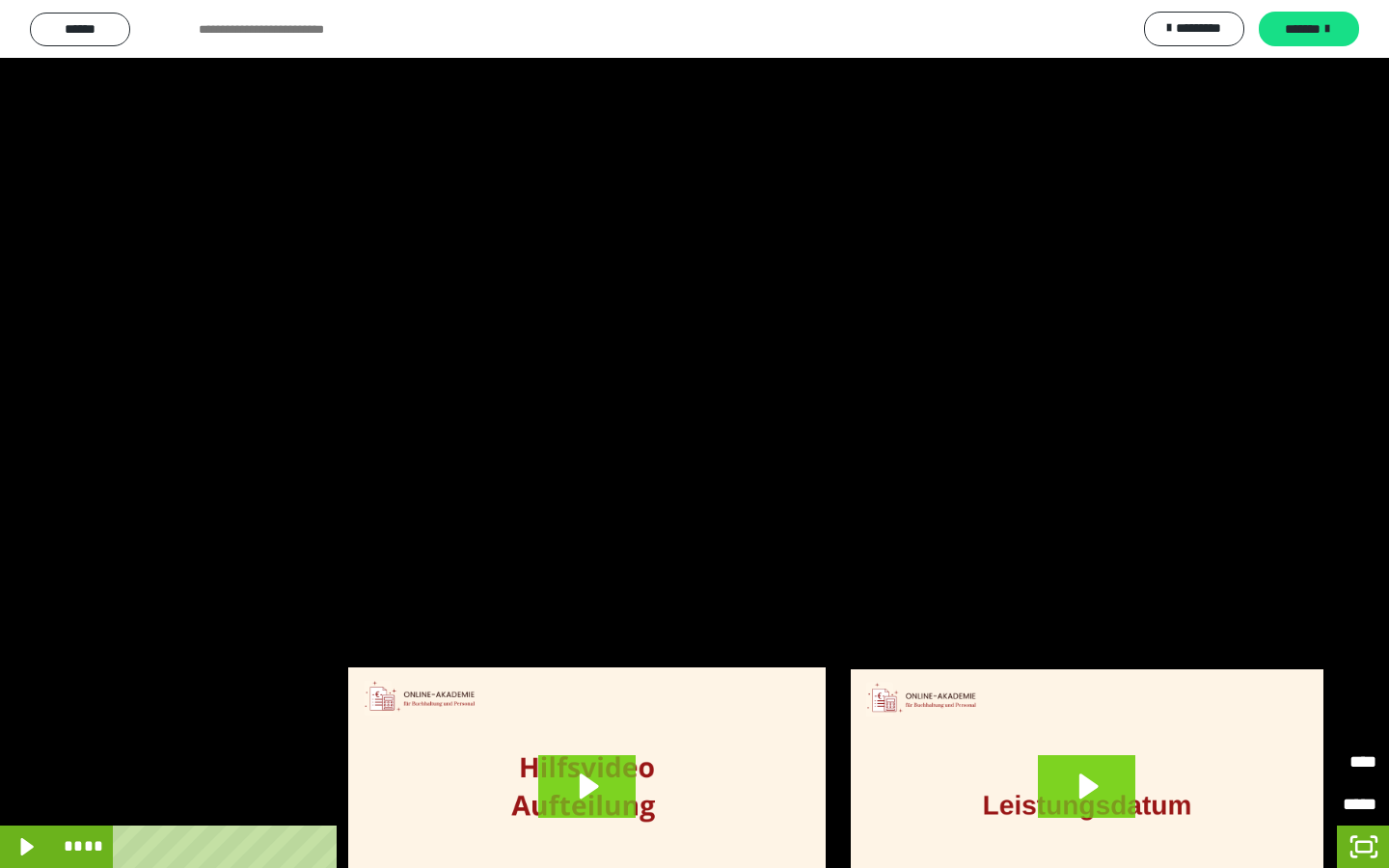 click at bounding box center [694, 434] 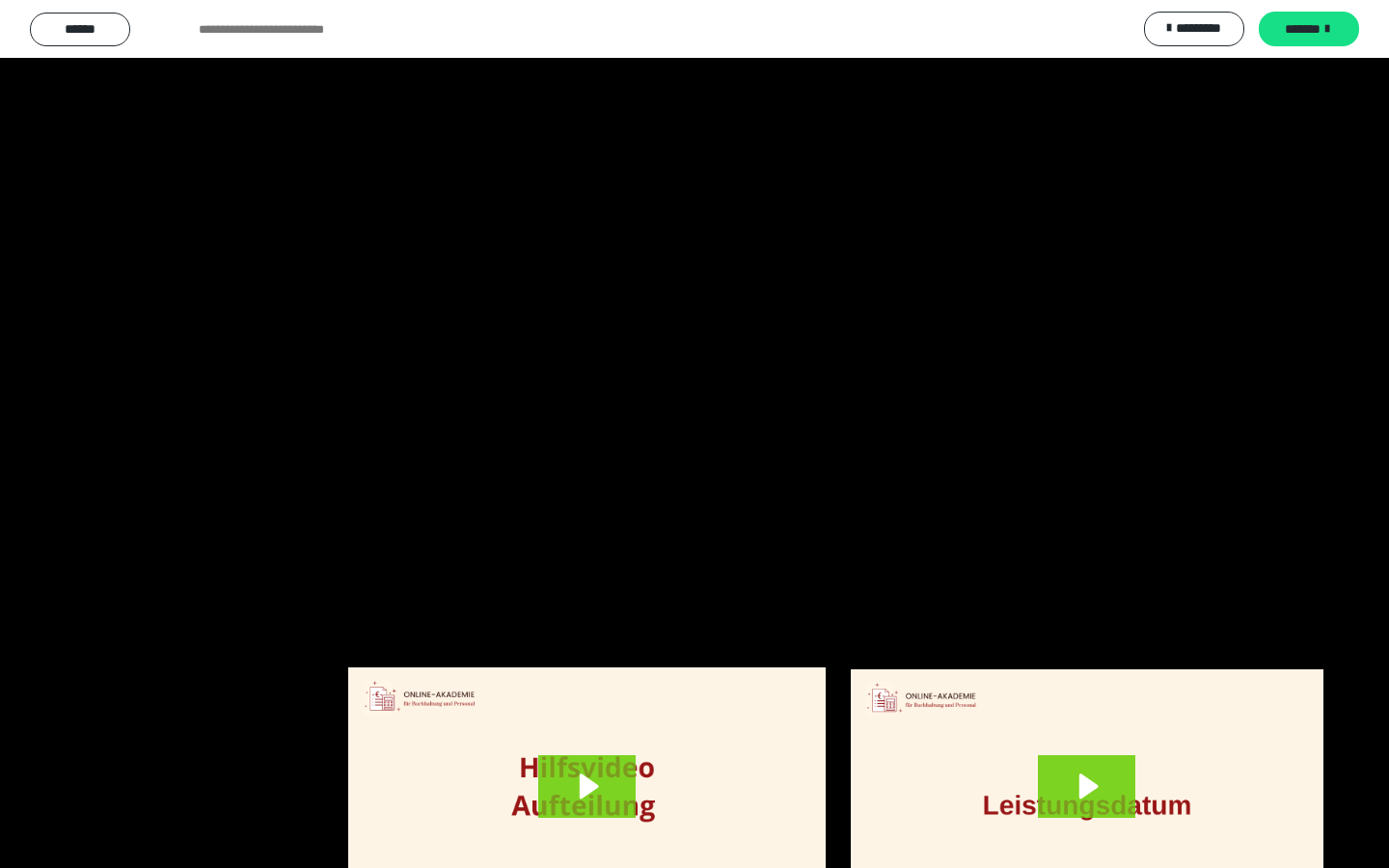 click at bounding box center [694, 434] 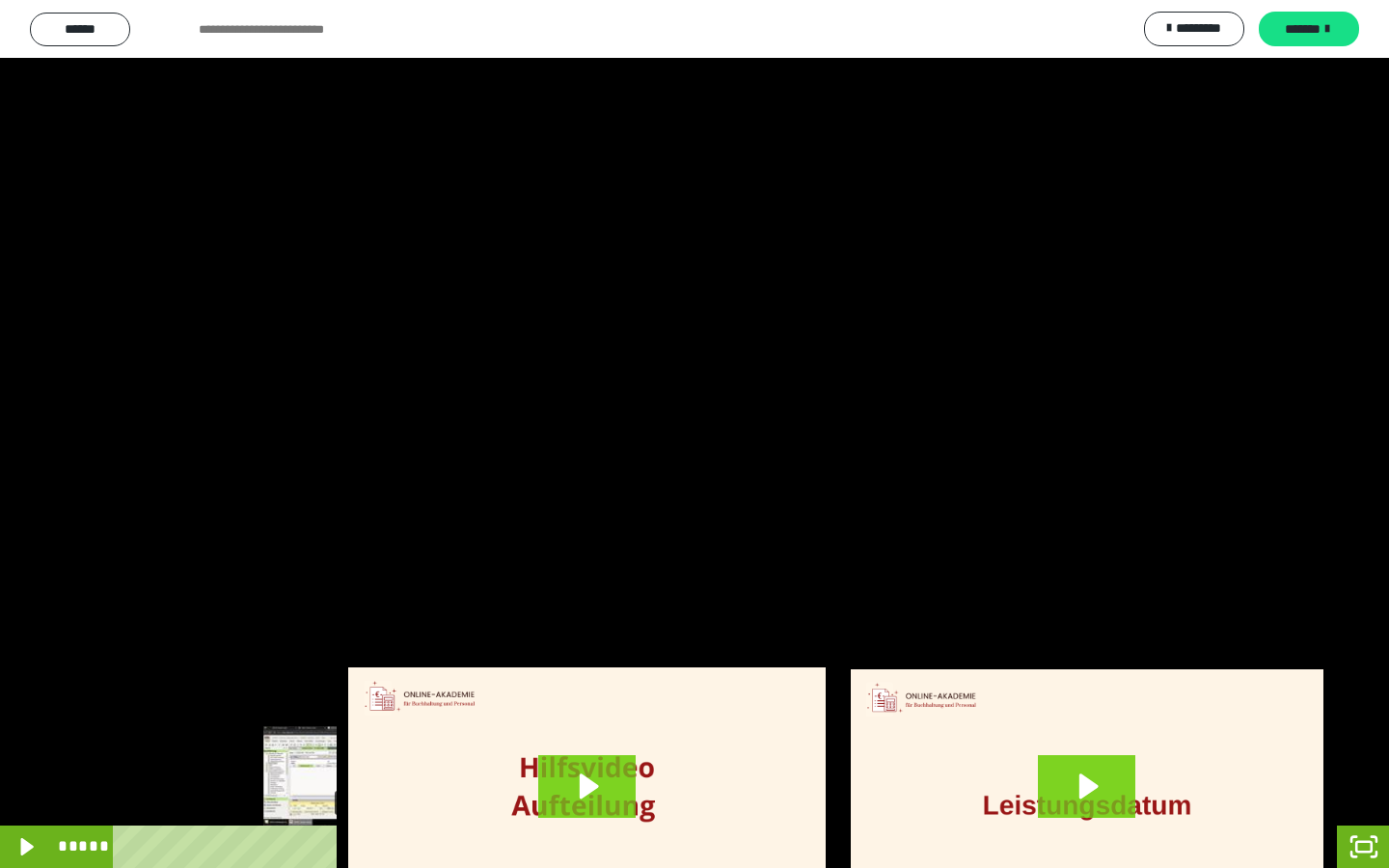 click on "*****" at bounding box center [678, 847] 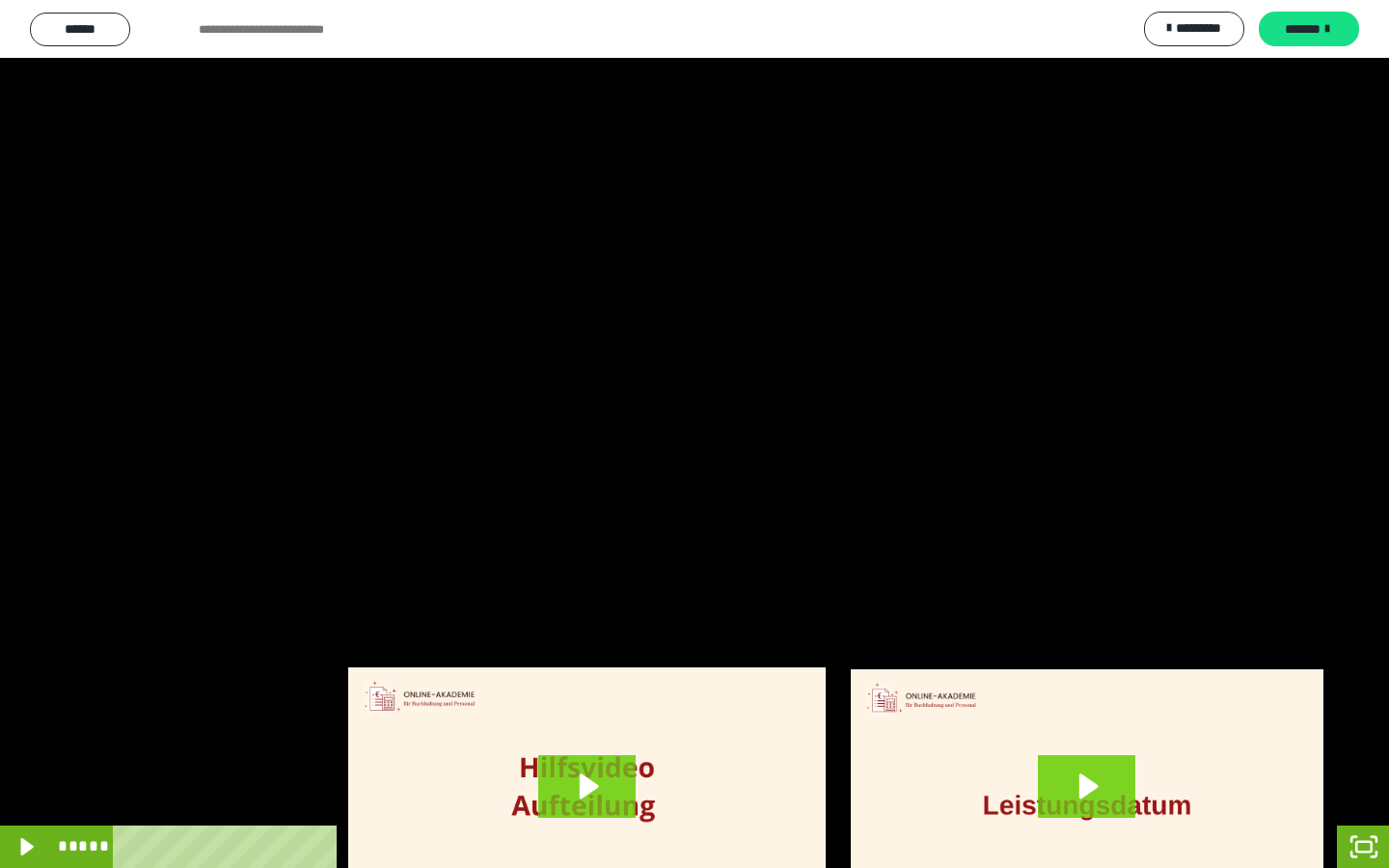 click at bounding box center [694, 434] 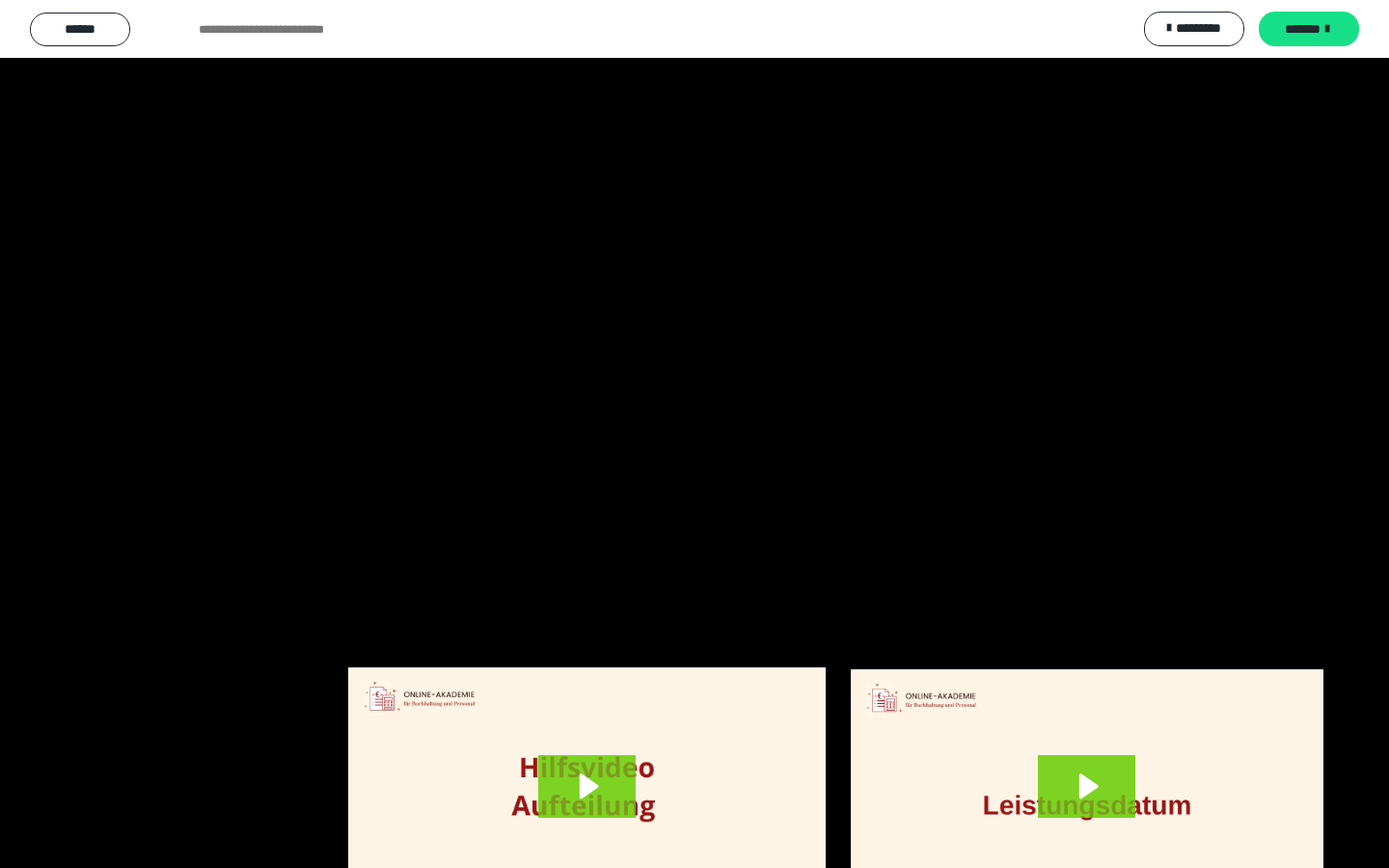 click at bounding box center [694, 434] 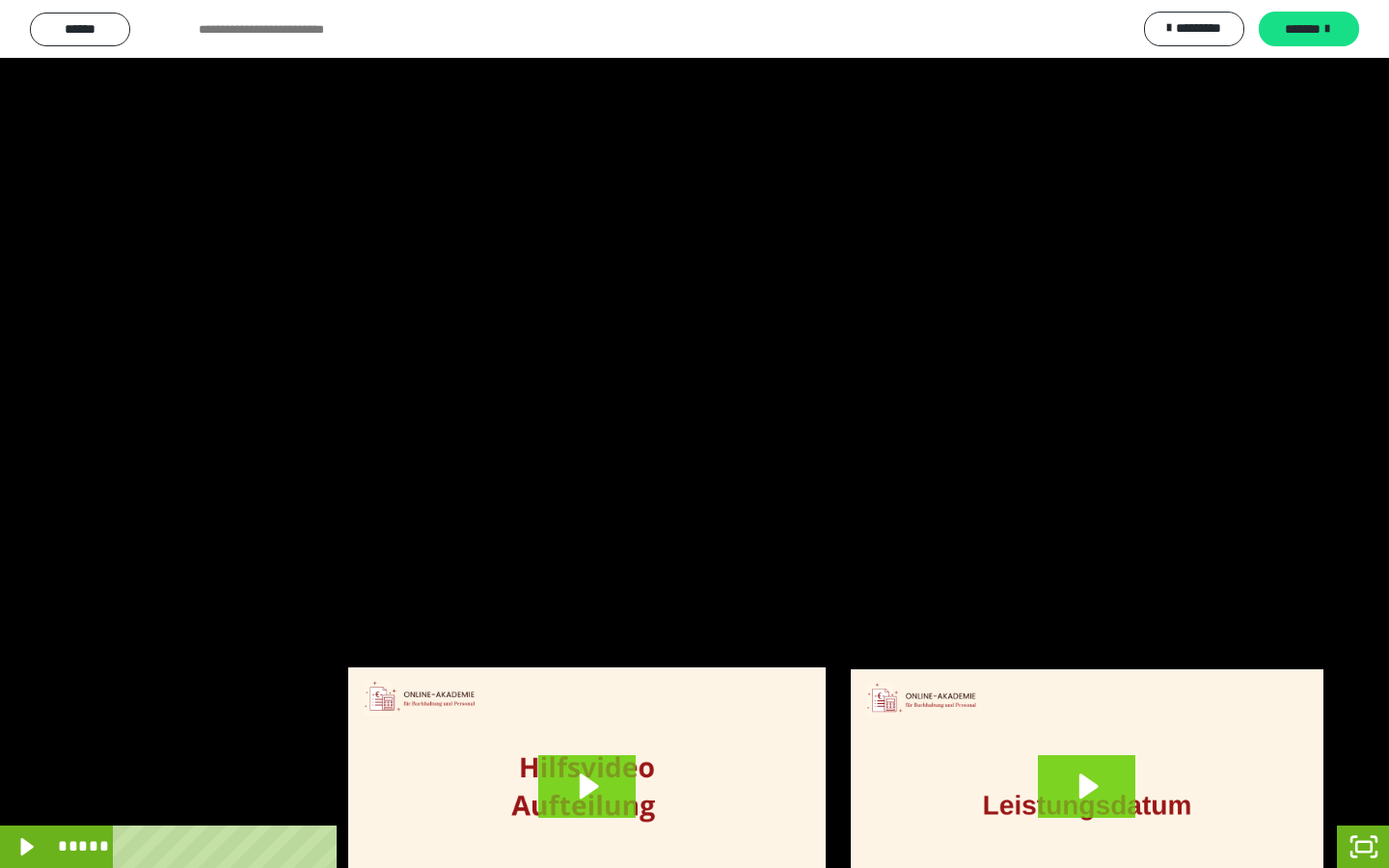 click at bounding box center (694, 434) 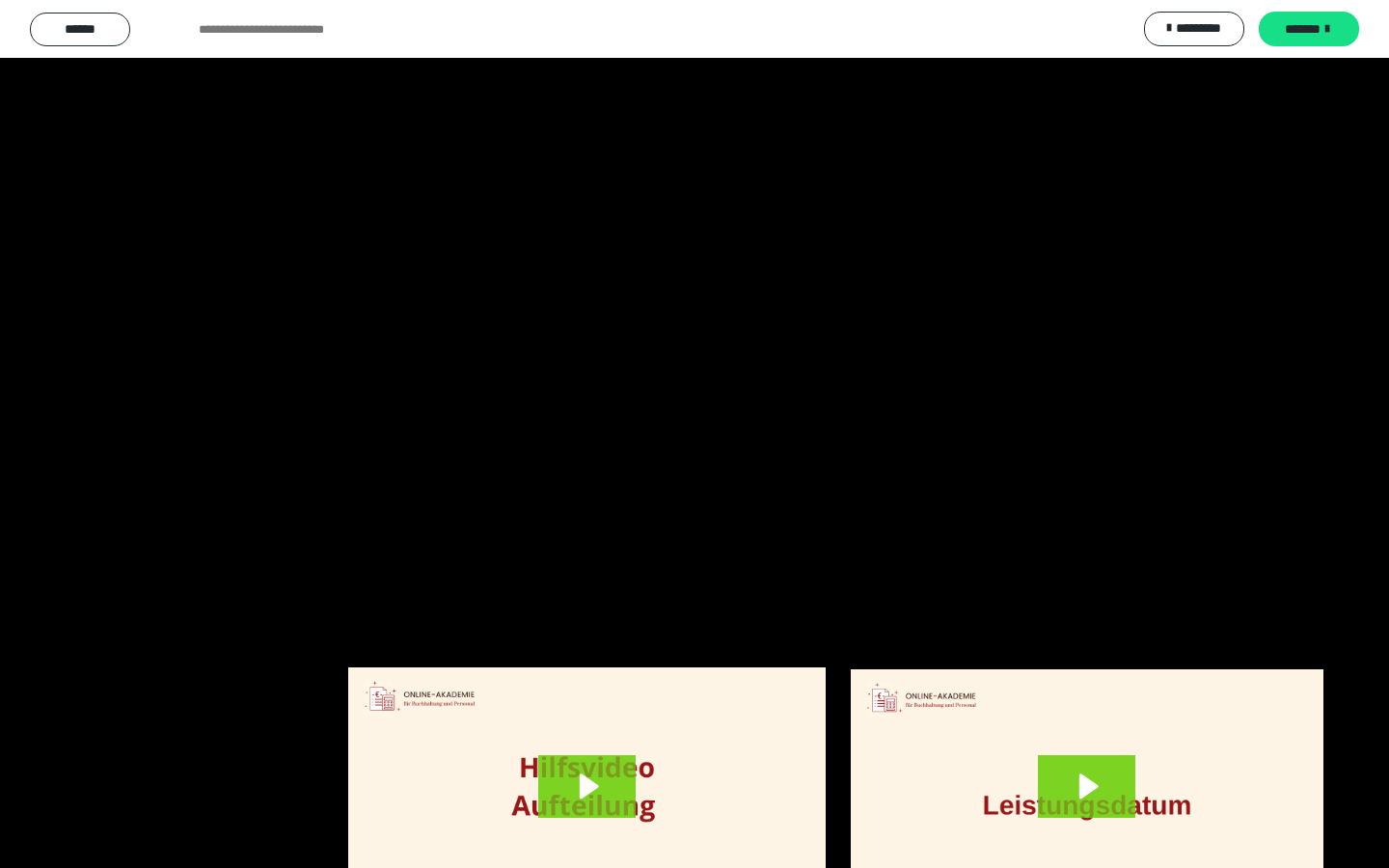 click at bounding box center [694, 434] 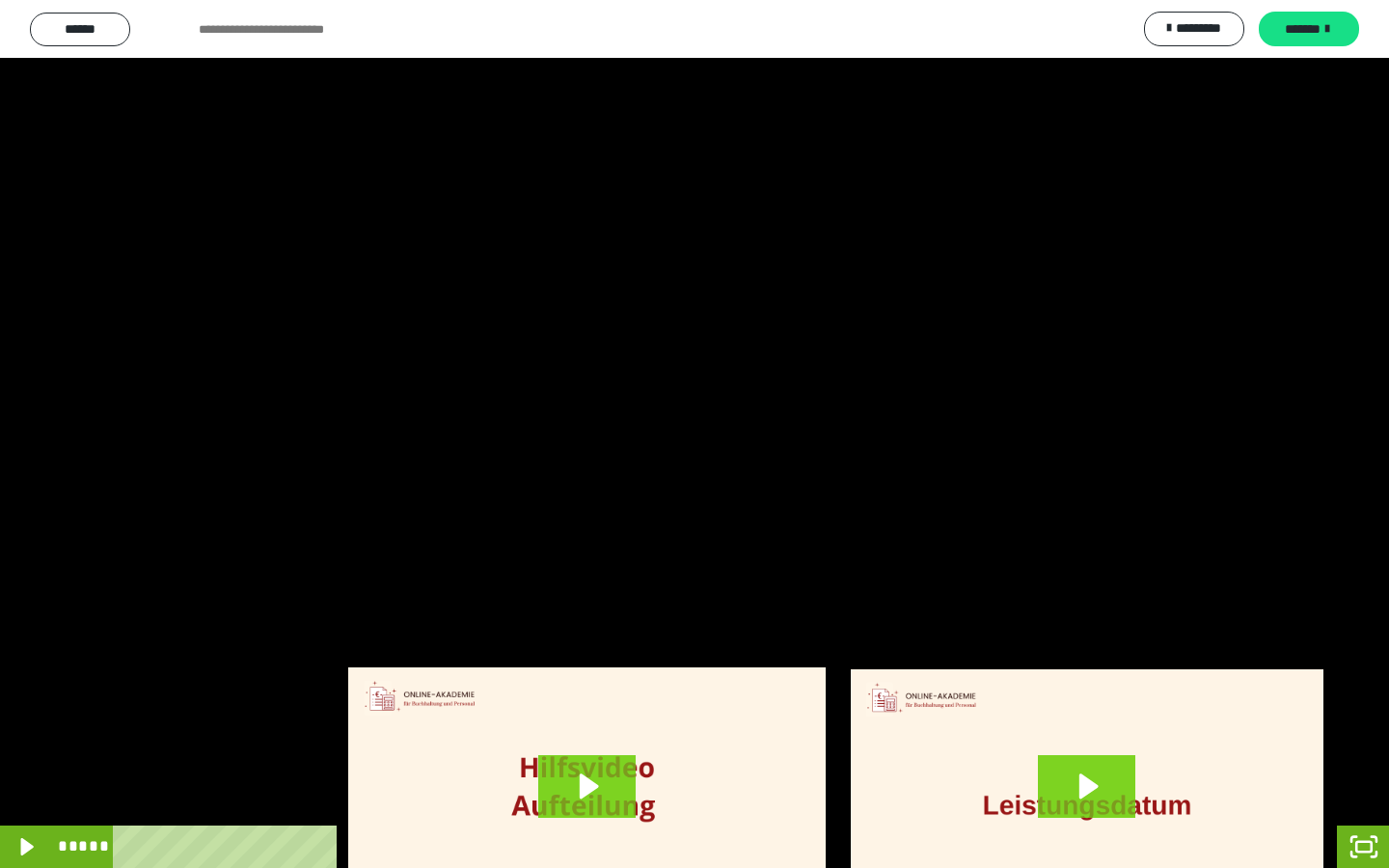 click at bounding box center [694, 434] 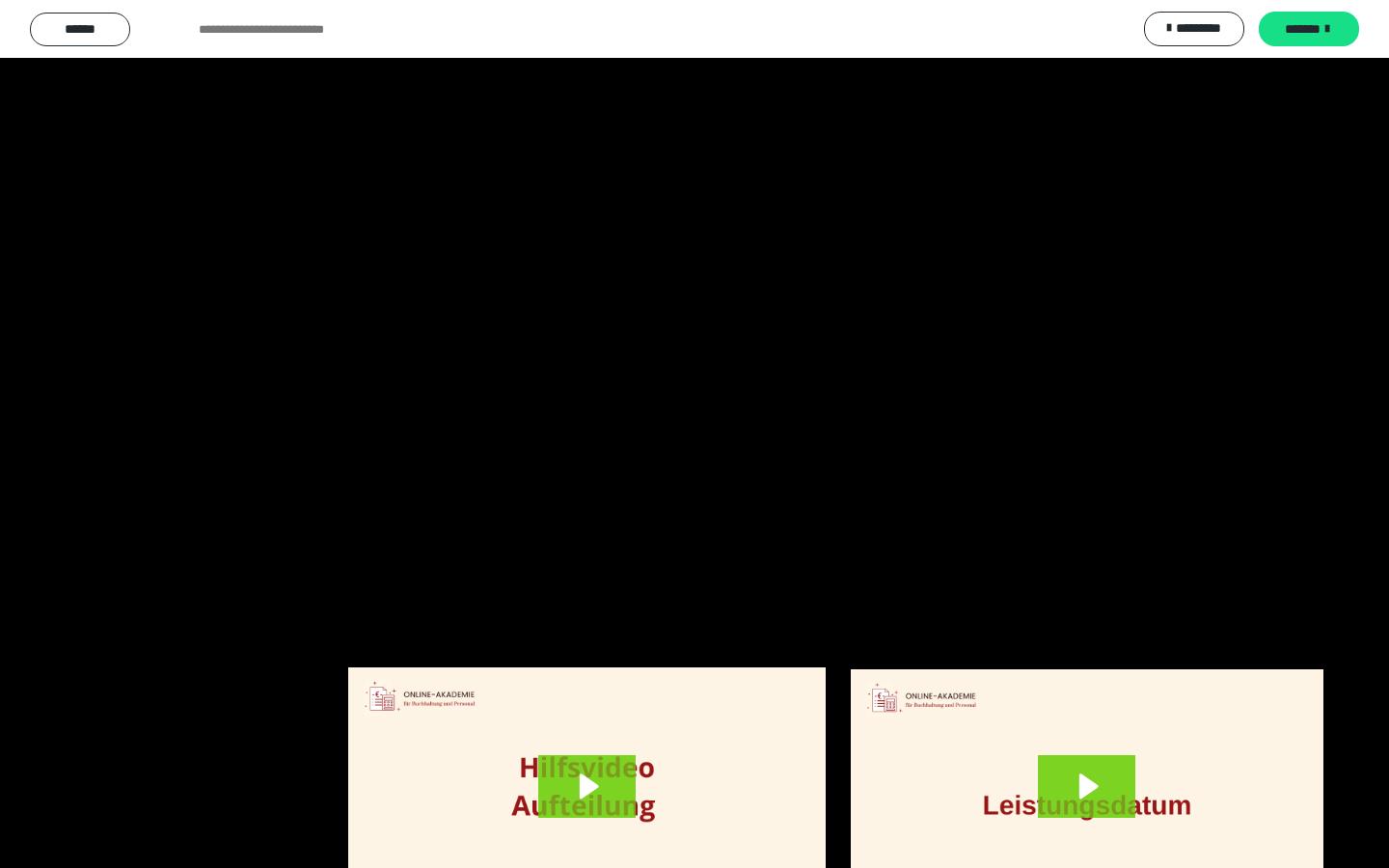 click at bounding box center [694, 434] 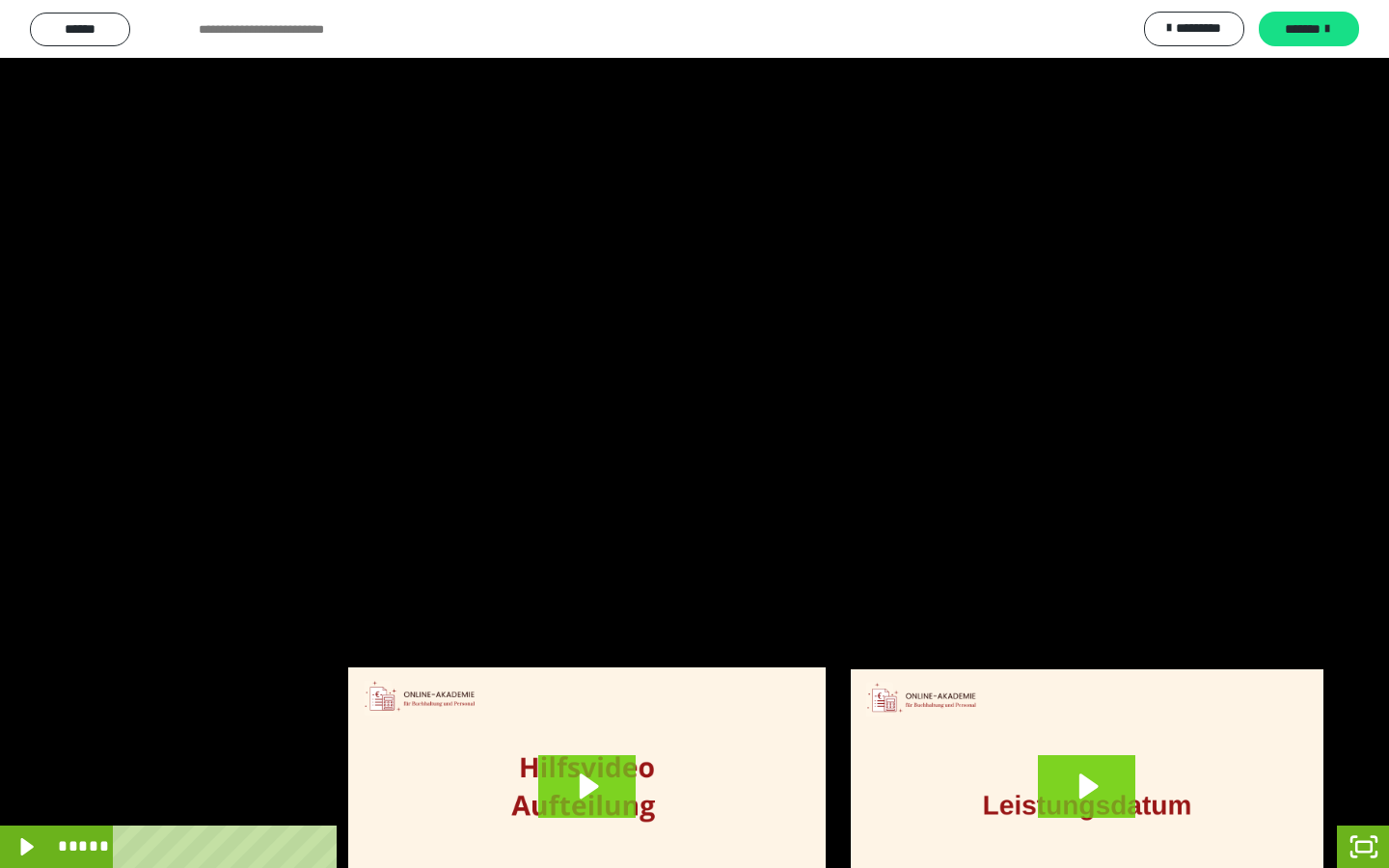 click at bounding box center (694, 434) 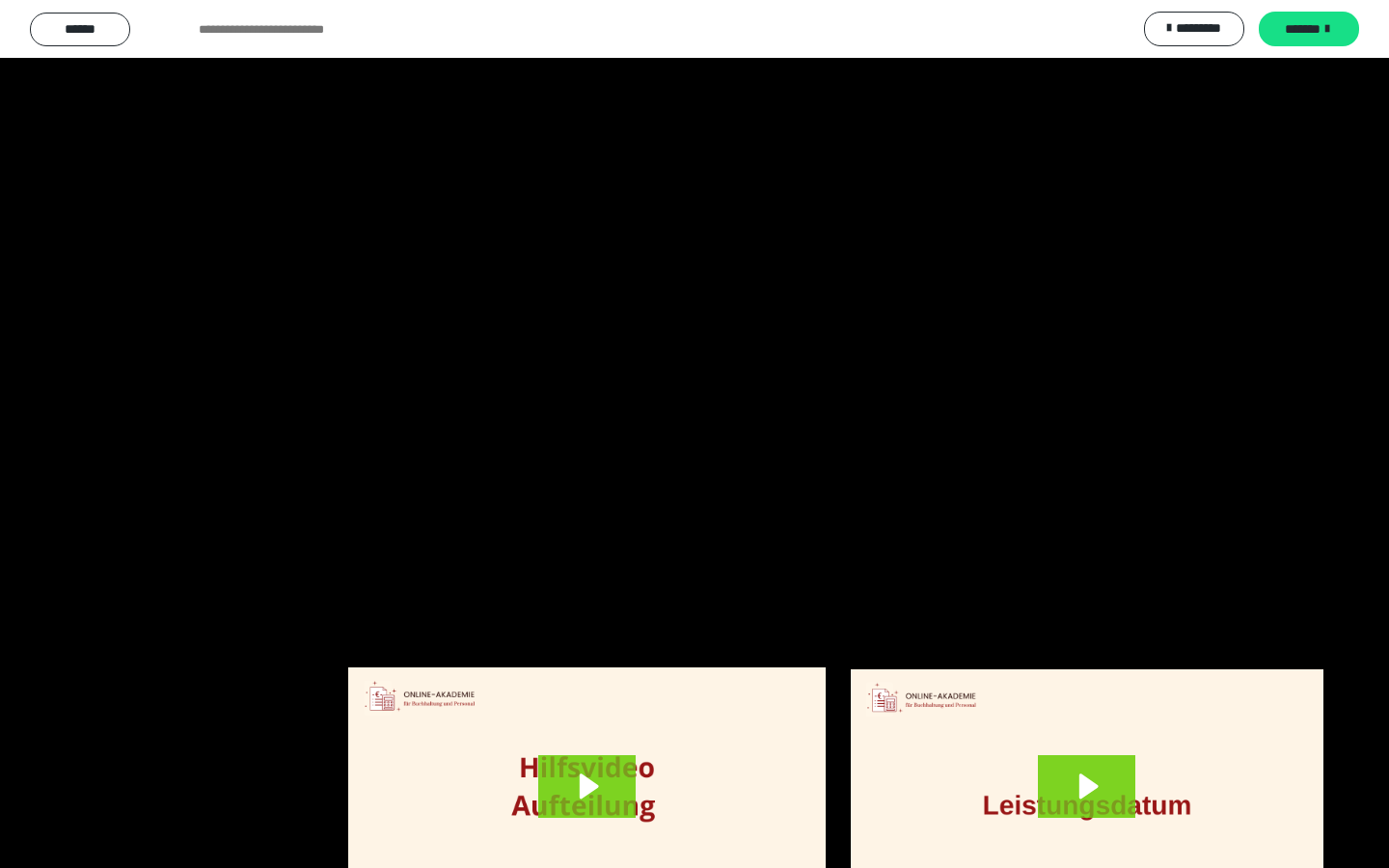 click at bounding box center (694, 434) 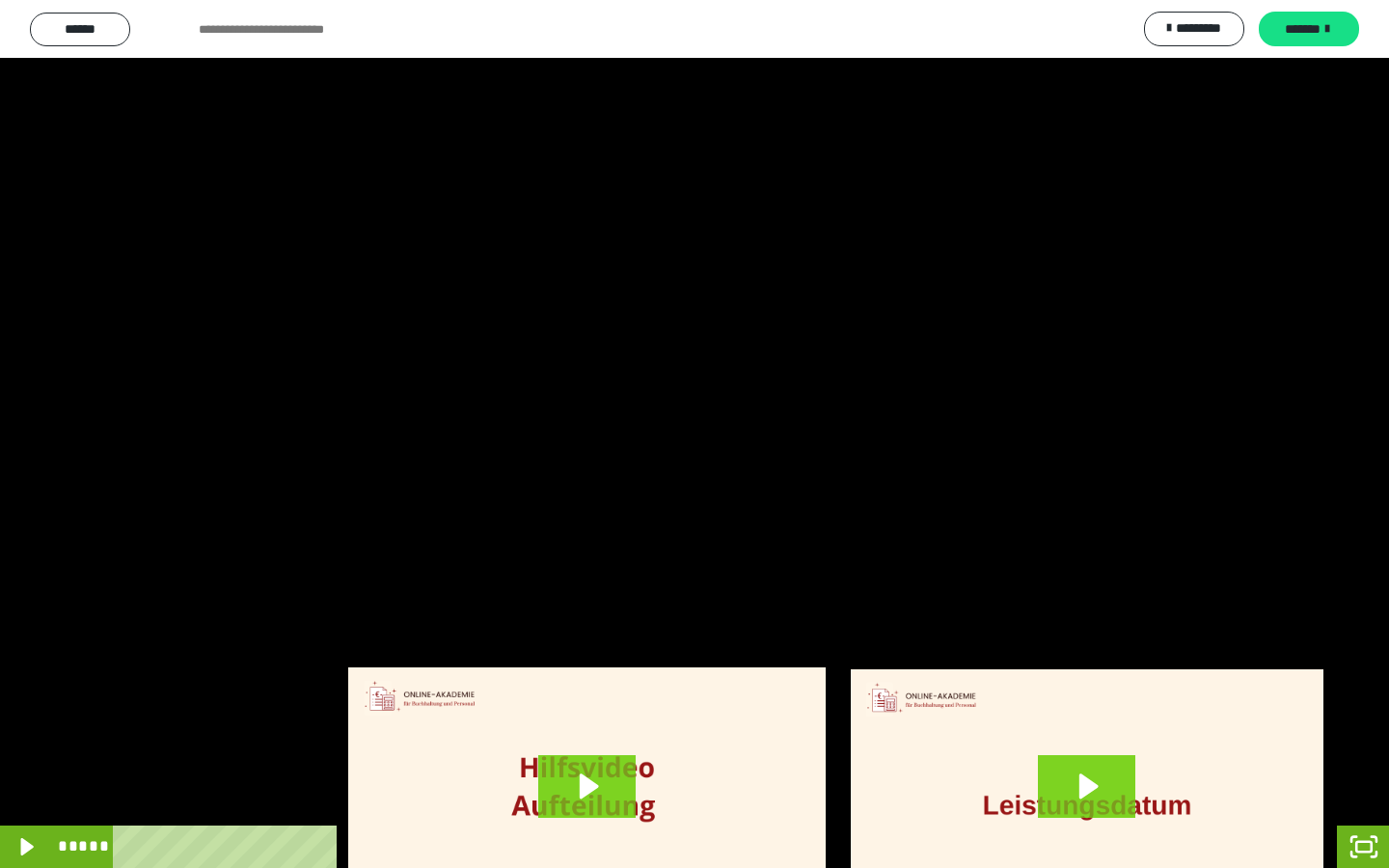click at bounding box center [694, 434] 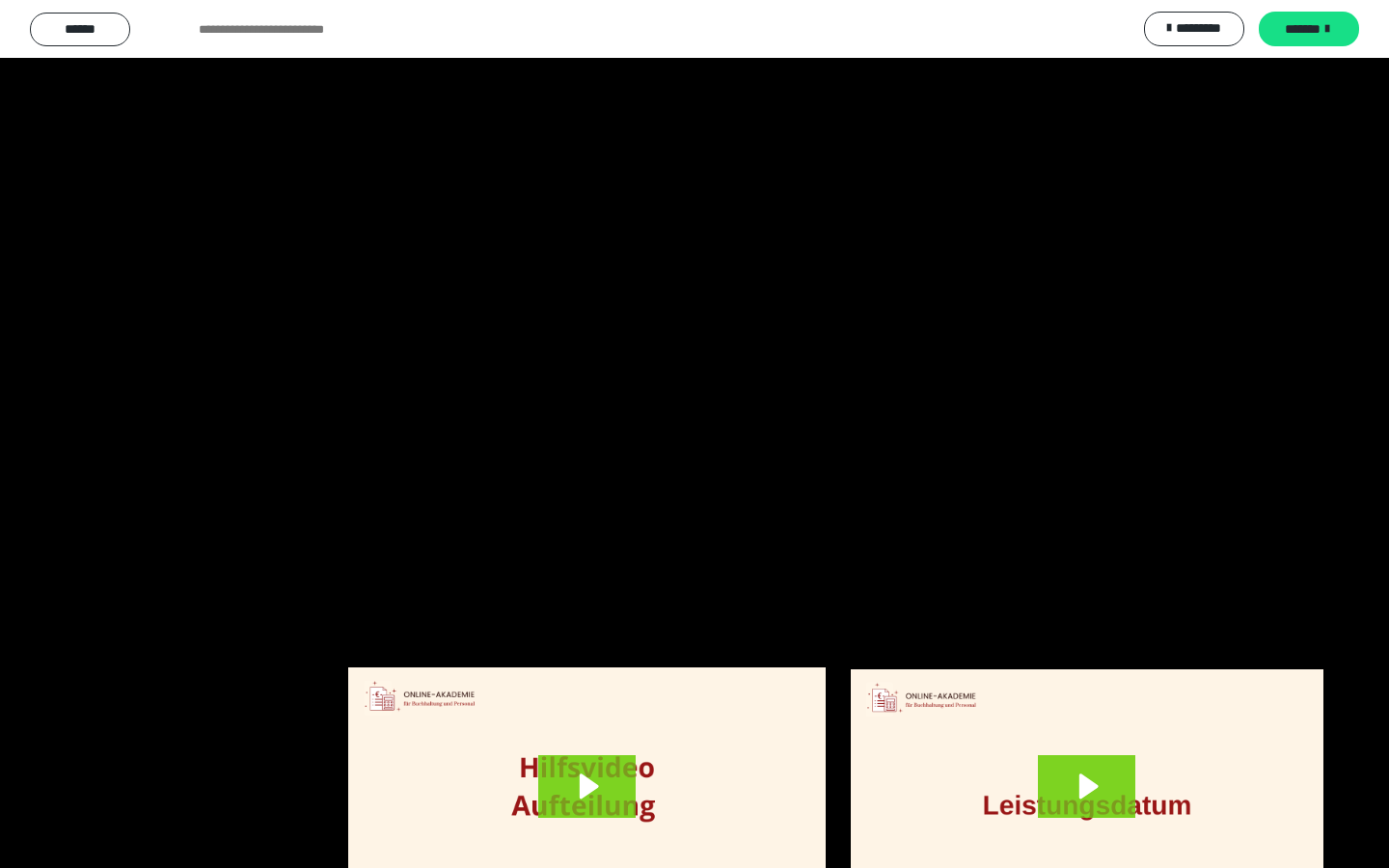 click at bounding box center [694, 434] 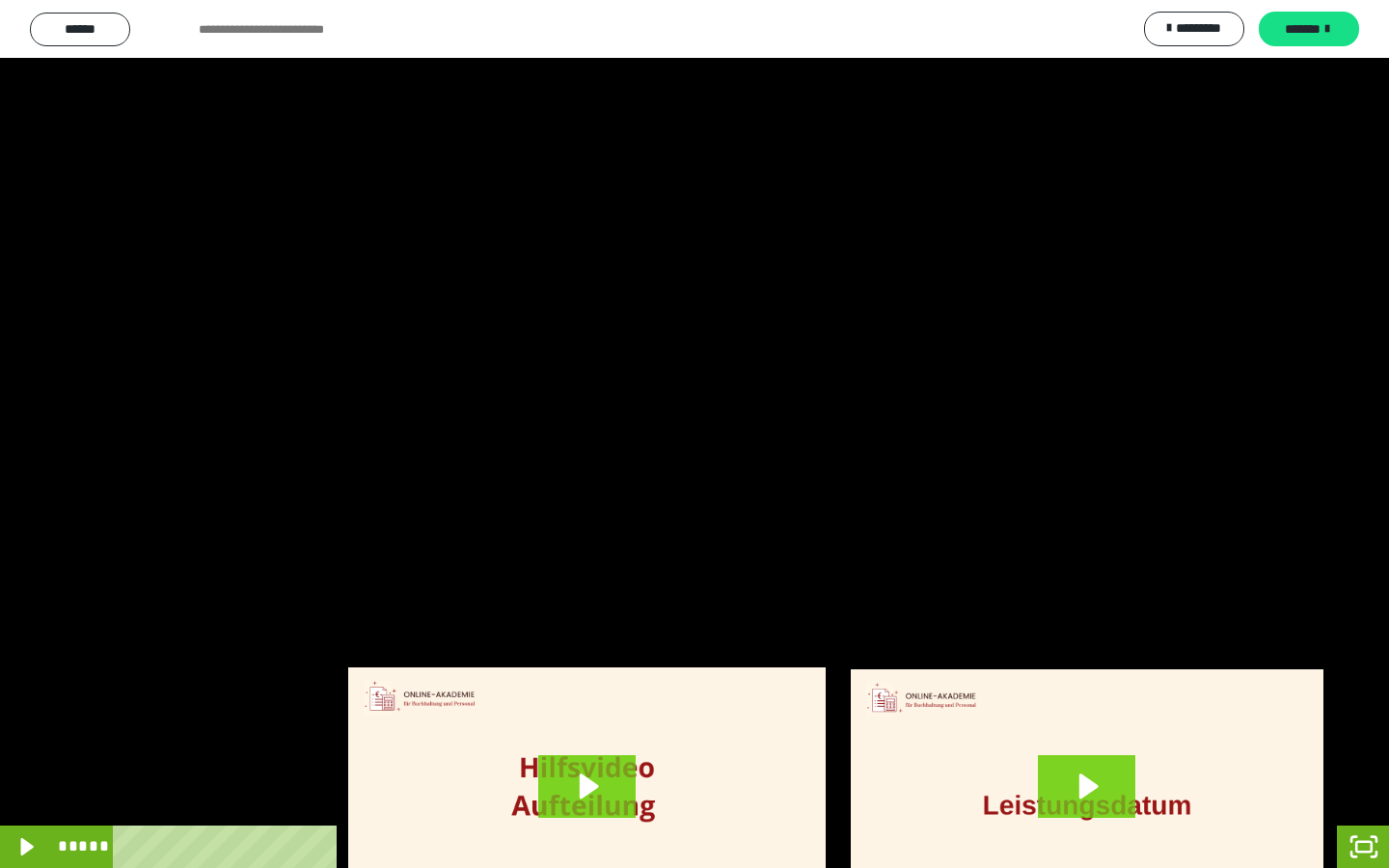click at bounding box center (694, 434) 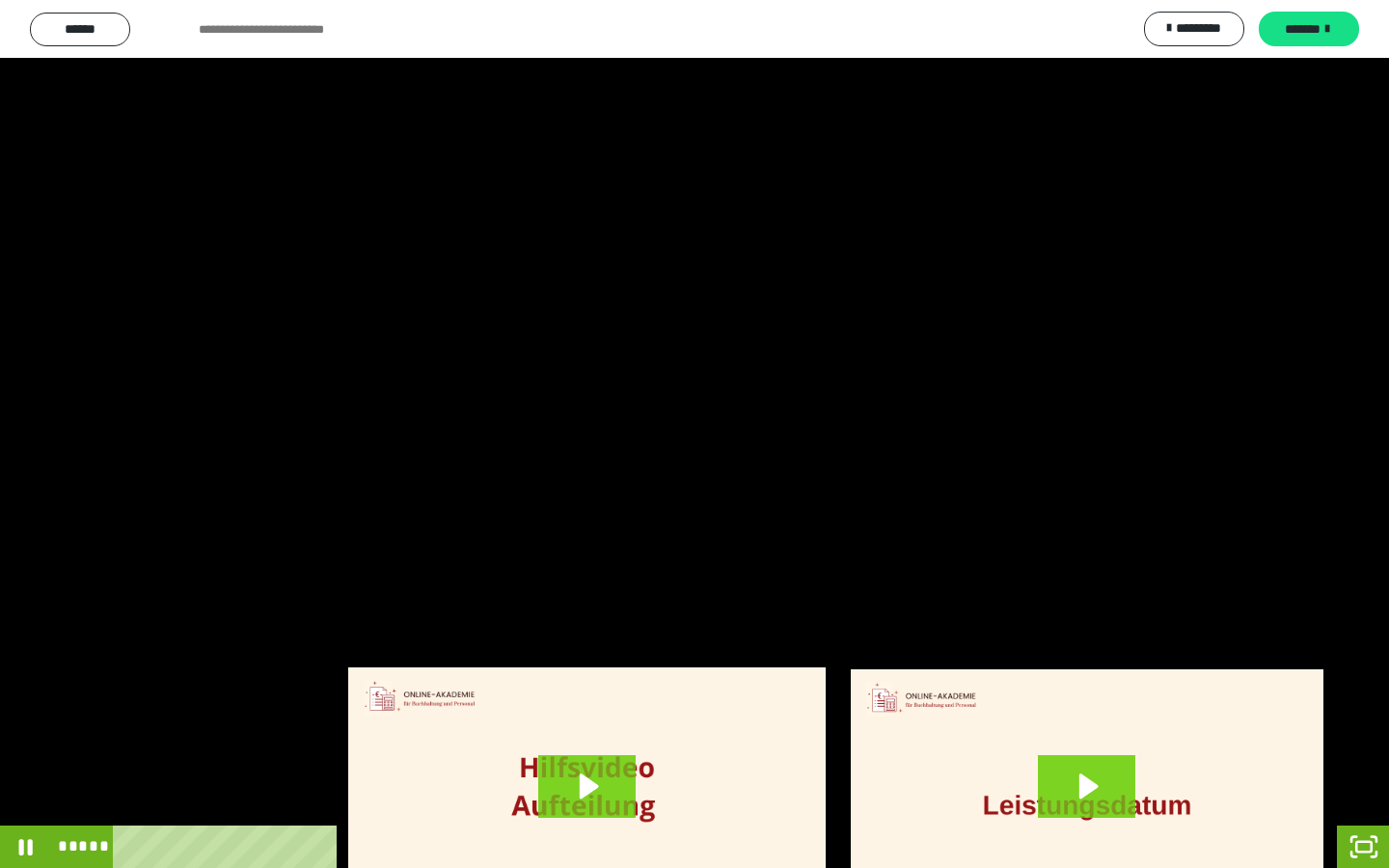click at bounding box center [694, 434] 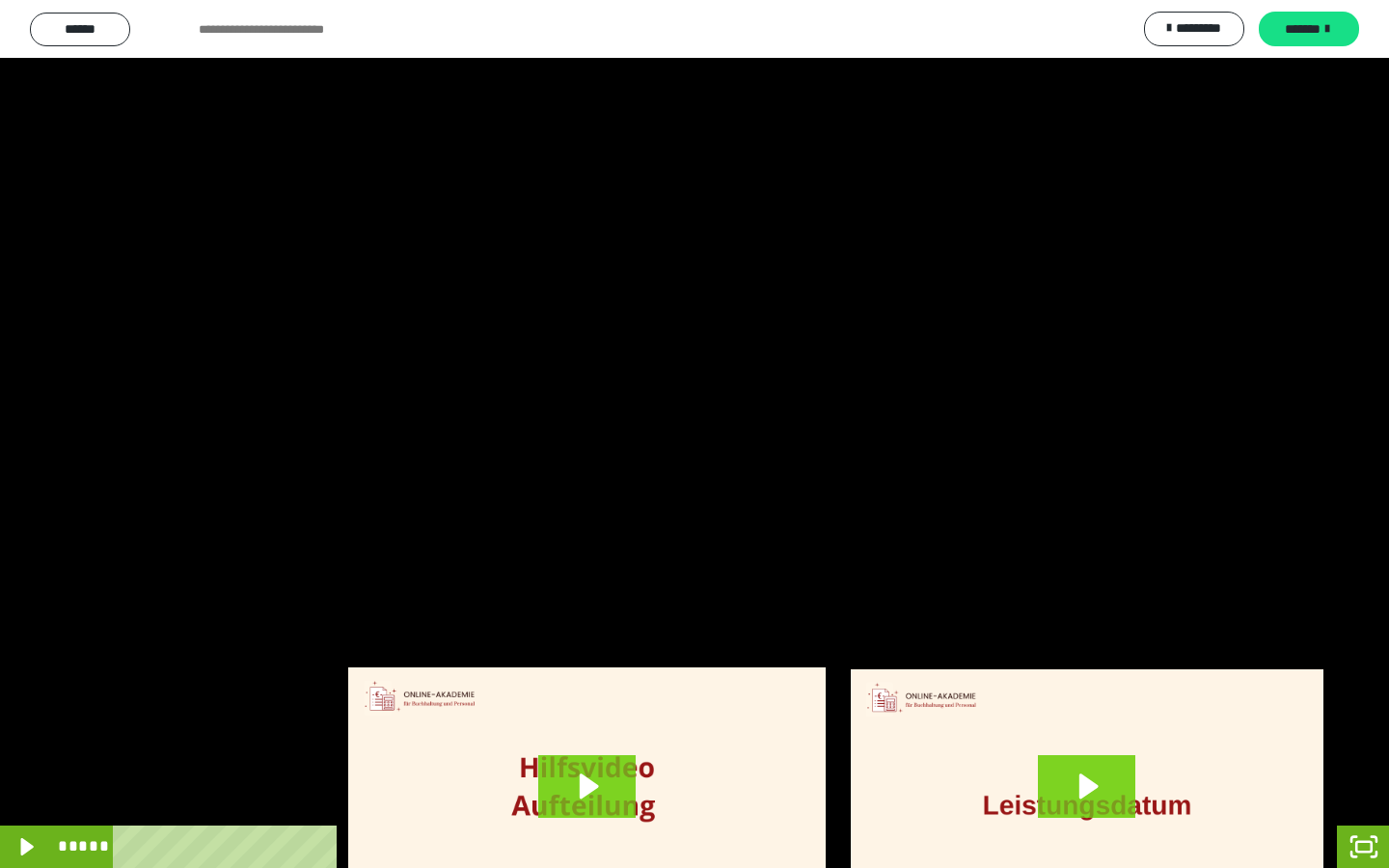 click at bounding box center (694, 434) 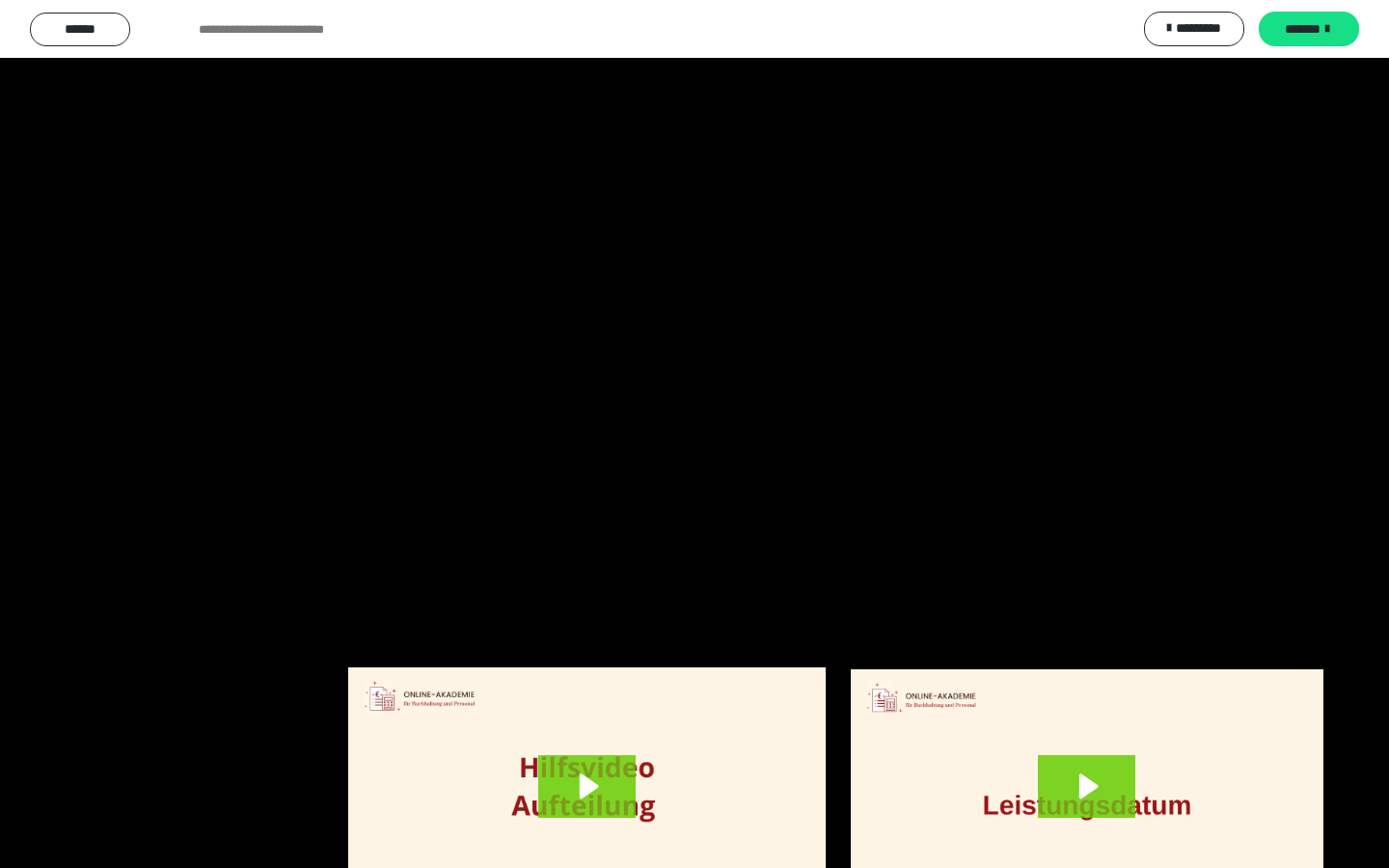 click at bounding box center [694, 434] 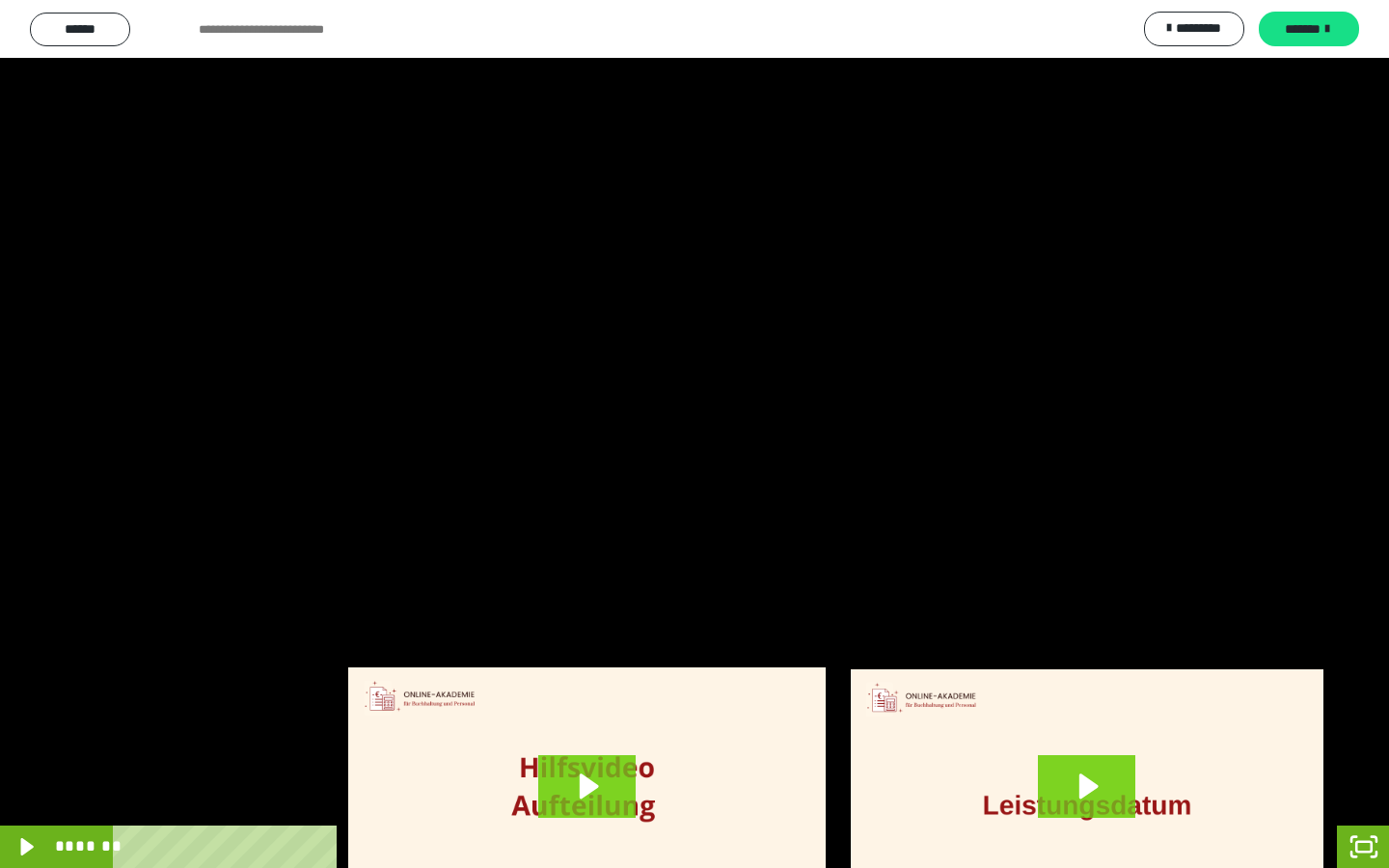 click at bounding box center [977, 847] 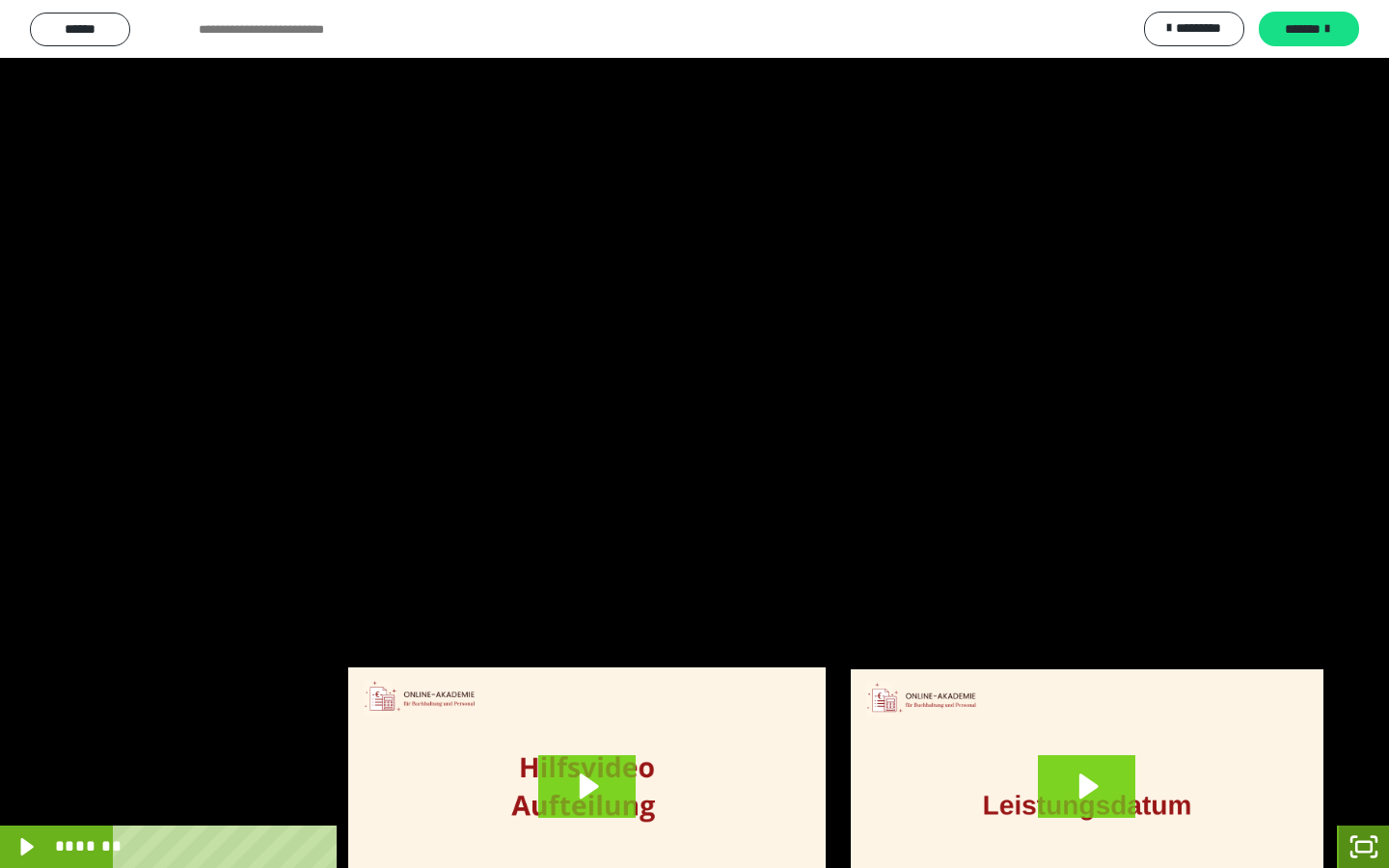 click 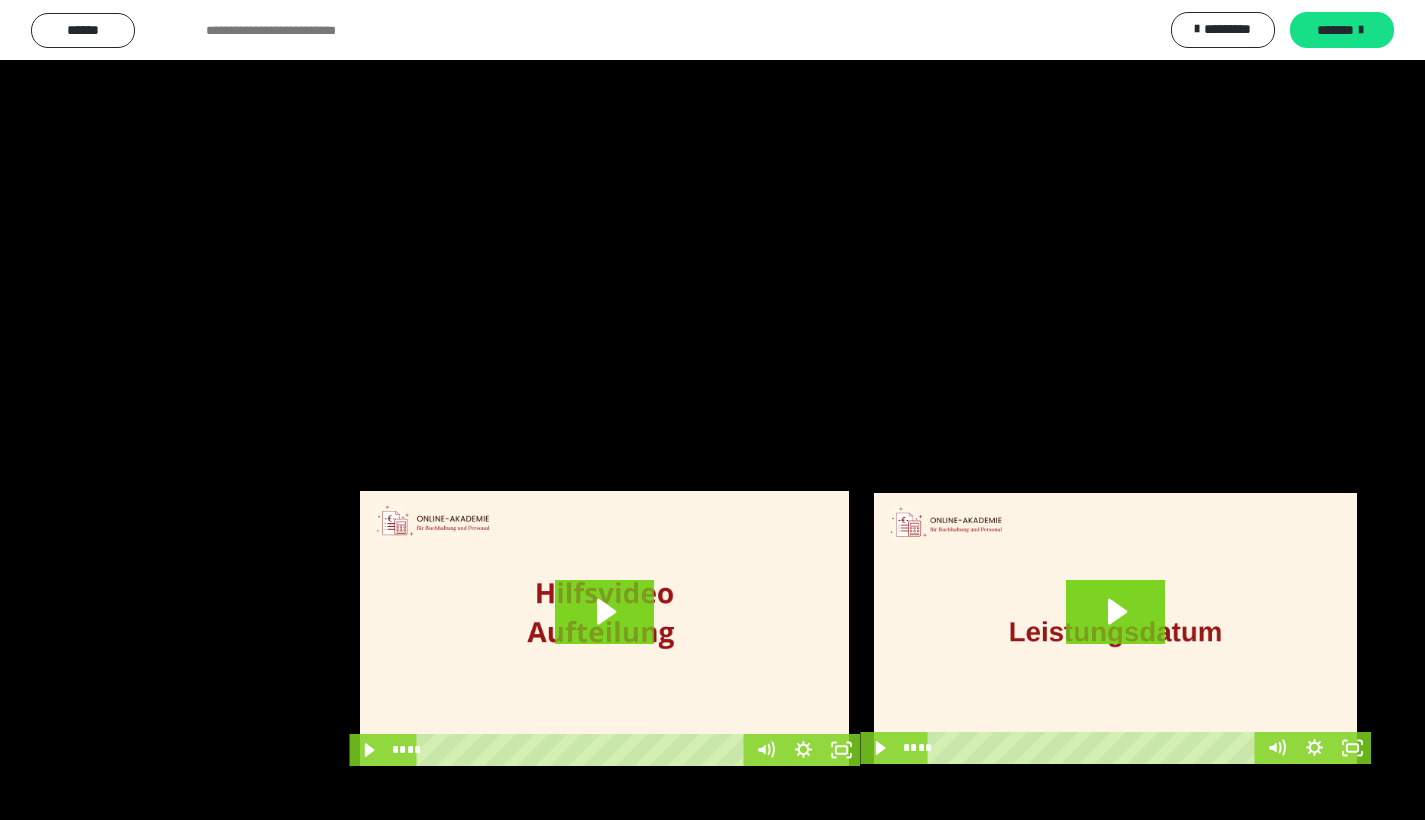 scroll, scrollTop: 193, scrollLeft: 0, axis: vertical 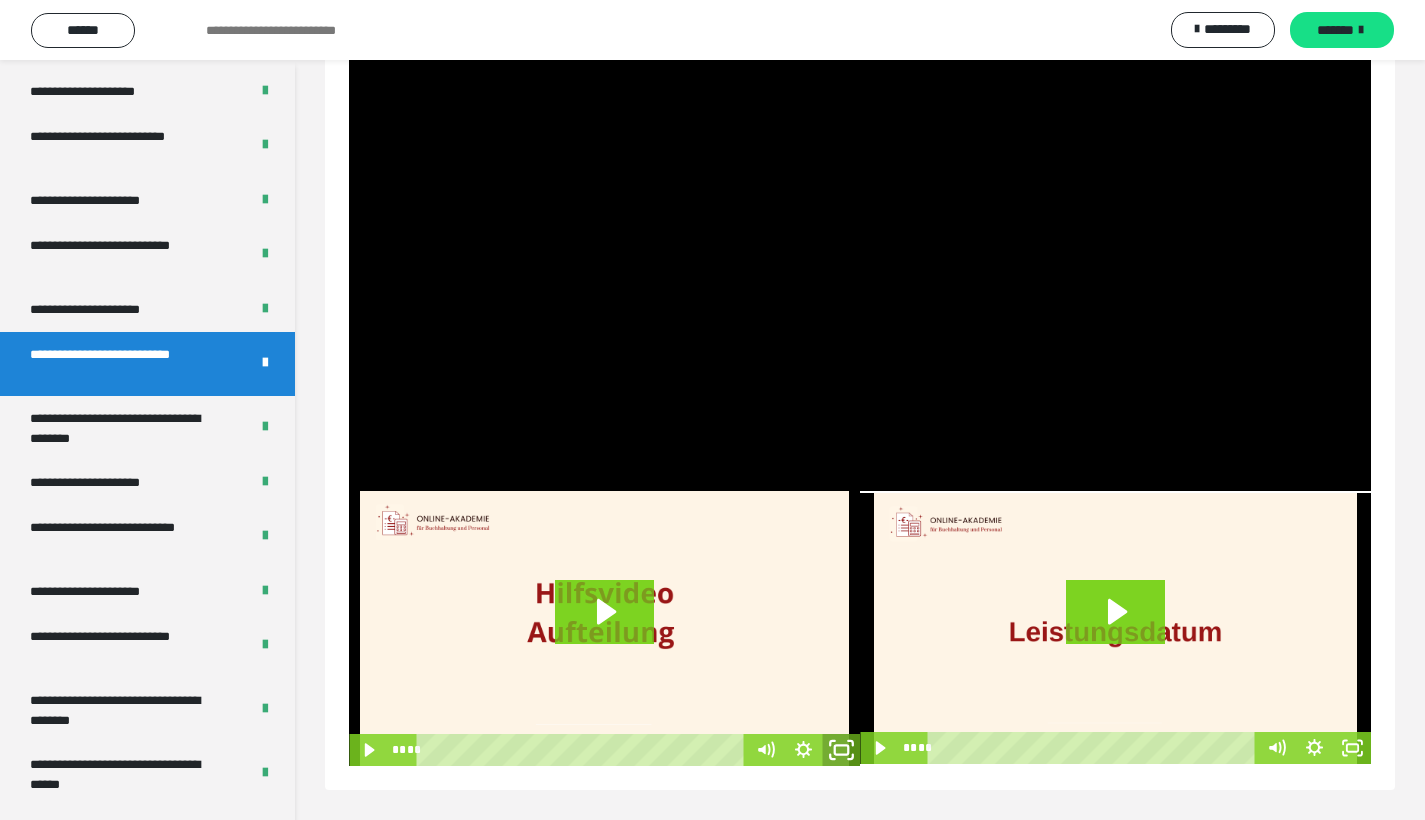 click 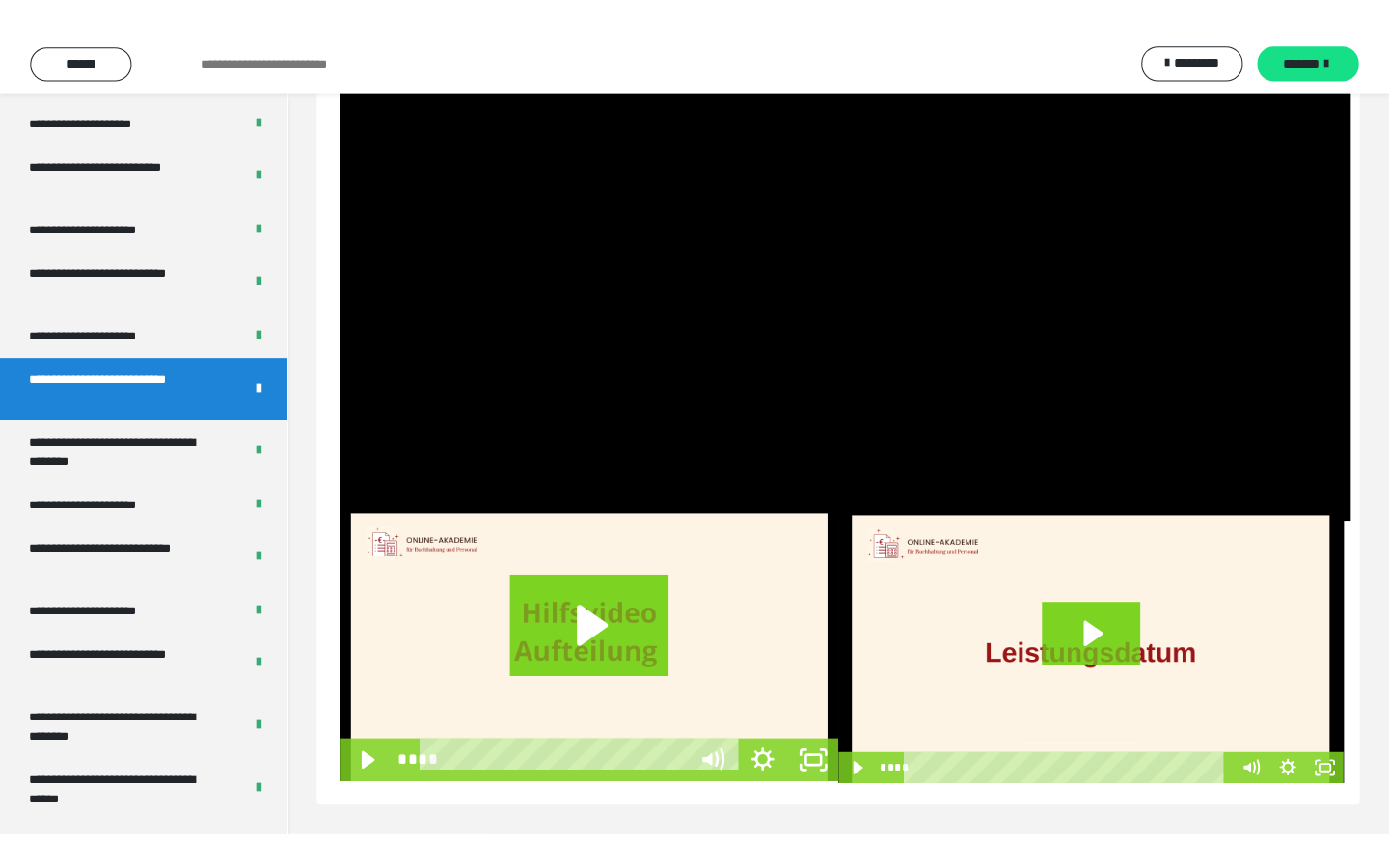 scroll, scrollTop: 0, scrollLeft: 0, axis: both 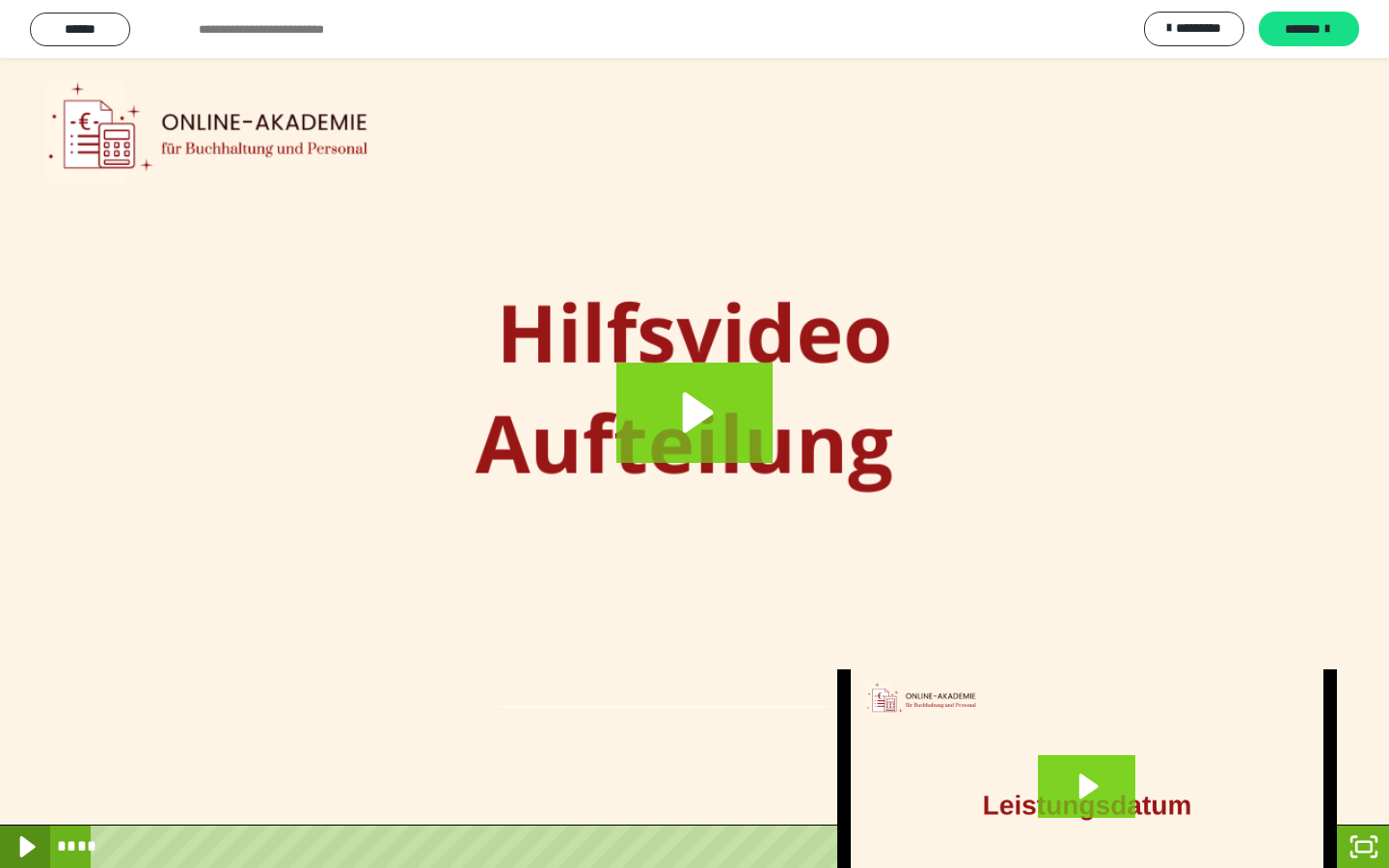 click 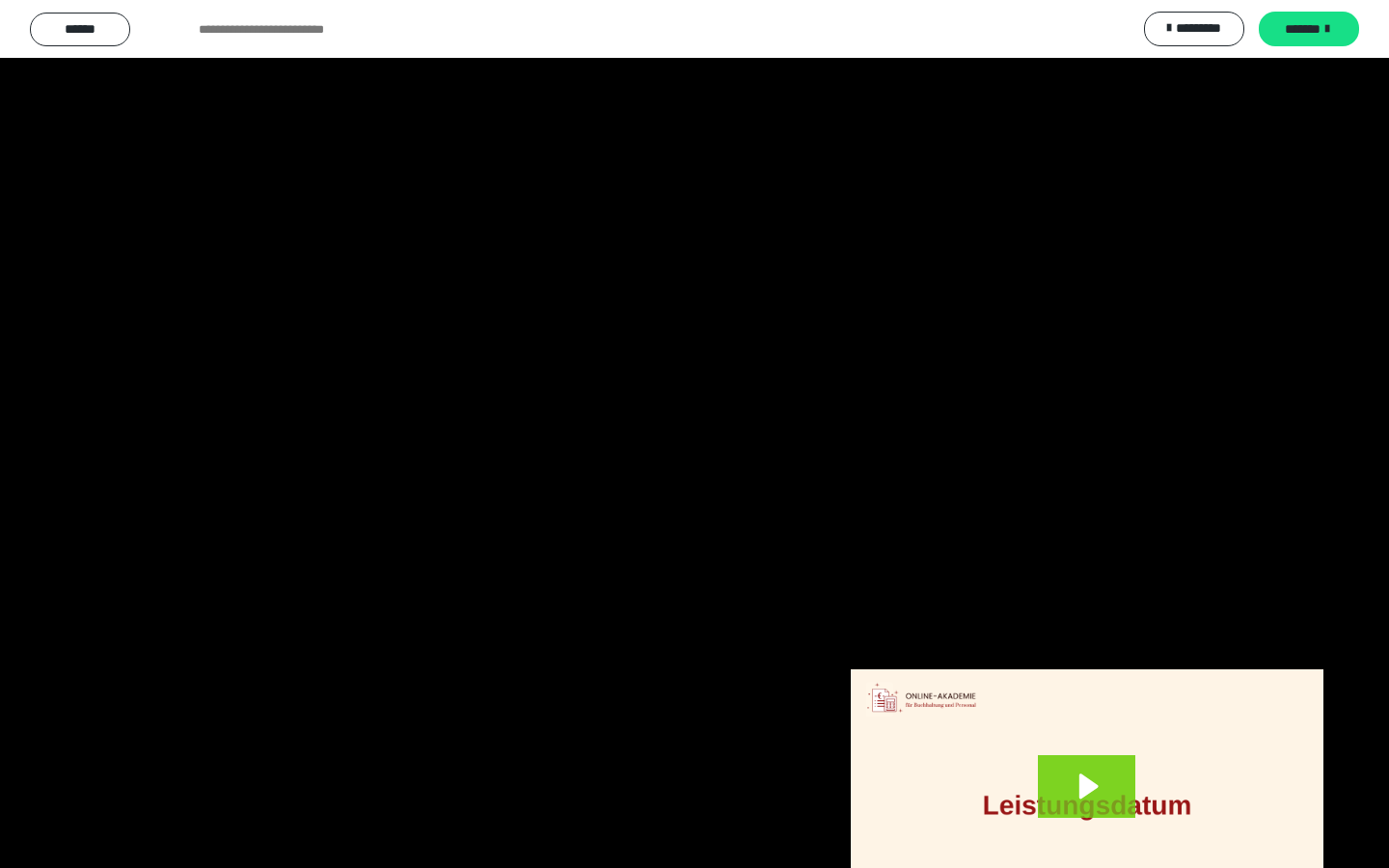 click at bounding box center [694, 434] 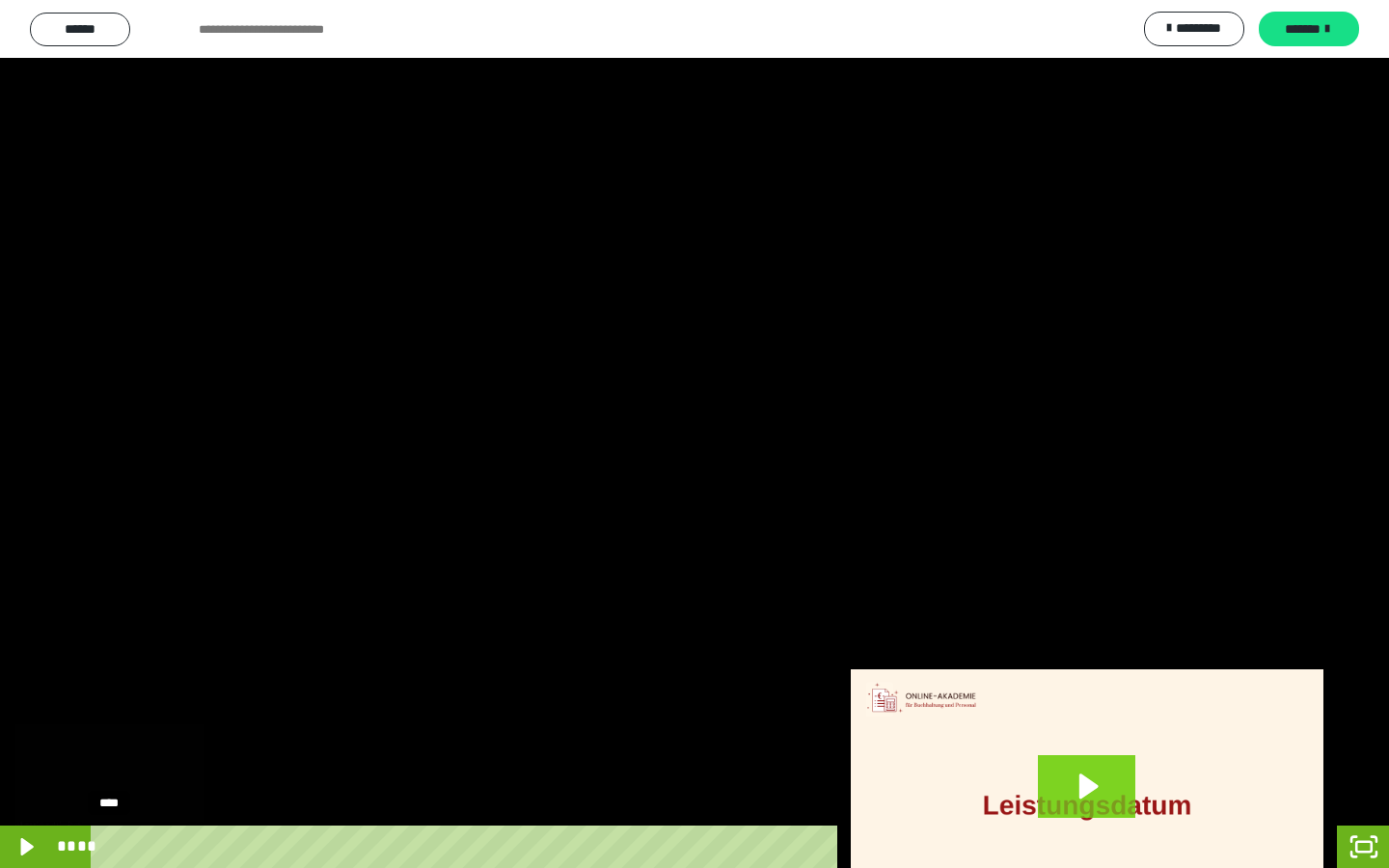 click on "****" at bounding box center [667, 847] 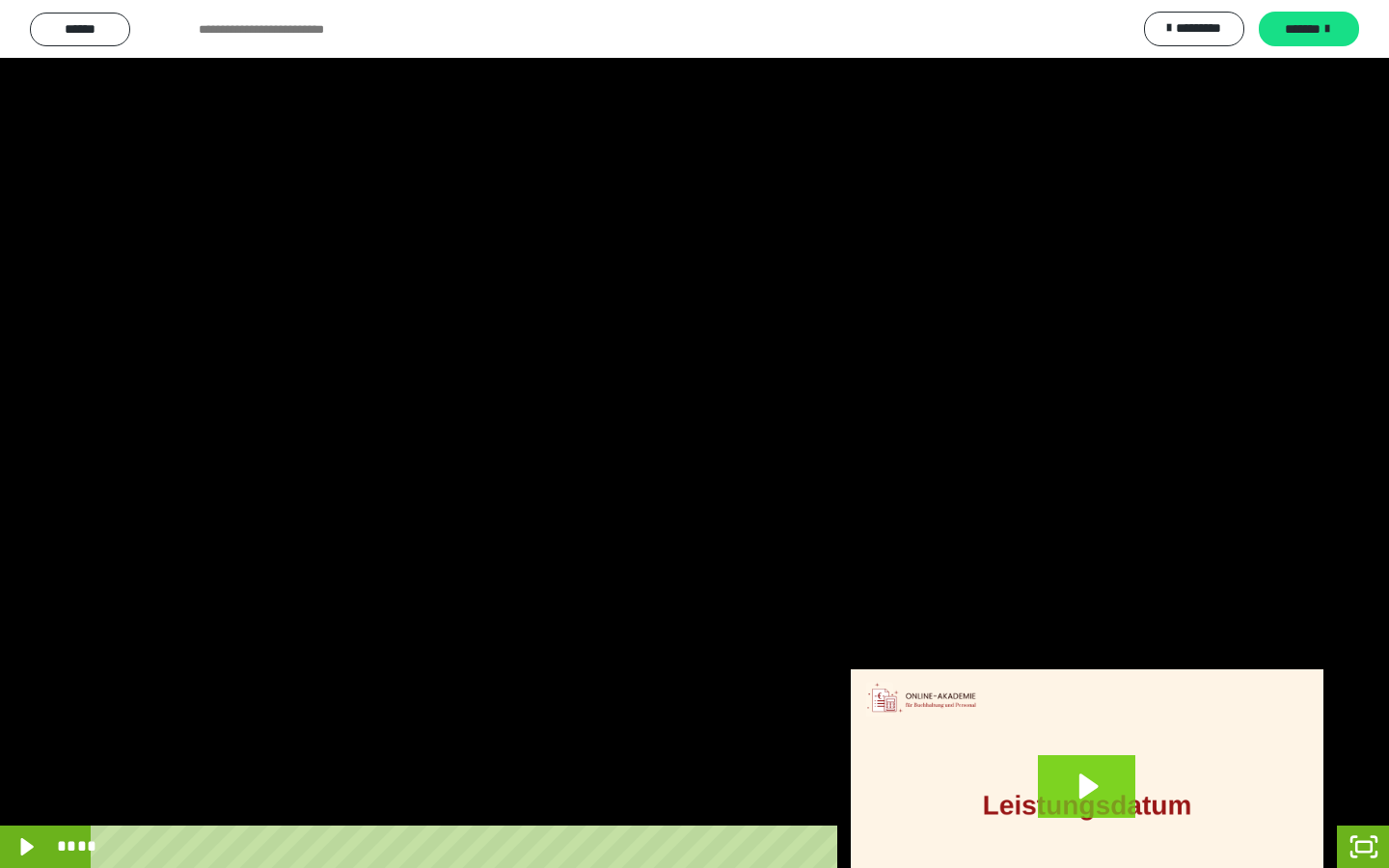 click at bounding box center (694, 434) 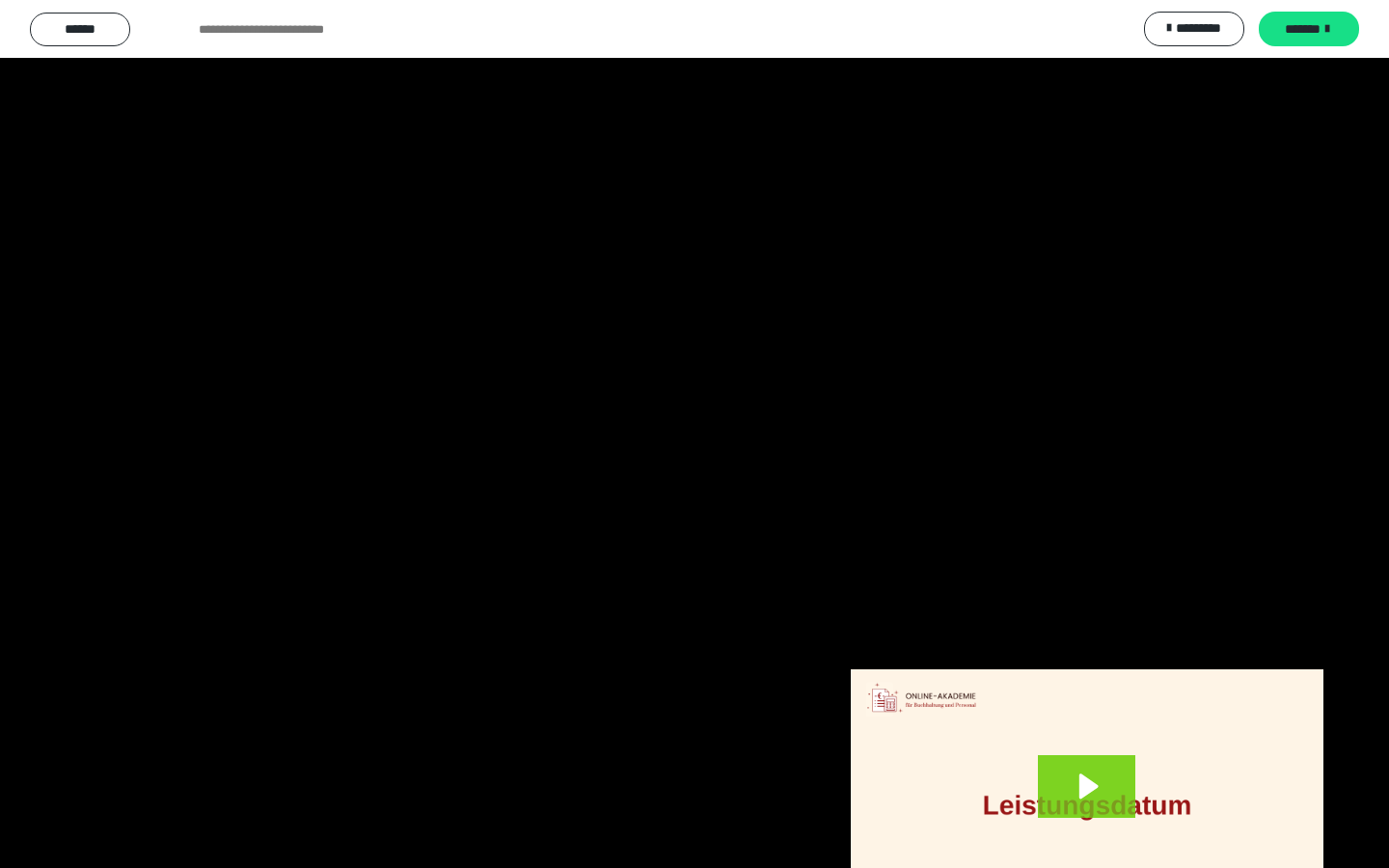 click at bounding box center [694, 434] 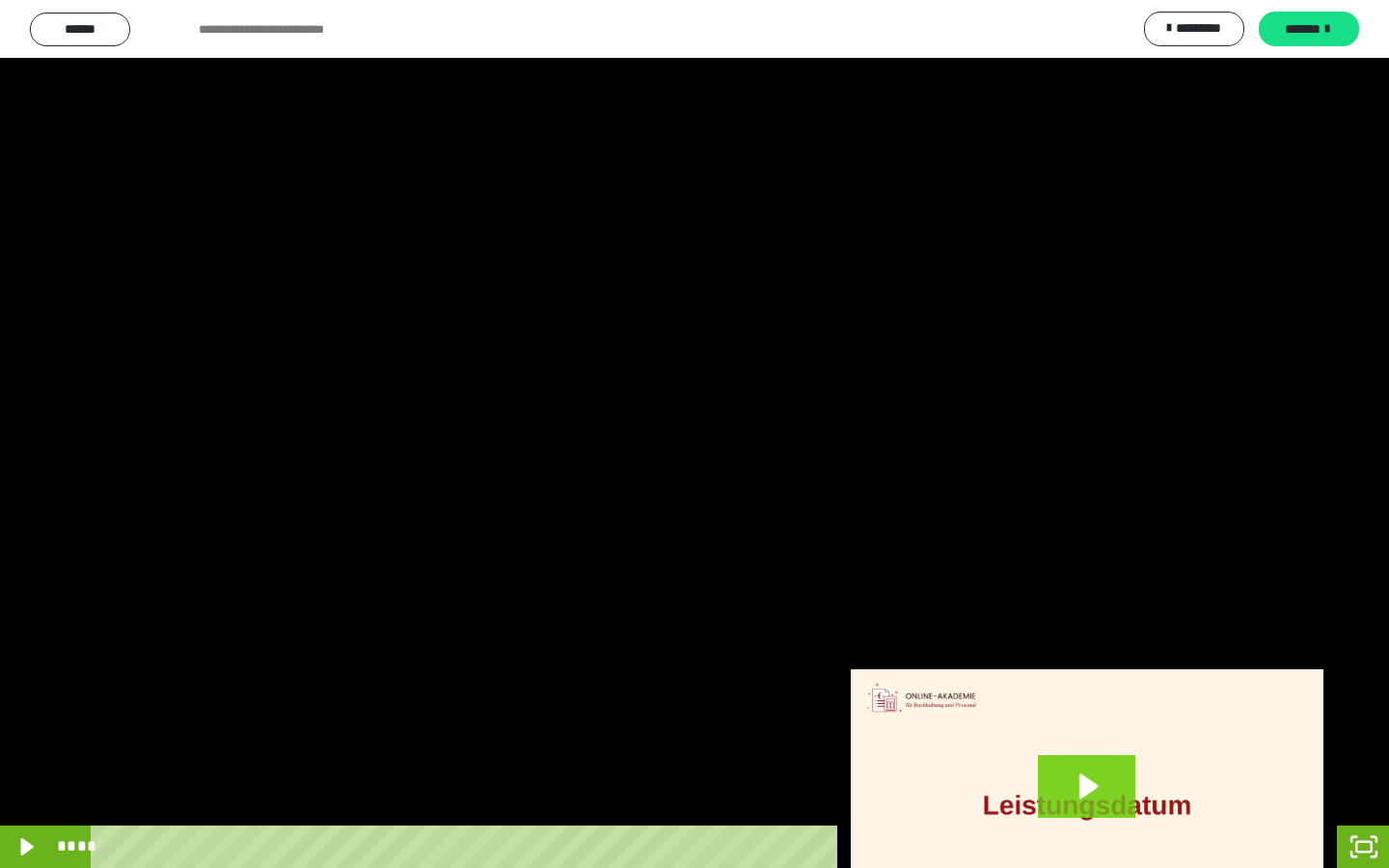 click at bounding box center [694, 434] 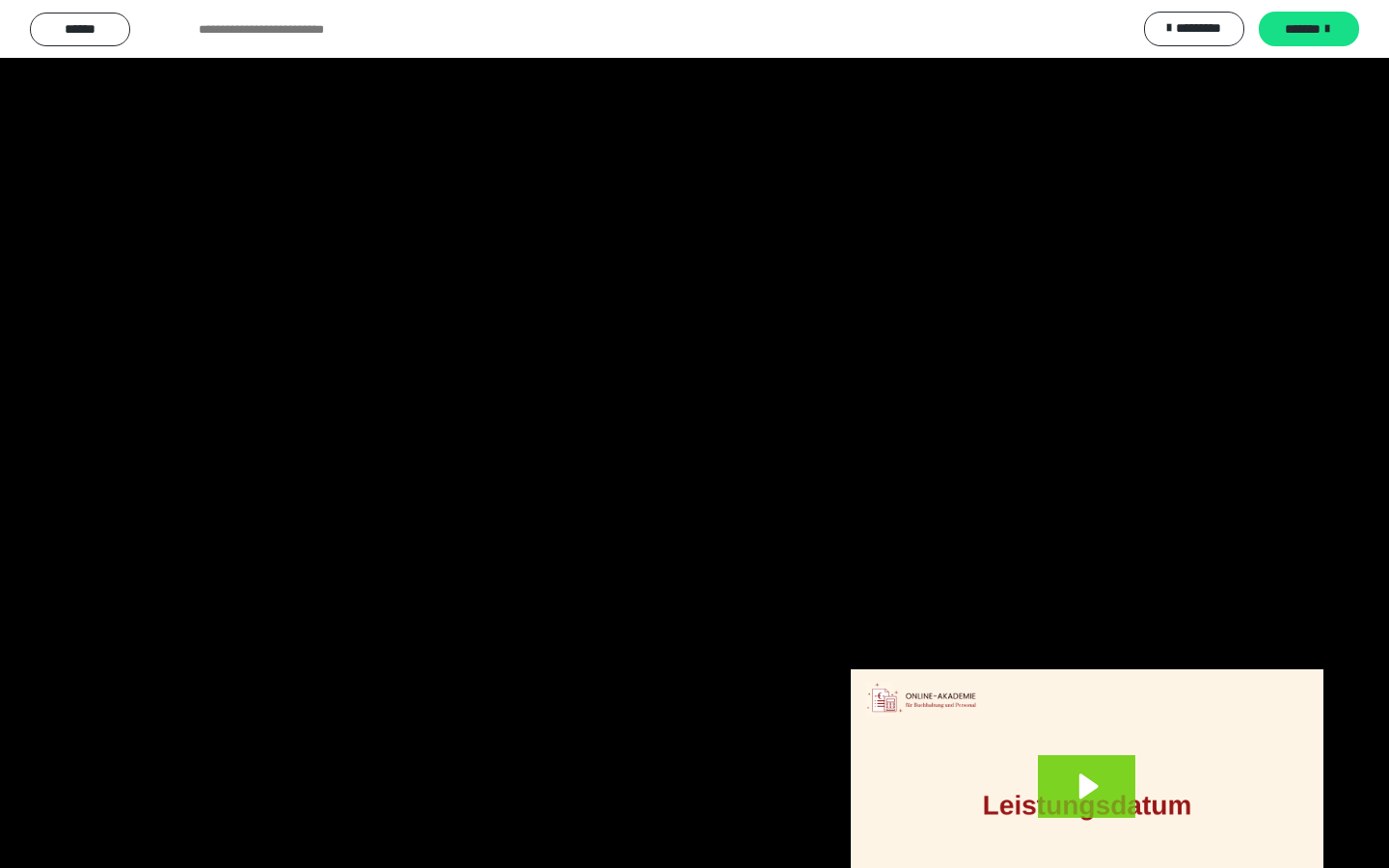 click at bounding box center [694, 434] 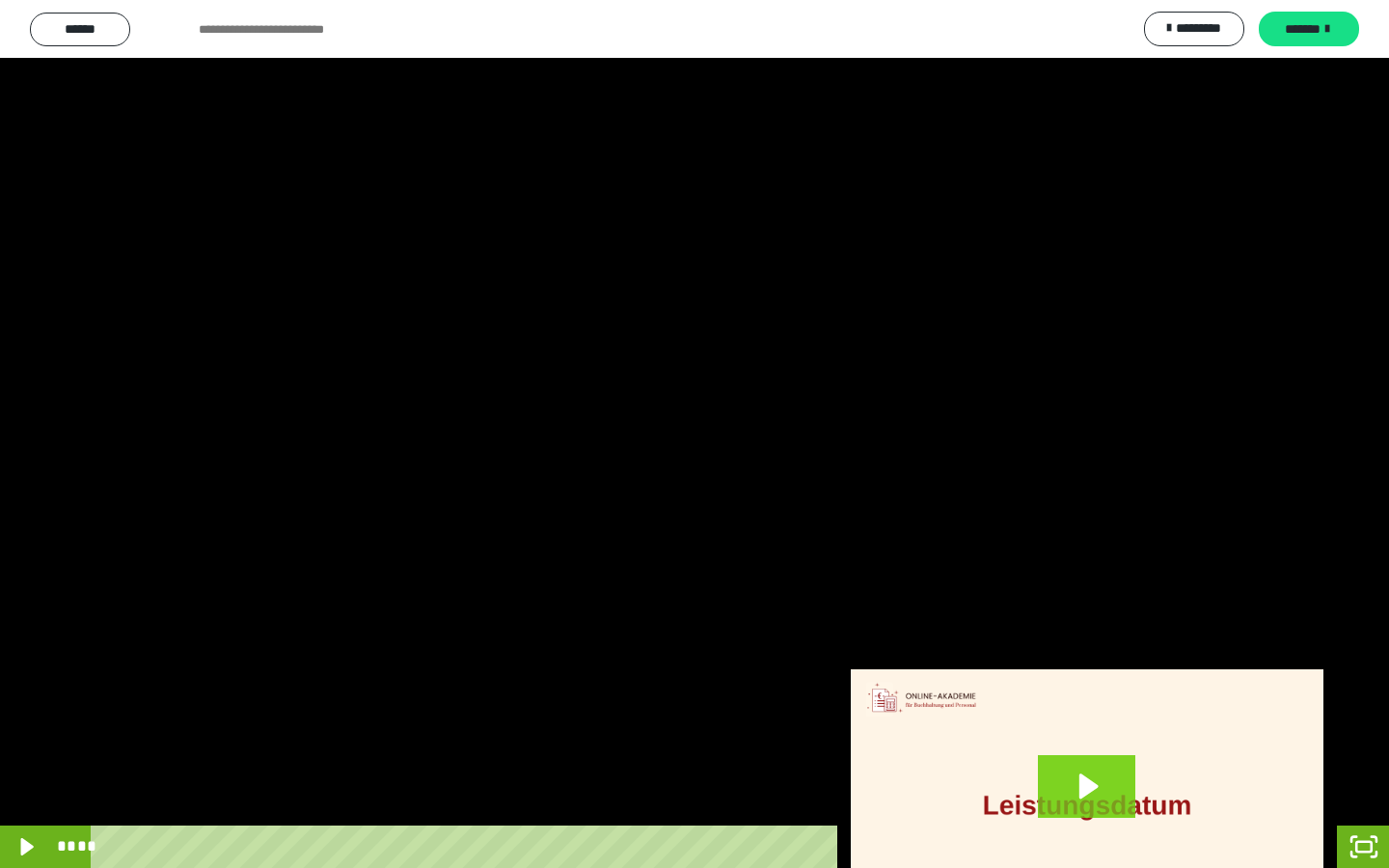 click at bounding box center (694, 434) 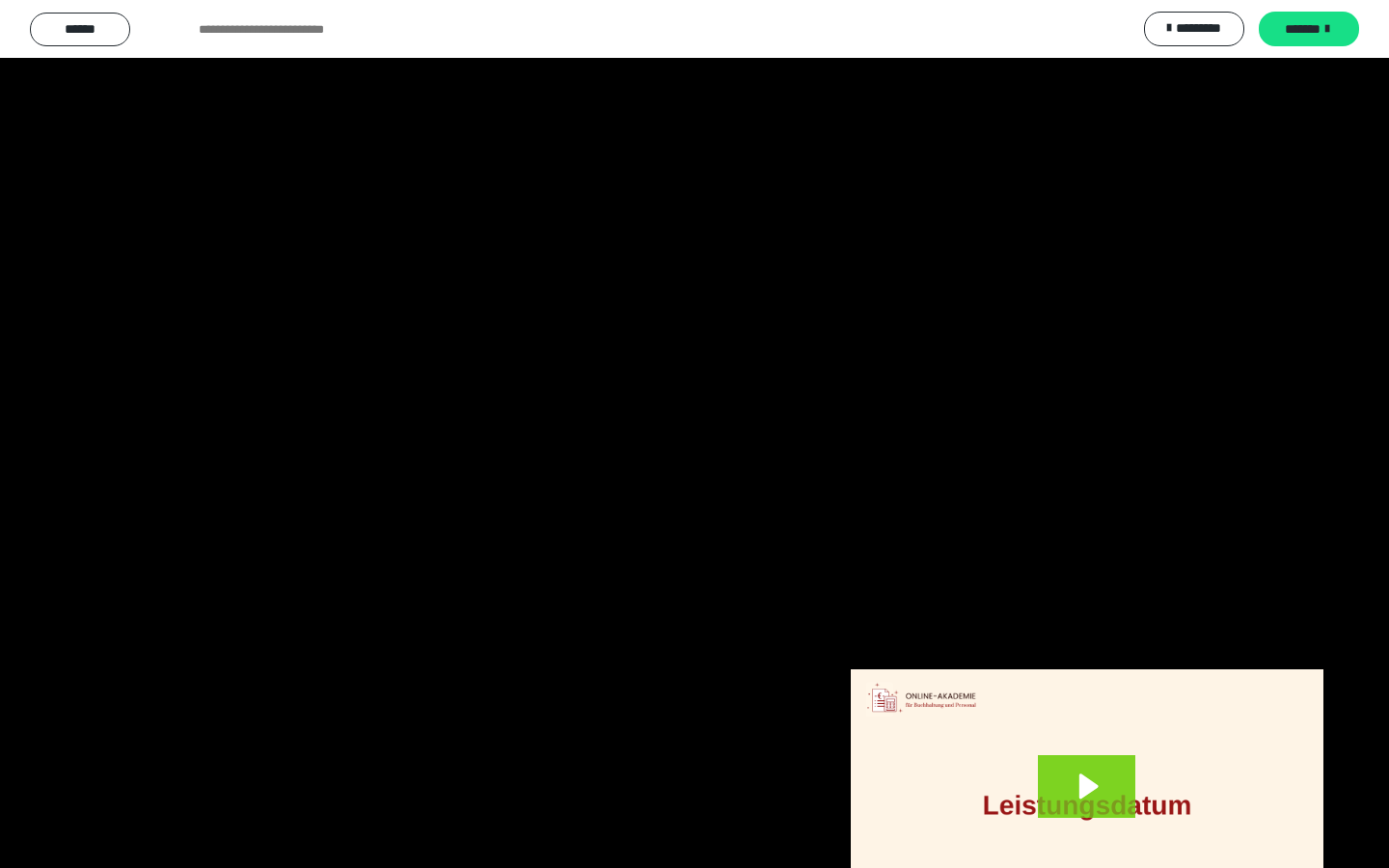 click at bounding box center [694, 434] 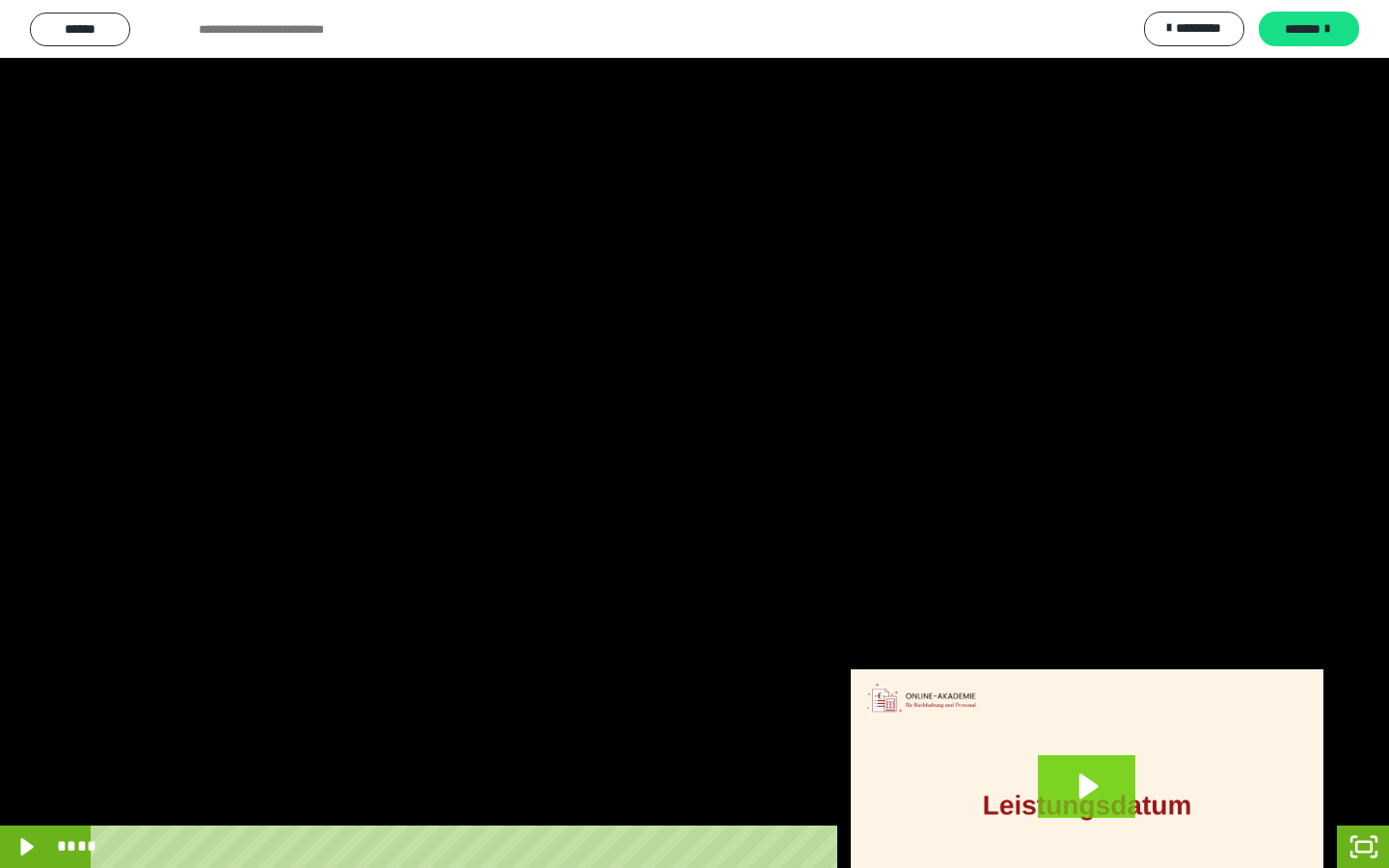 click at bounding box center (694, 434) 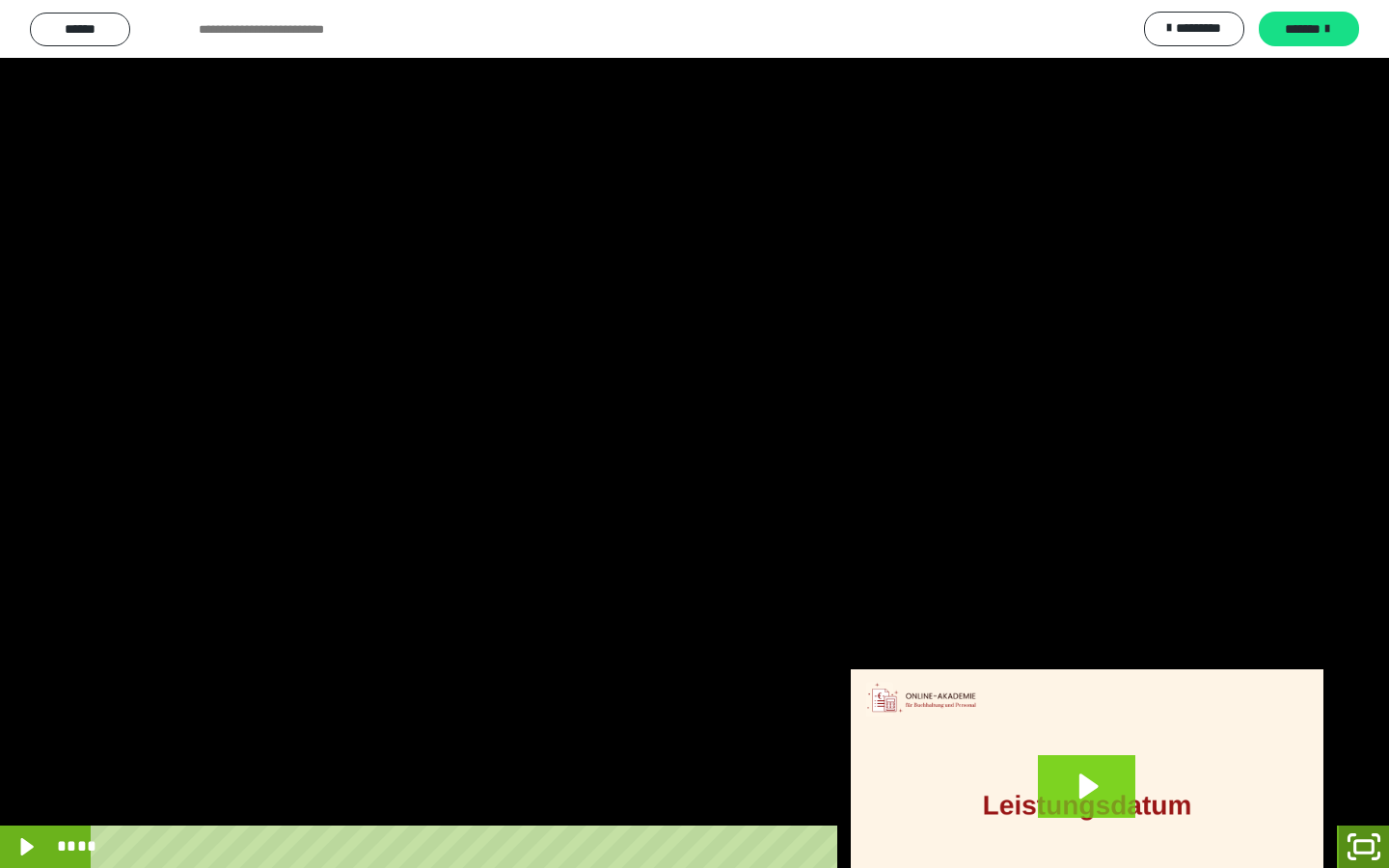 click 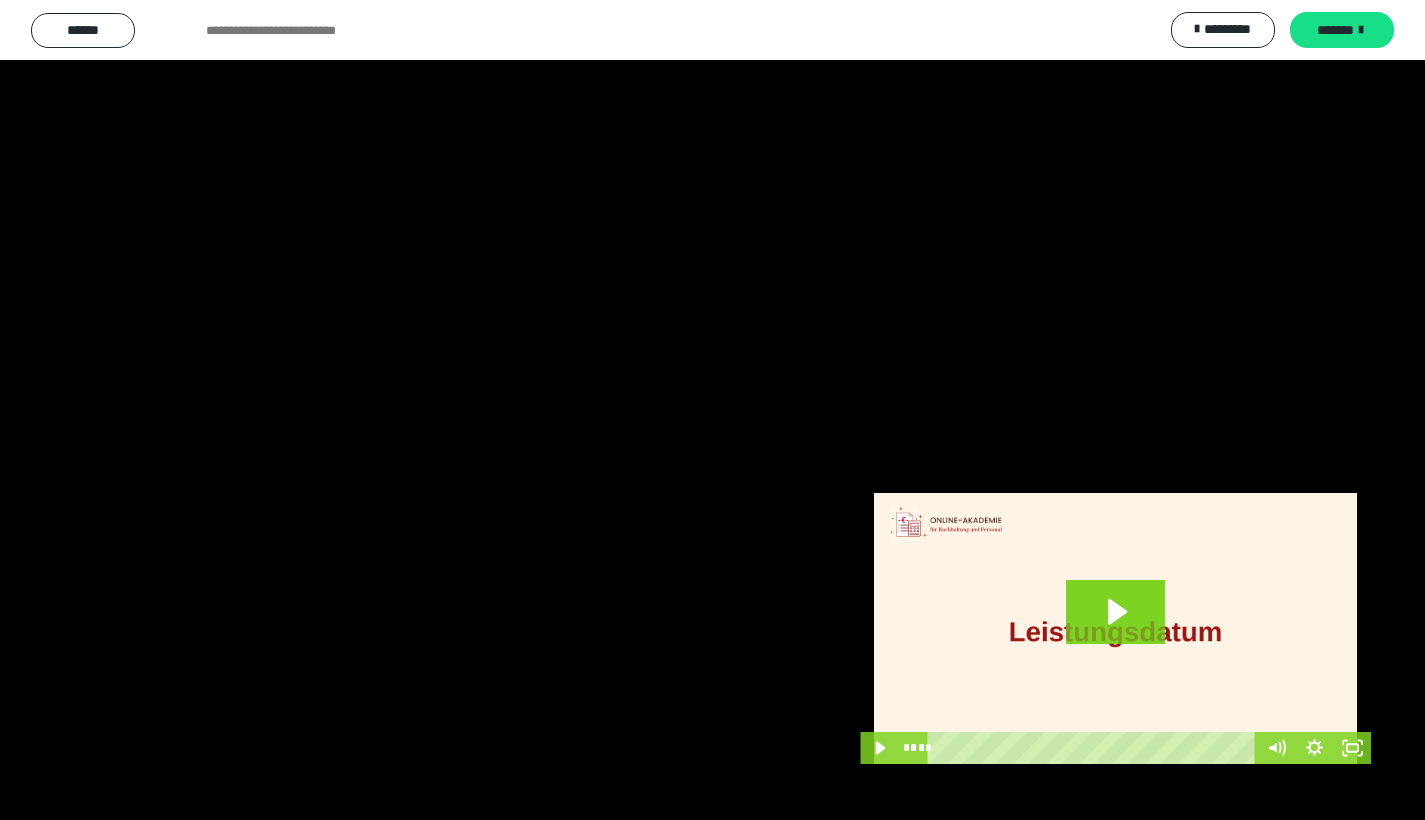 scroll, scrollTop: 193, scrollLeft: 0, axis: vertical 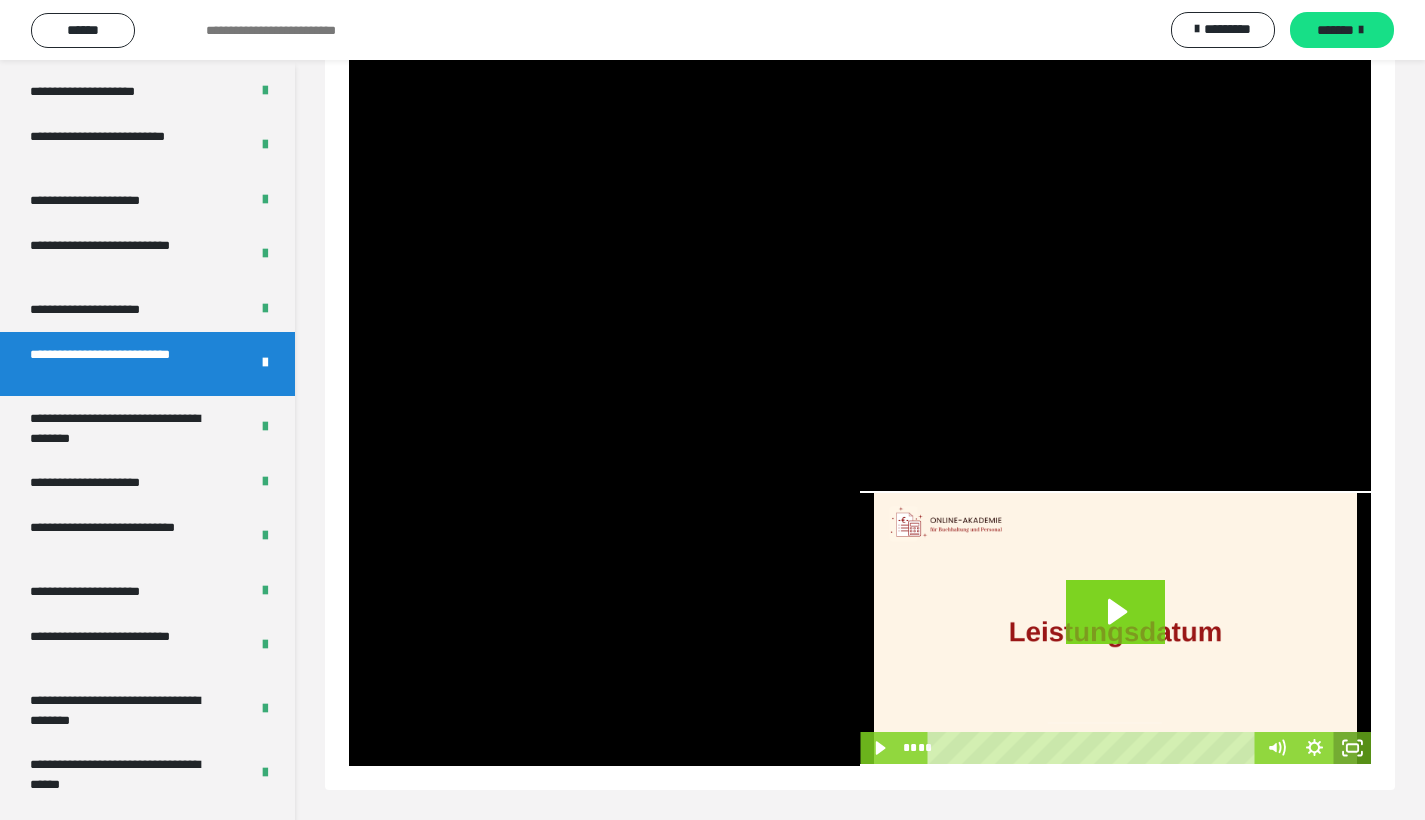 click 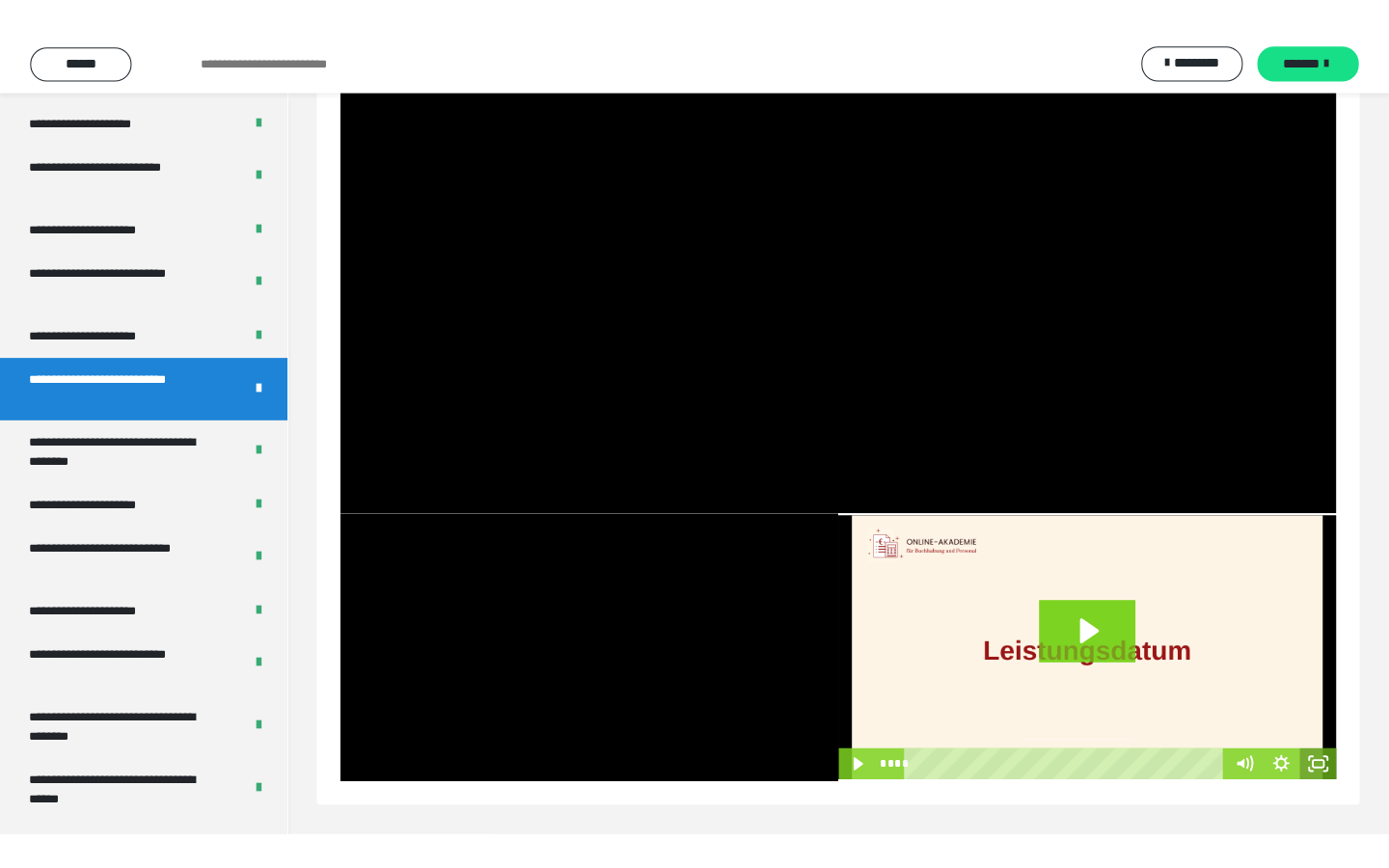 scroll, scrollTop: 0, scrollLeft: 0, axis: both 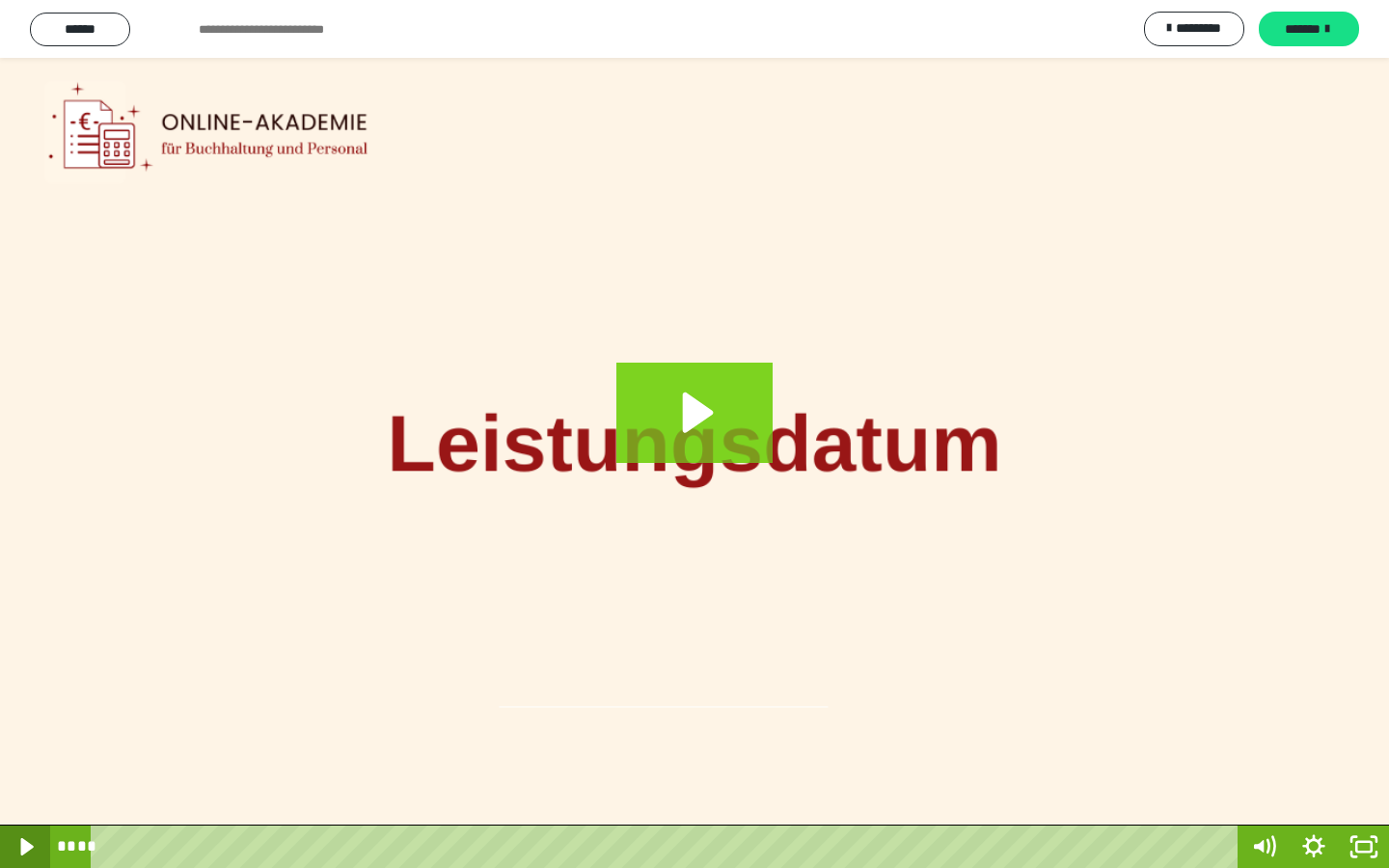 click 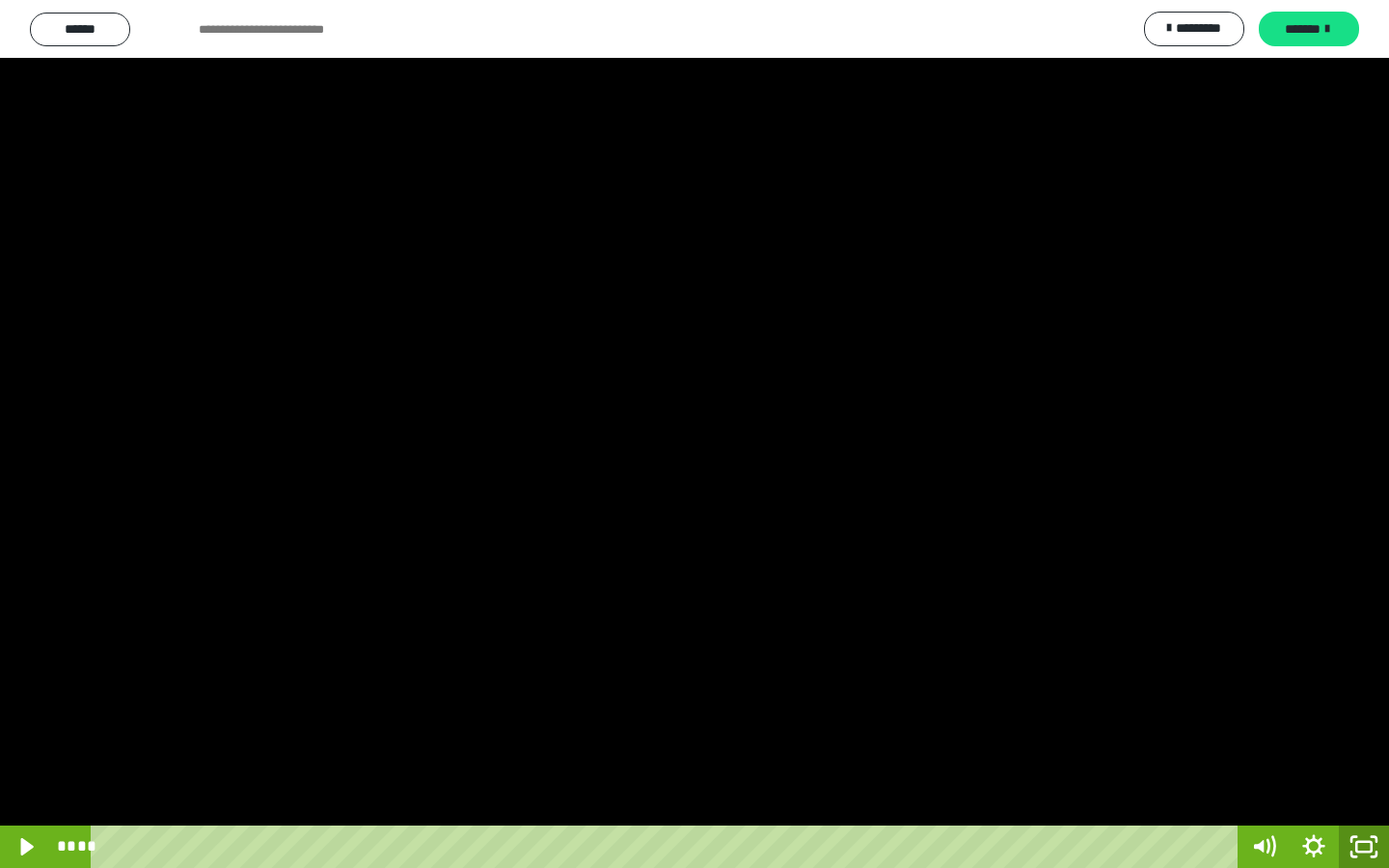 click 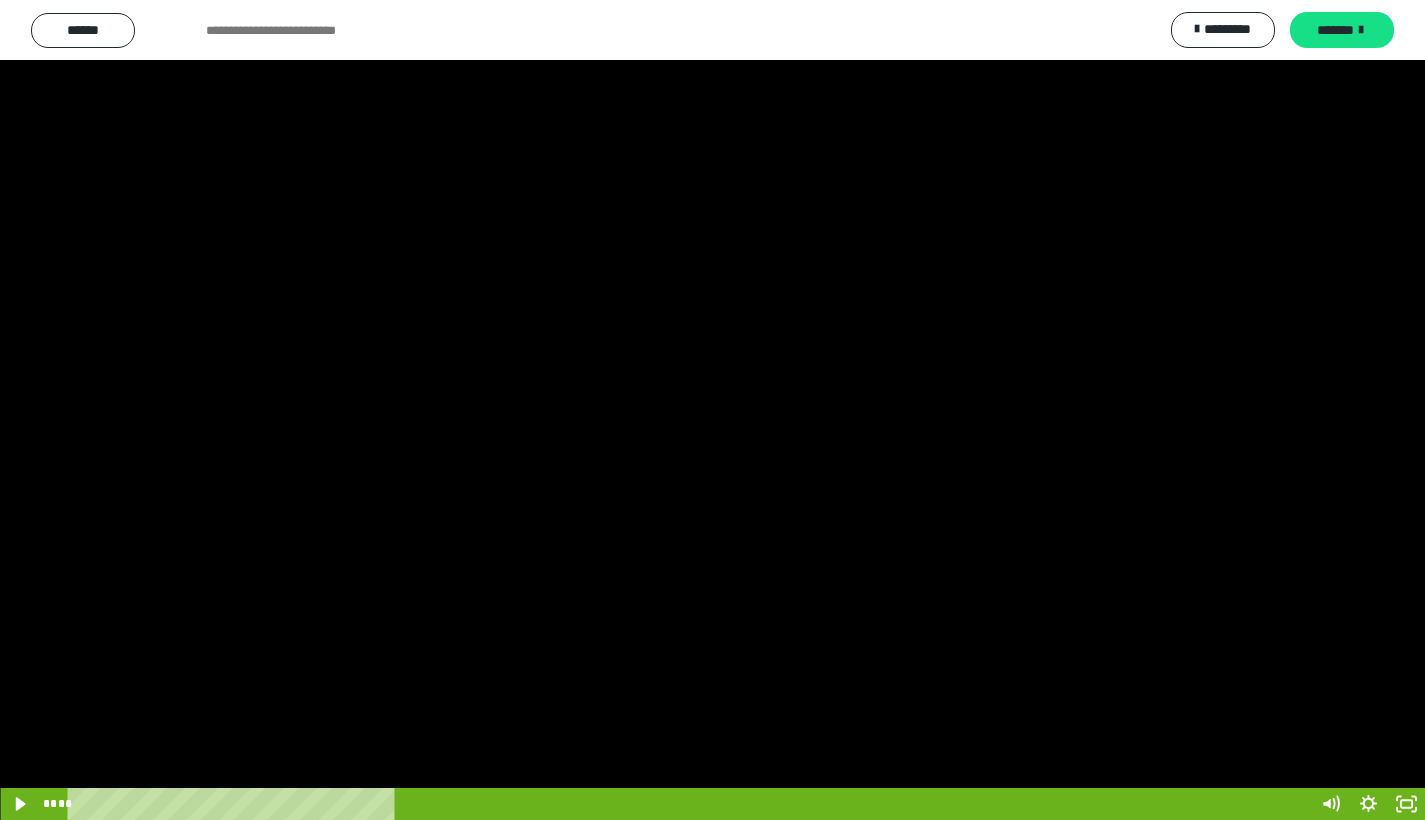 scroll, scrollTop: 193, scrollLeft: 0, axis: vertical 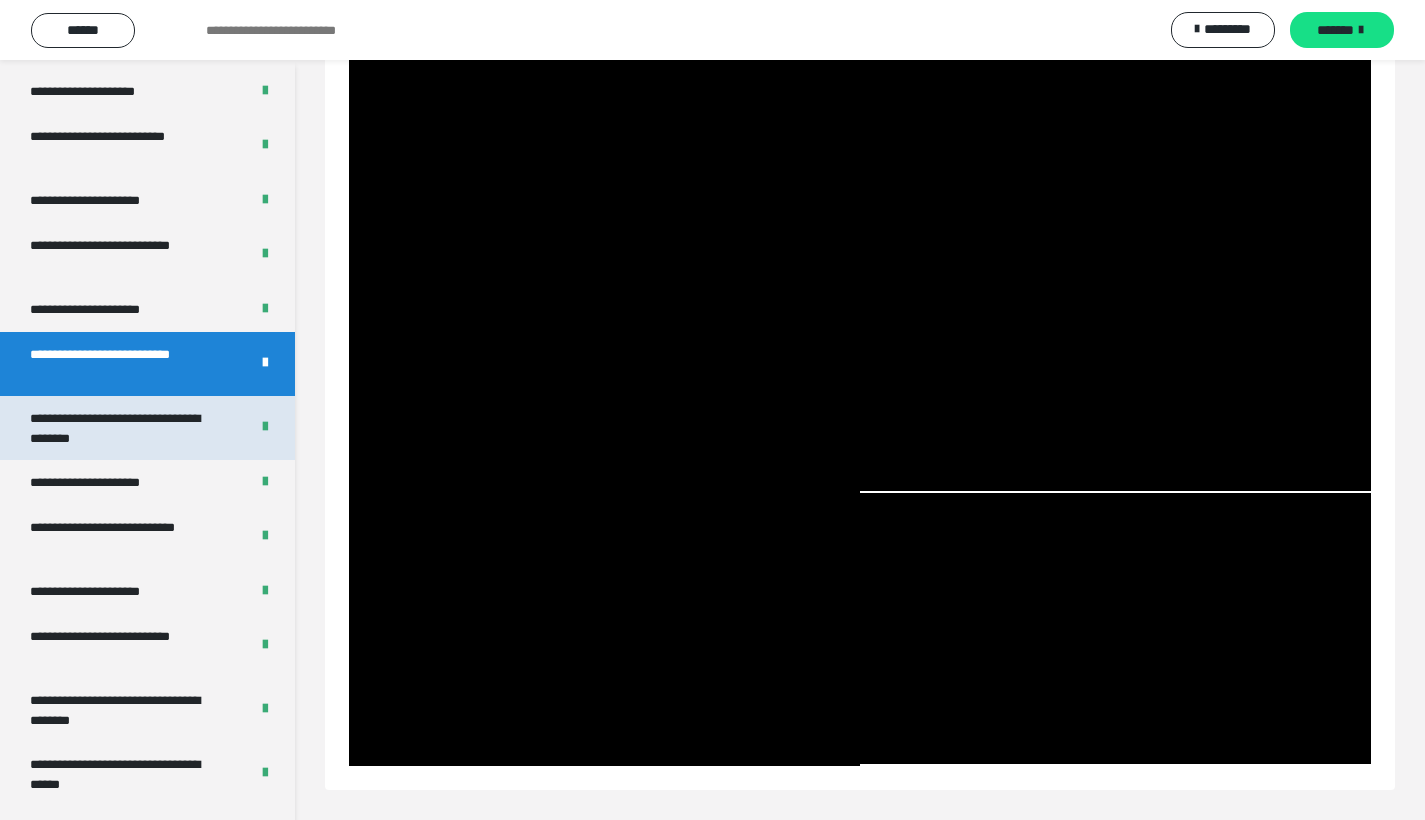 click on "**********" at bounding box center [124, 428] 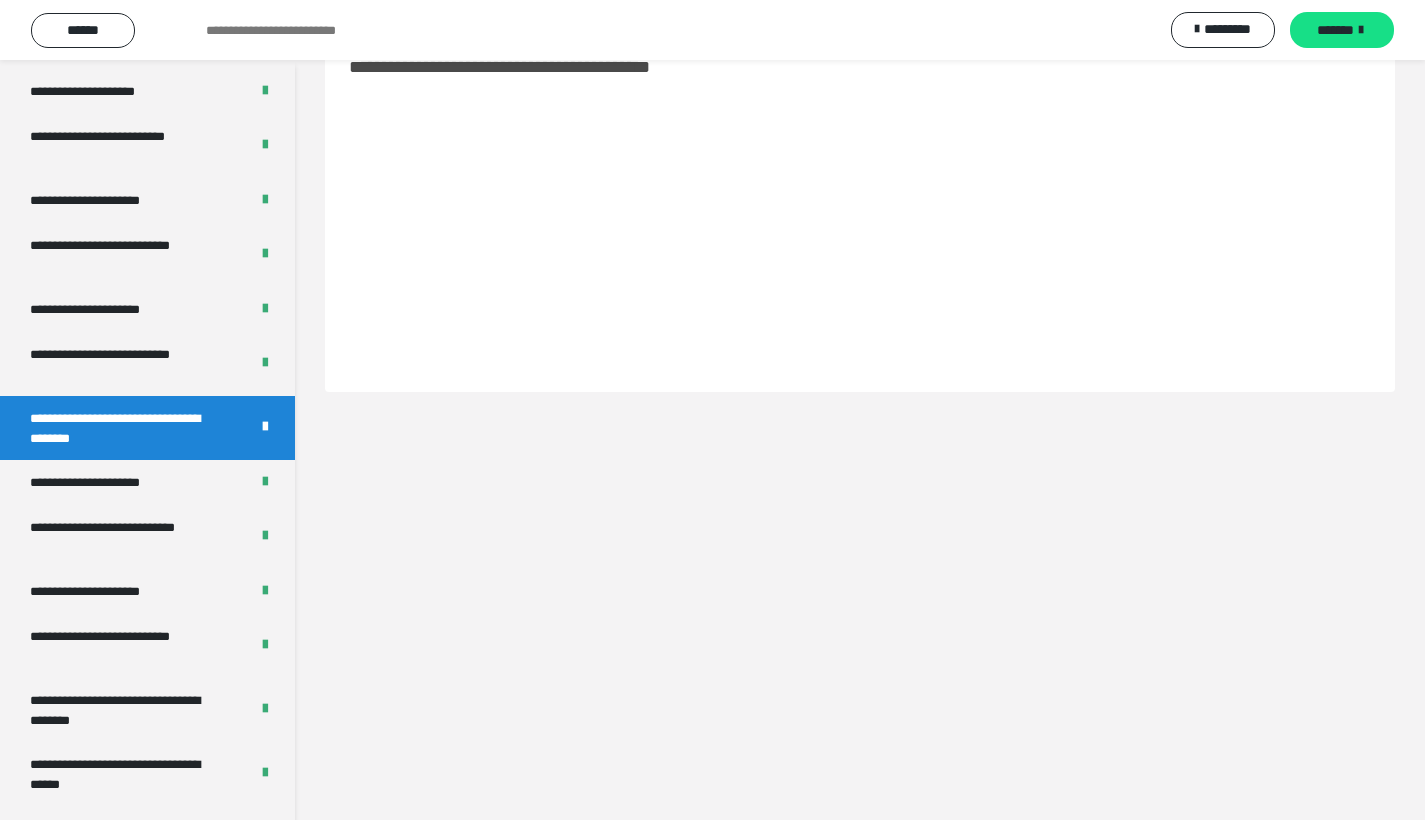 scroll, scrollTop: 60, scrollLeft: 0, axis: vertical 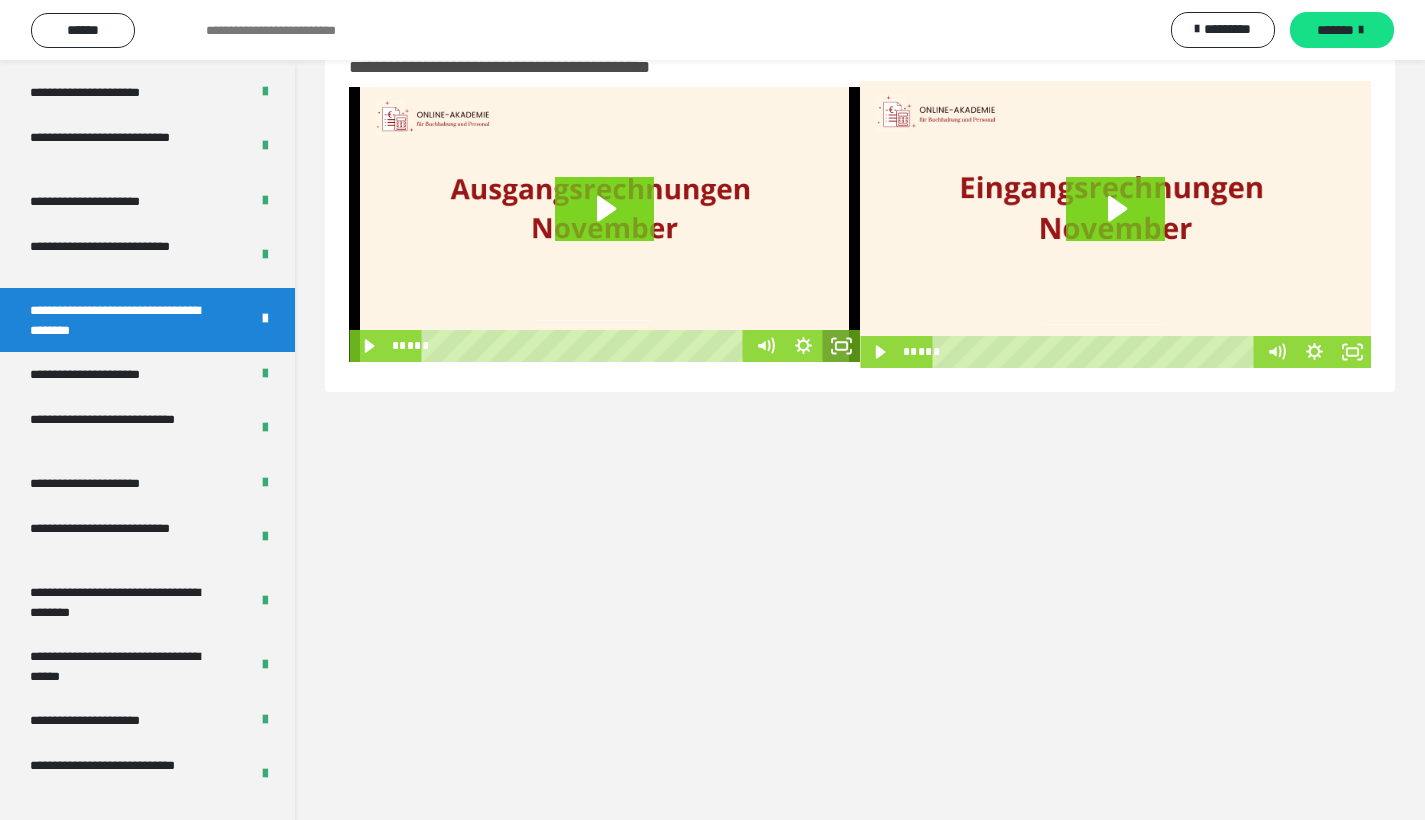click 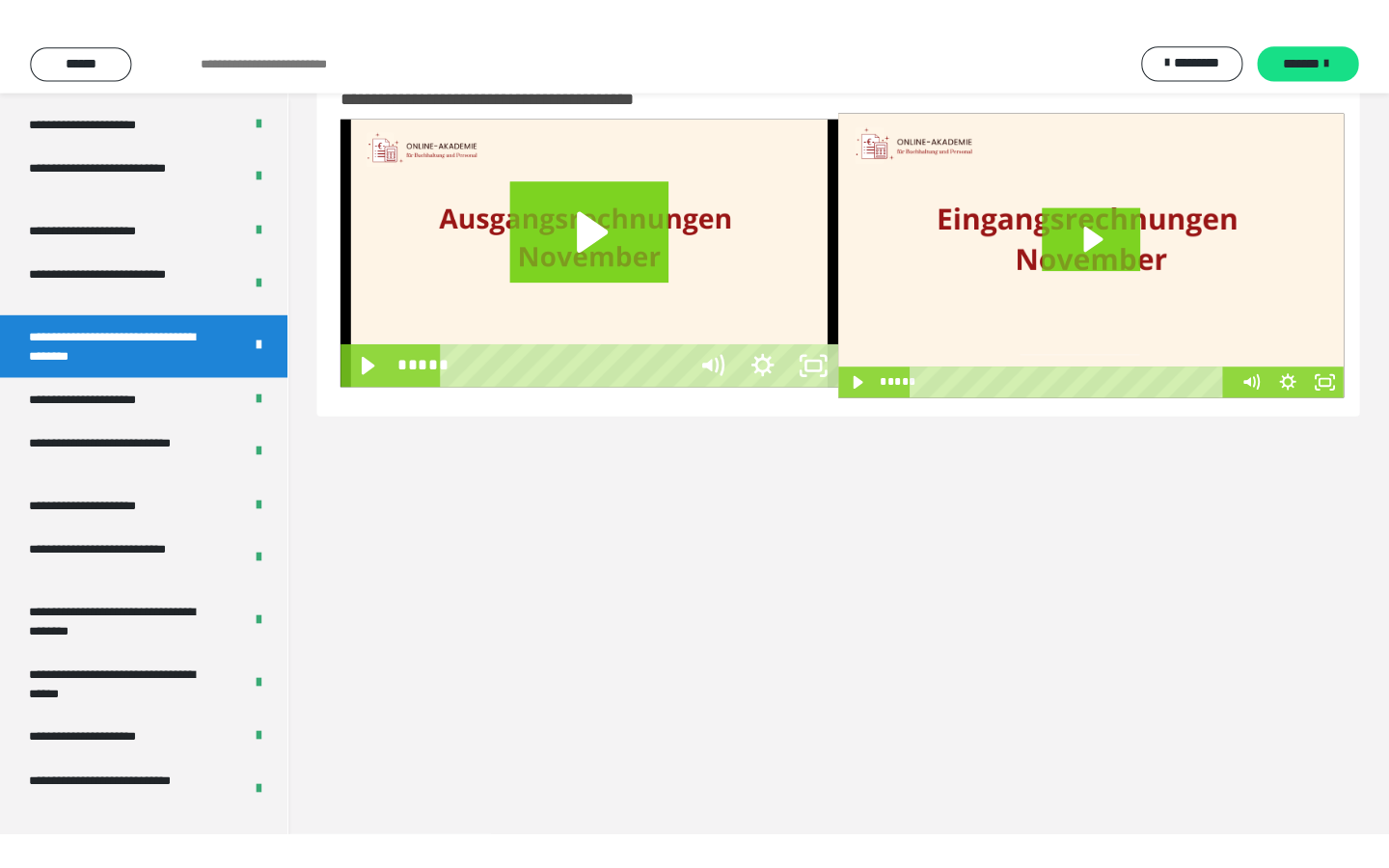 scroll, scrollTop: 0, scrollLeft: 0, axis: both 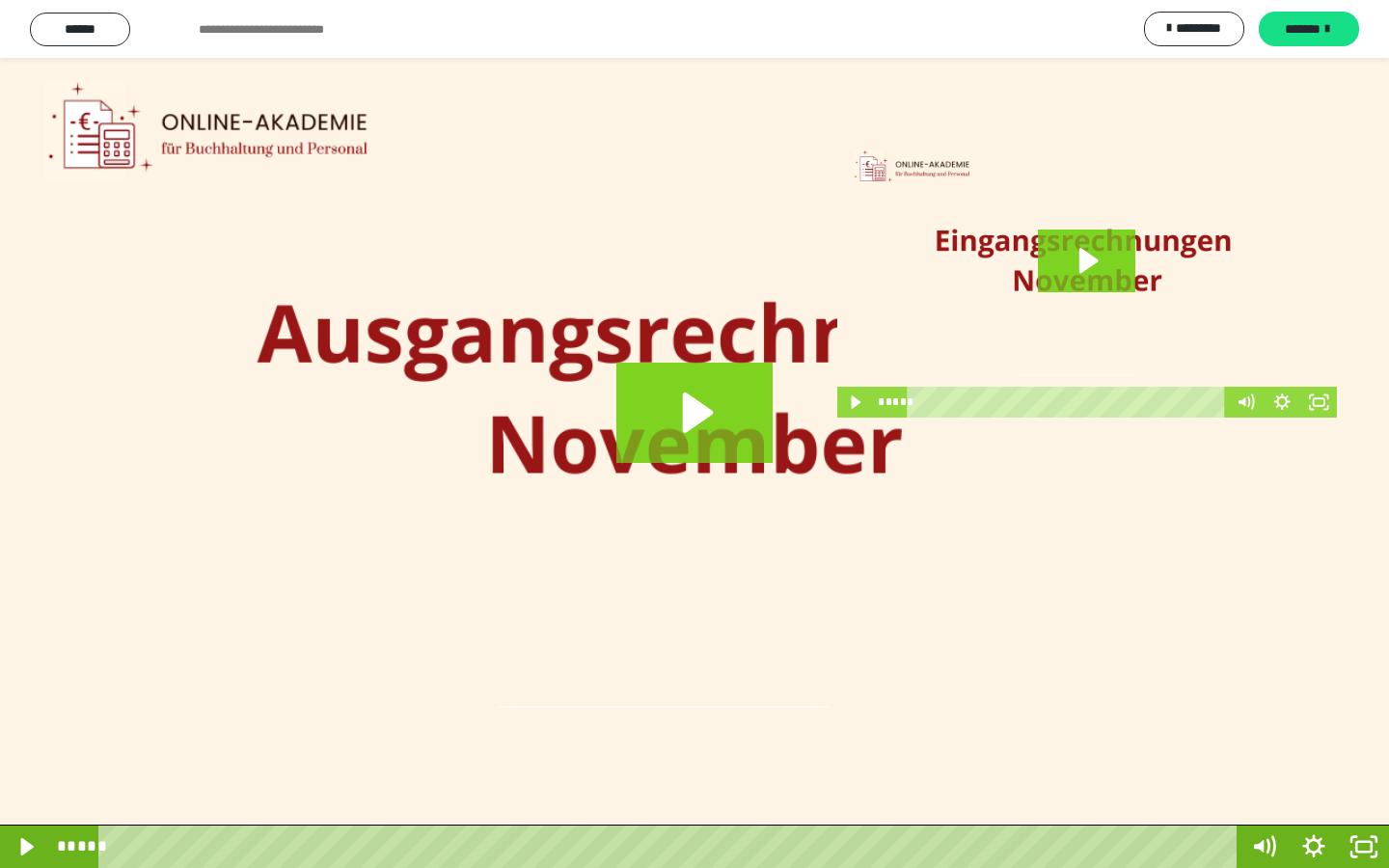 click at bounding box center [694, 434] 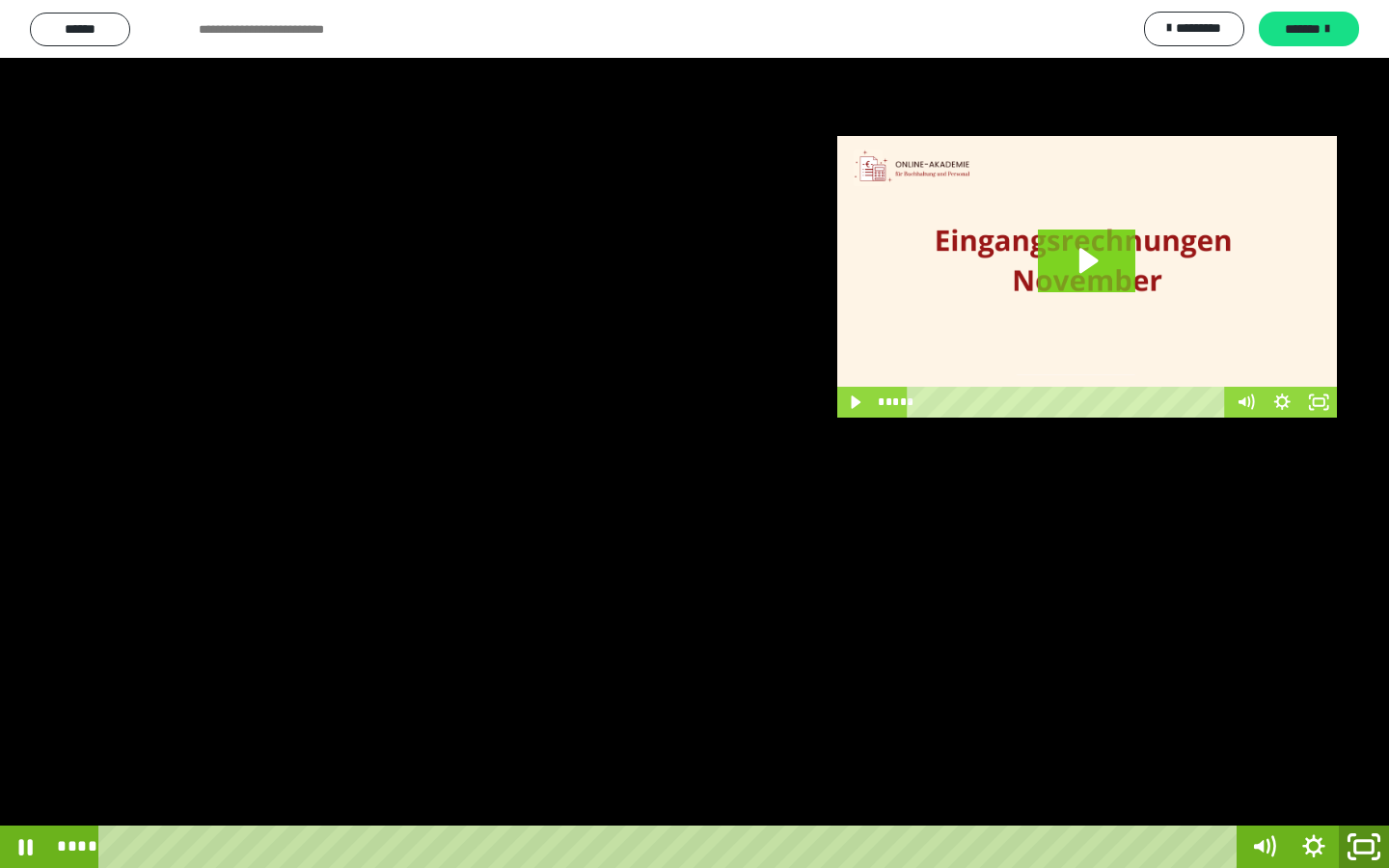 click 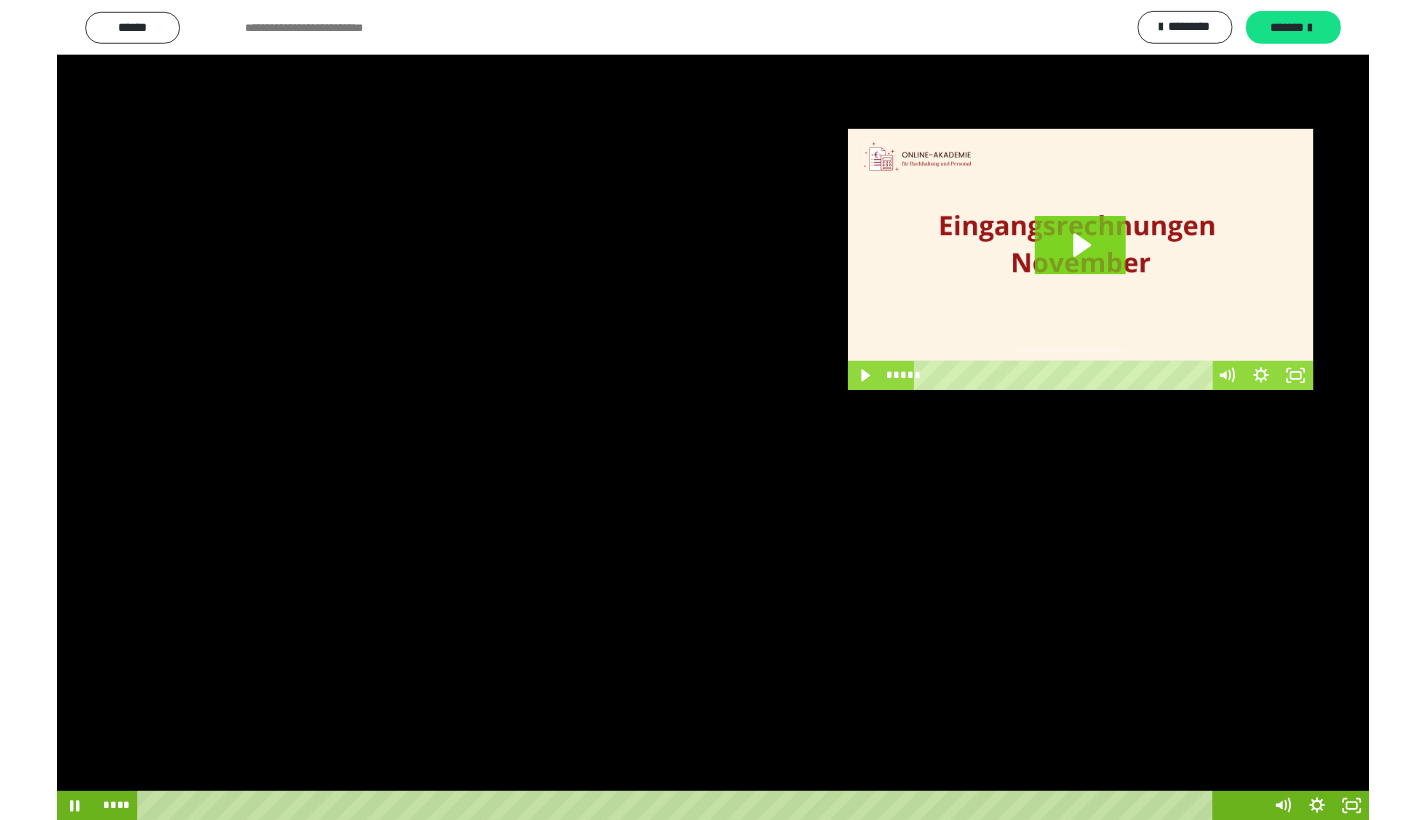 scroll, scrollTop: 60, scrollLeft: 0, axis: vertical 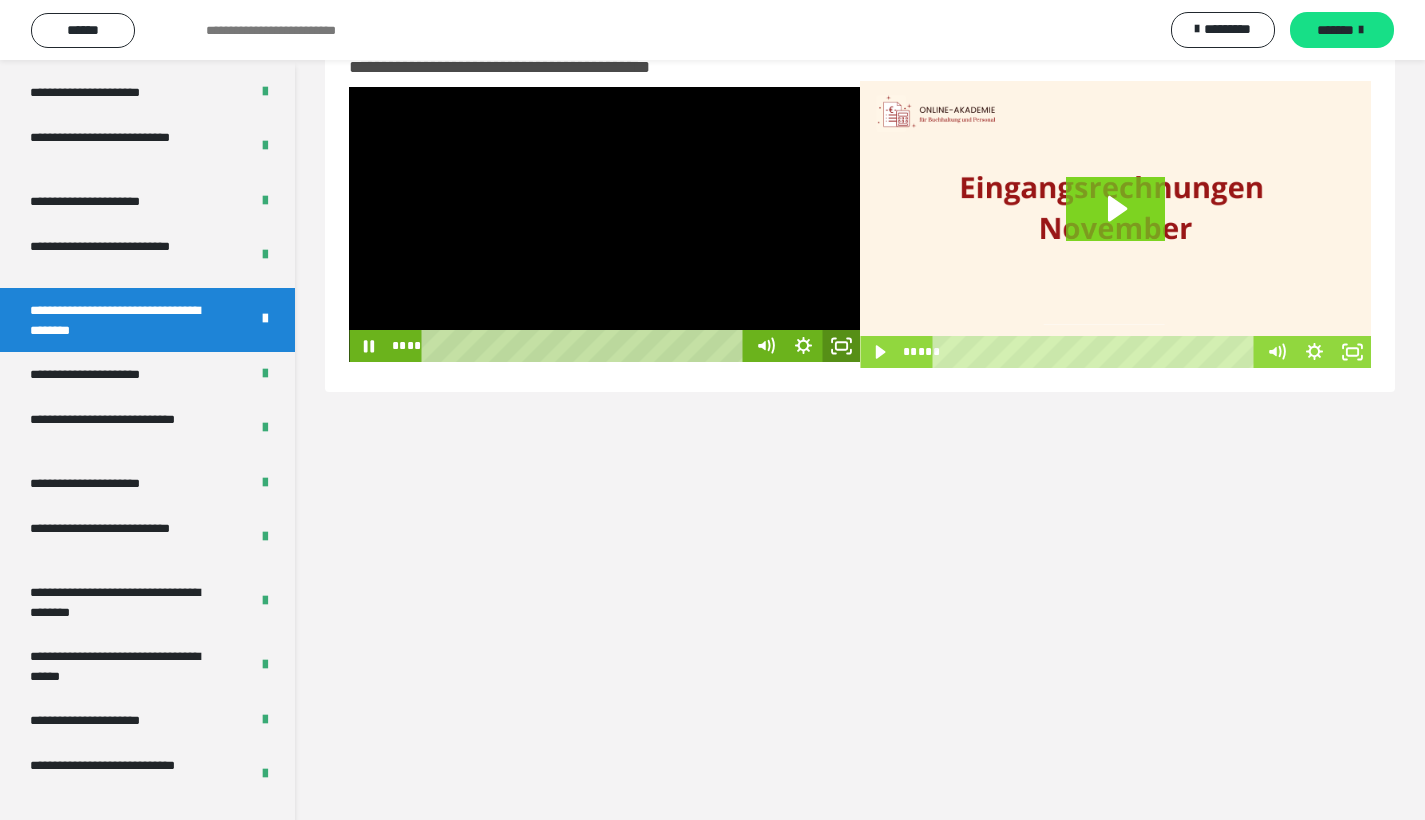 click 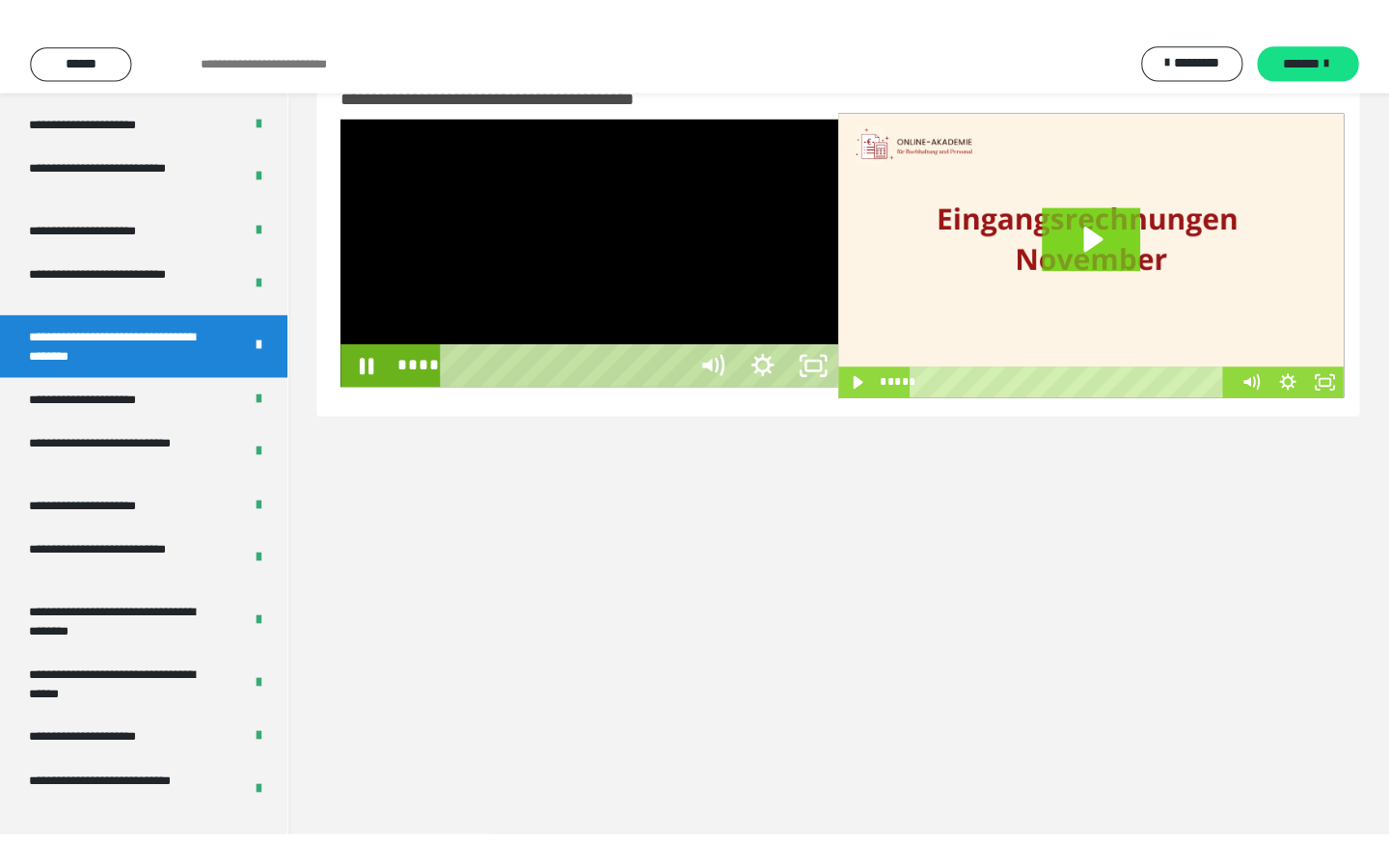 scroll, scrollTop: 0, scrollLeft: 0, axis: both 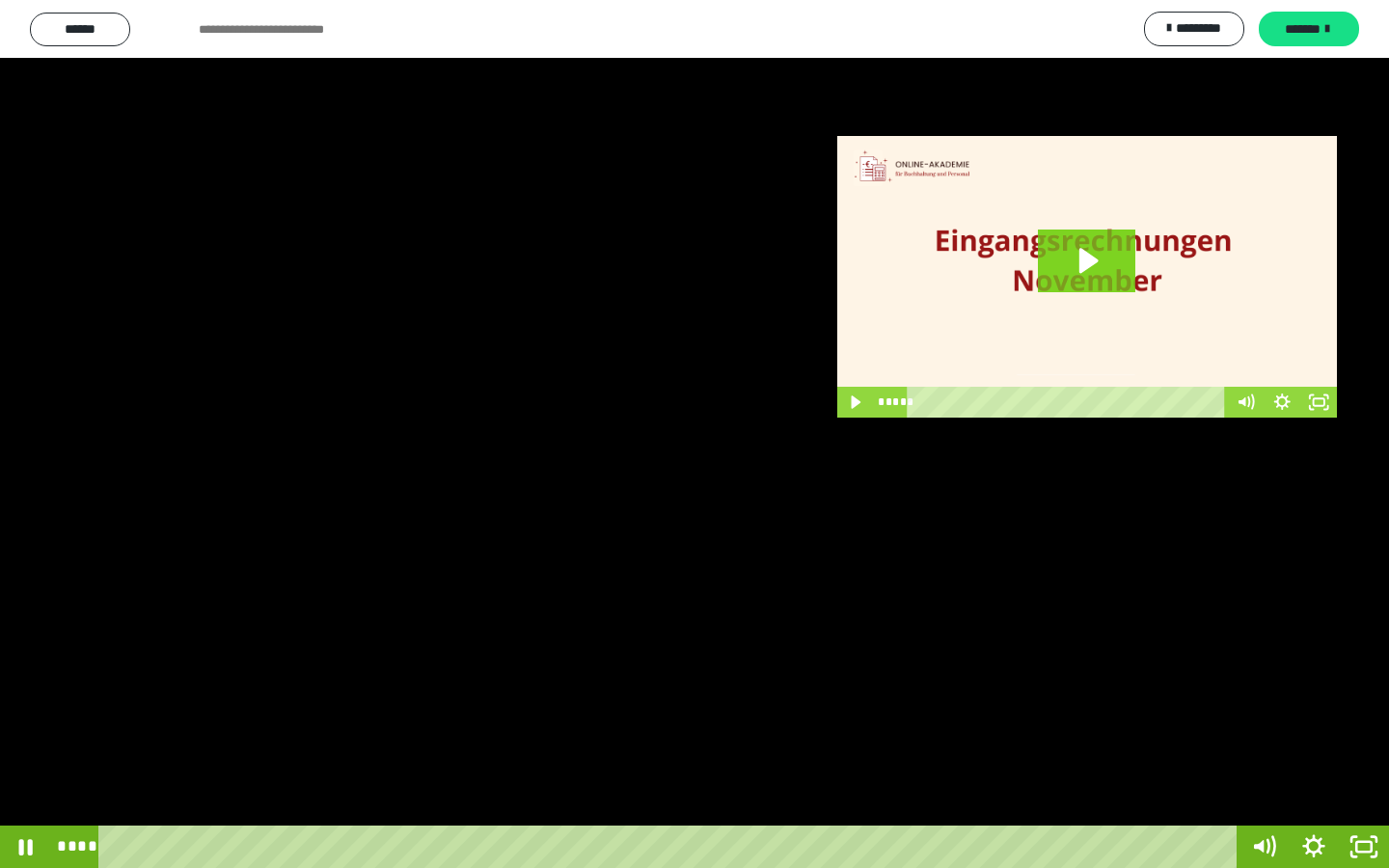 click at bounding box center (694, 434) 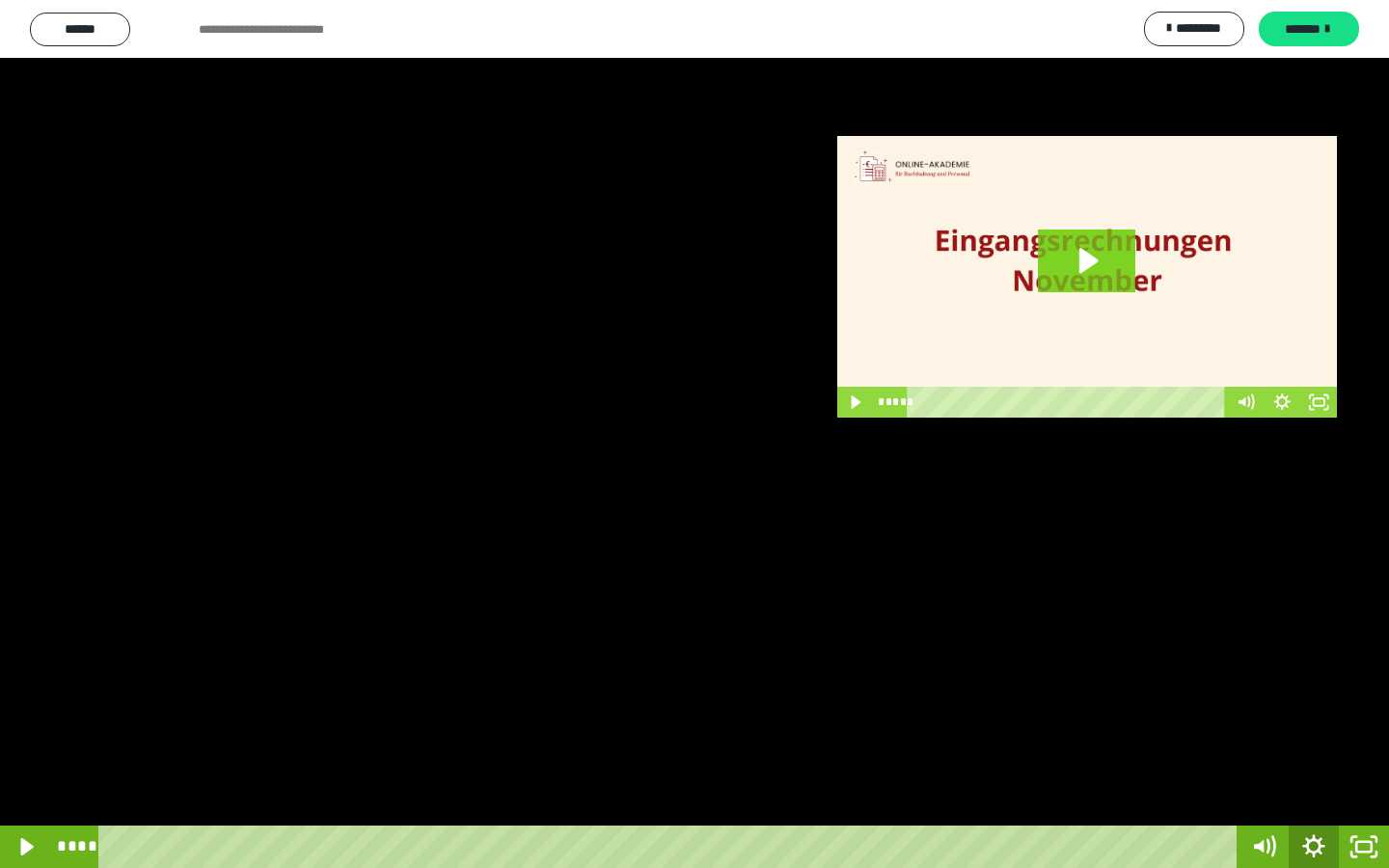click 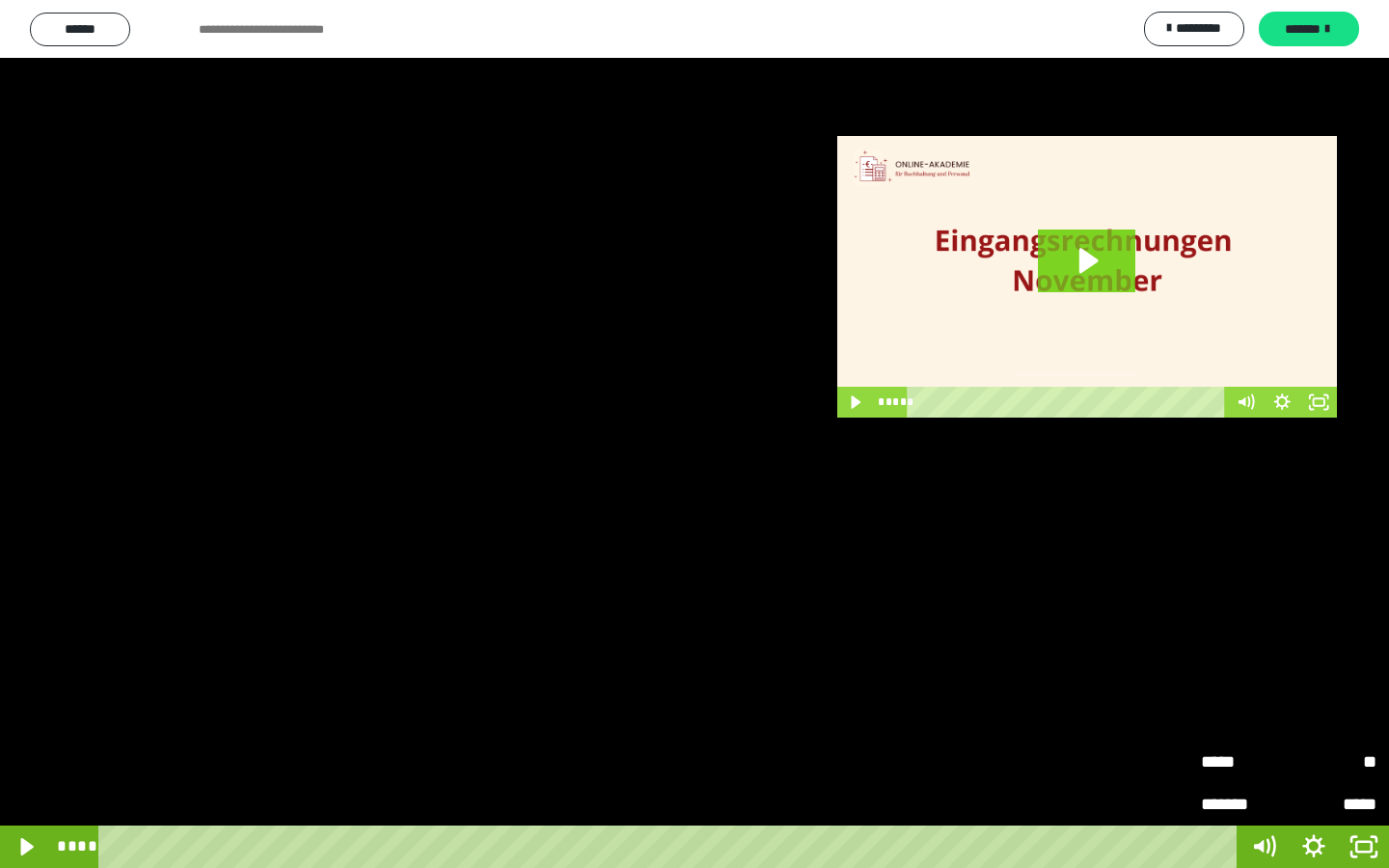 click on "**" at bounding box center (1332, 762) 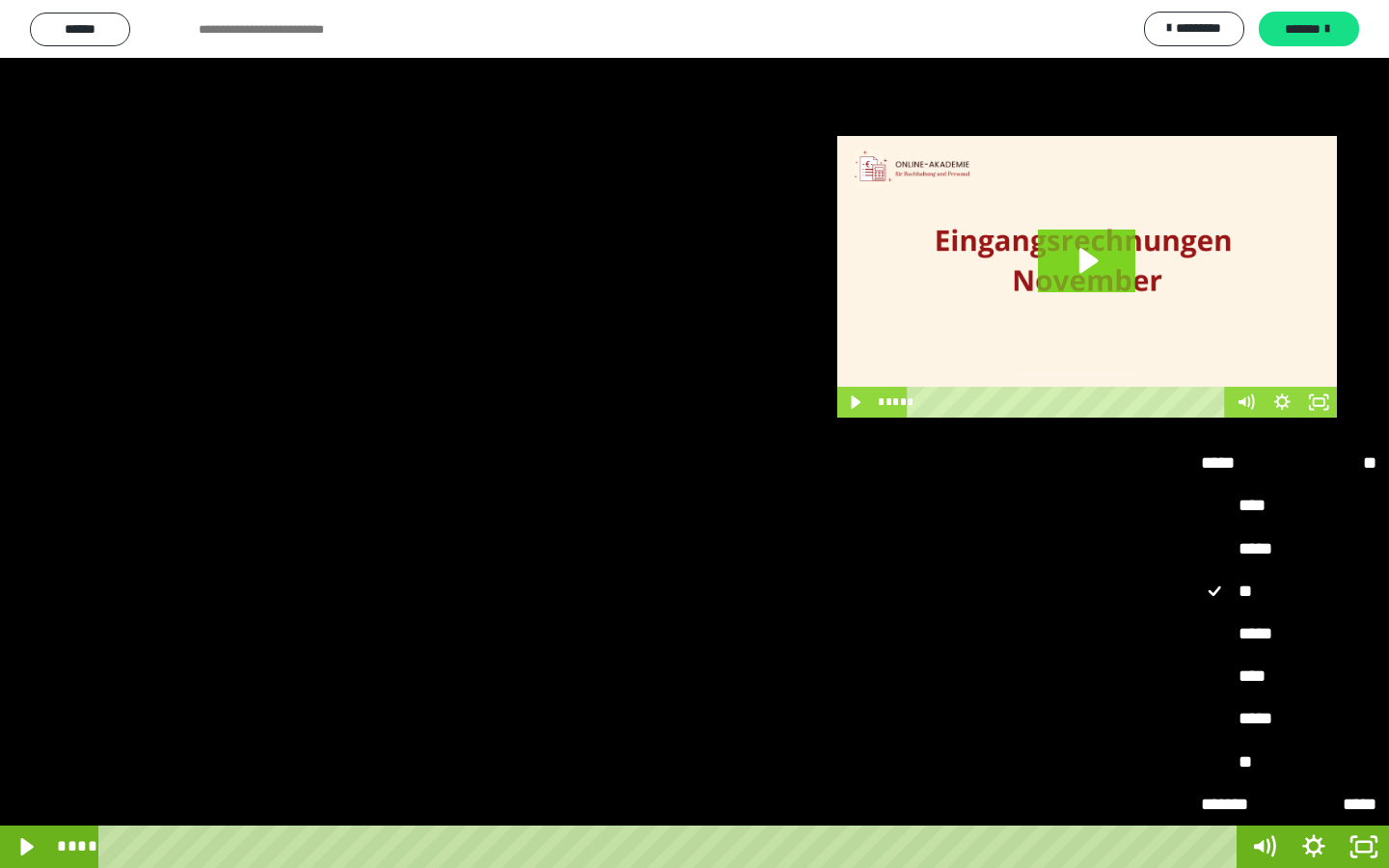 click on "****" at bounding box center (1289, 677) 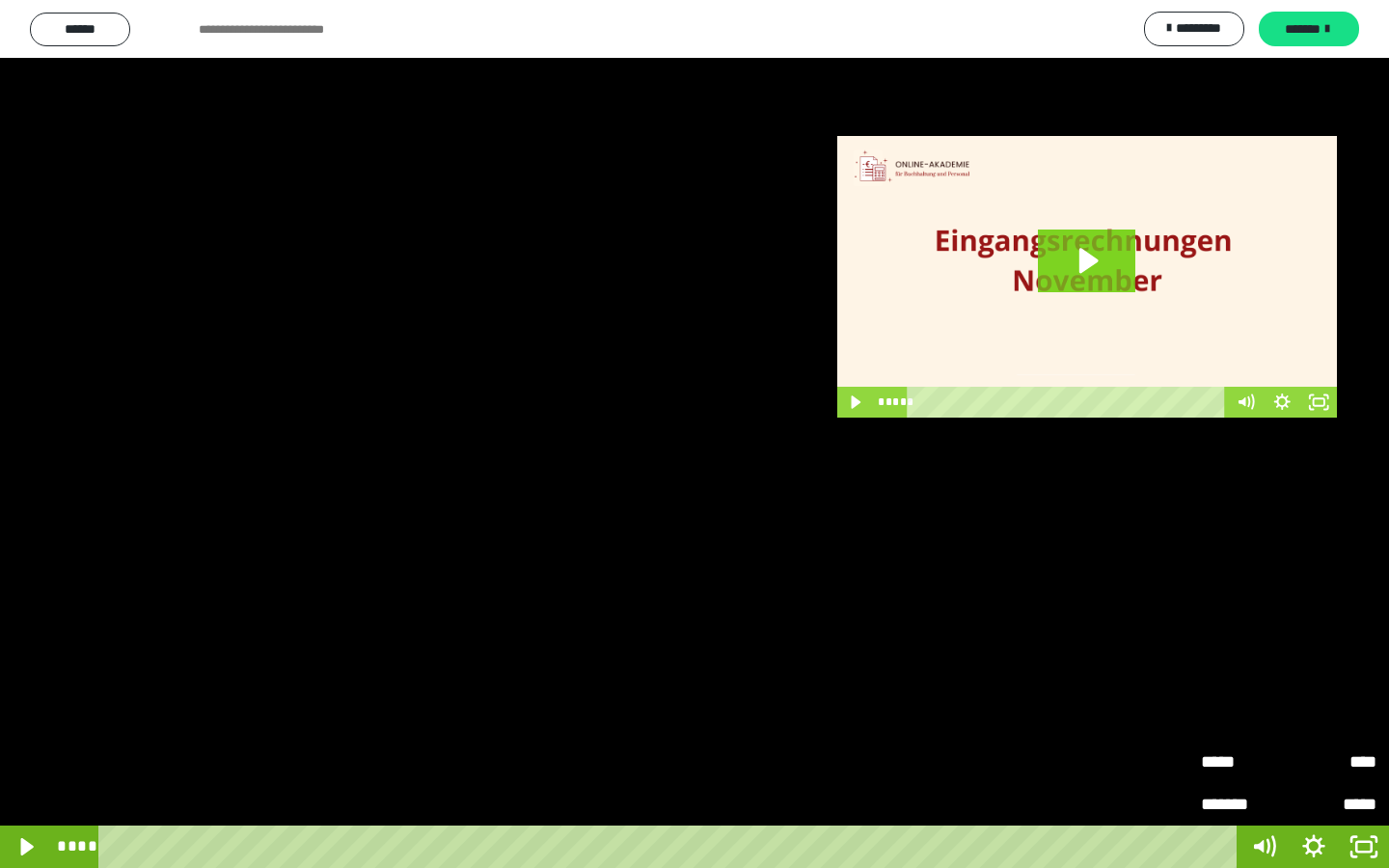 click at bounding box center [694, 434] 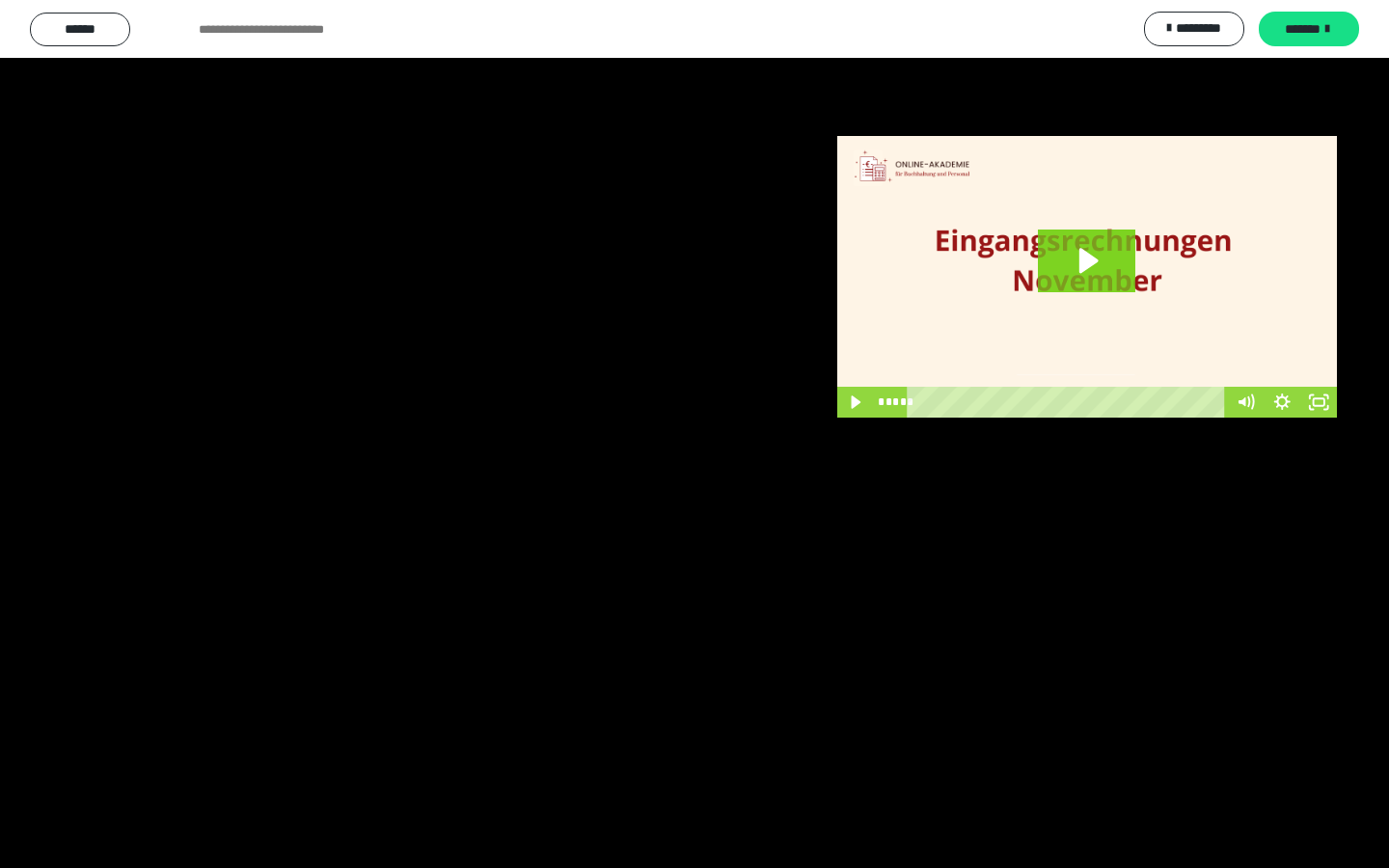 click at bounding box center (694, 434) 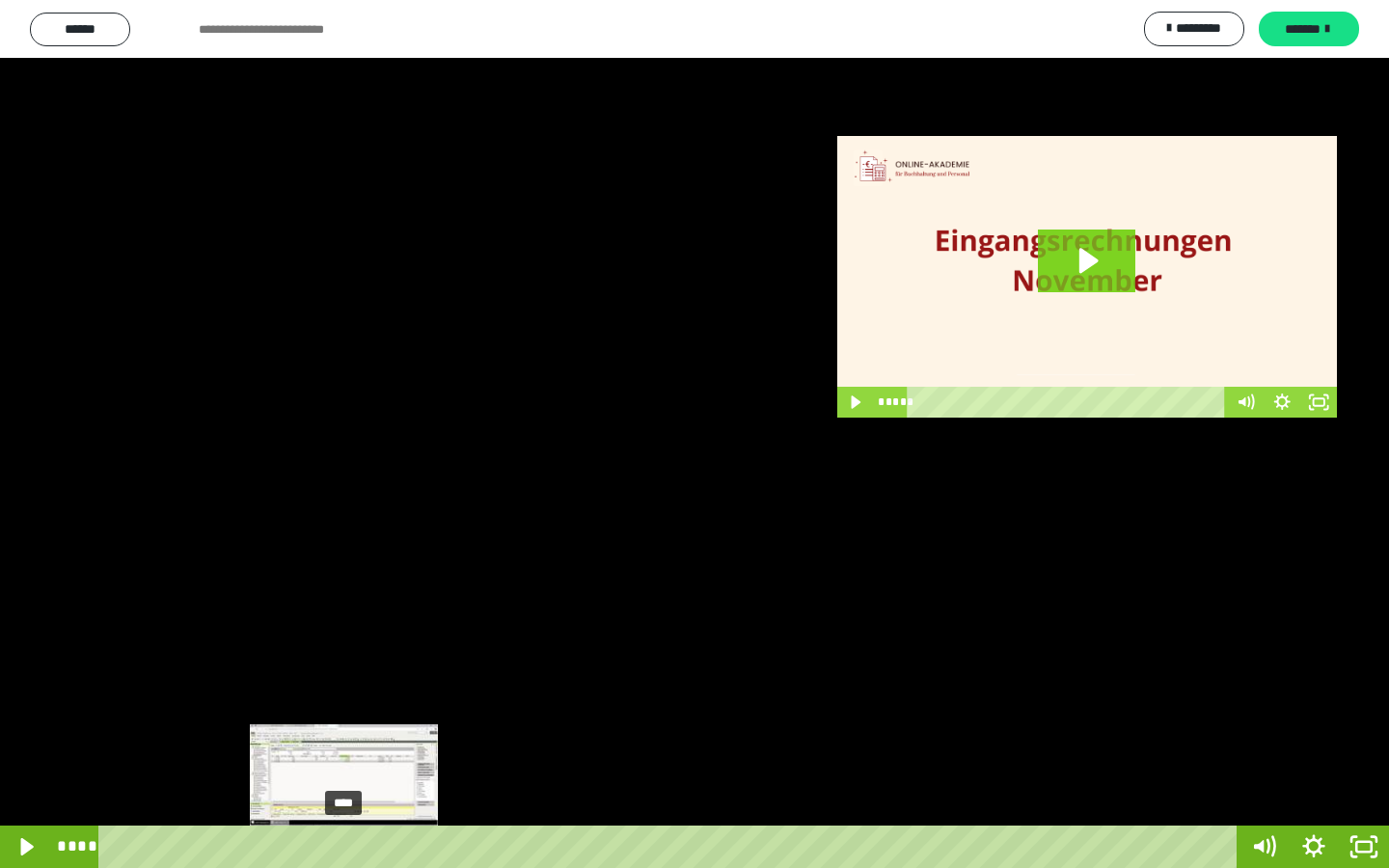 click on "****" at bounding box center (671, 847) 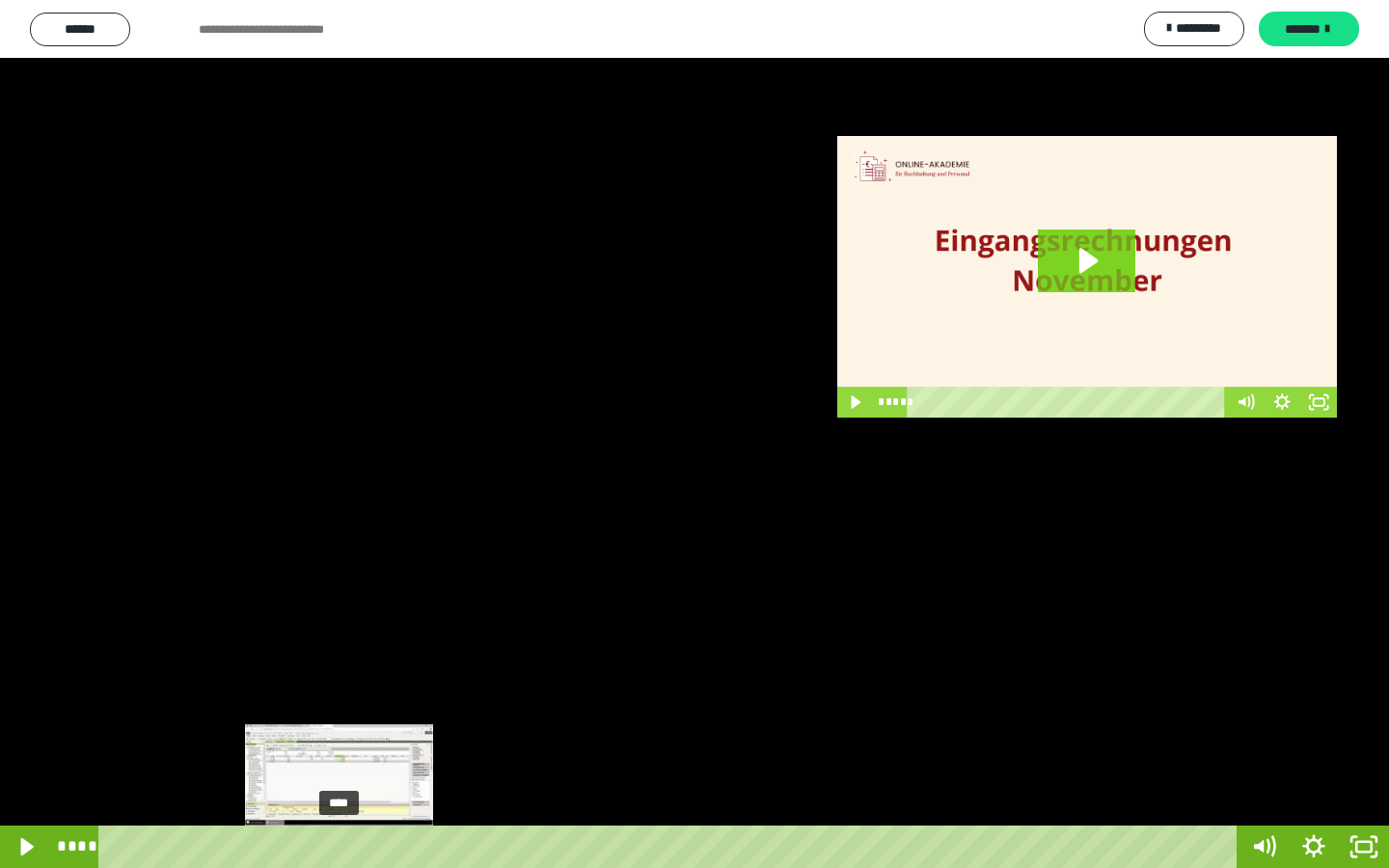 click at bounding box center [343, 847] 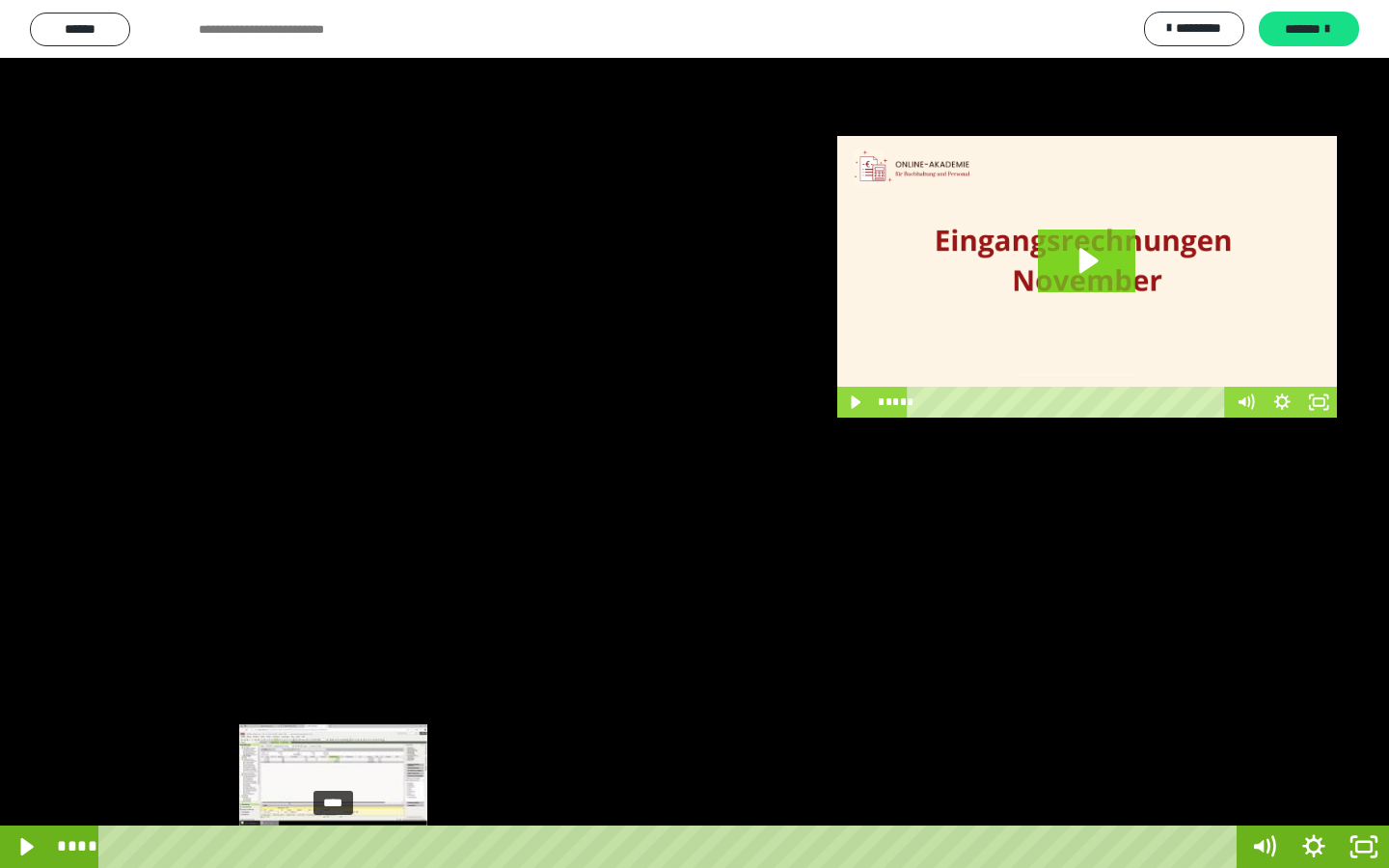 click at bounding box center [339, 847] 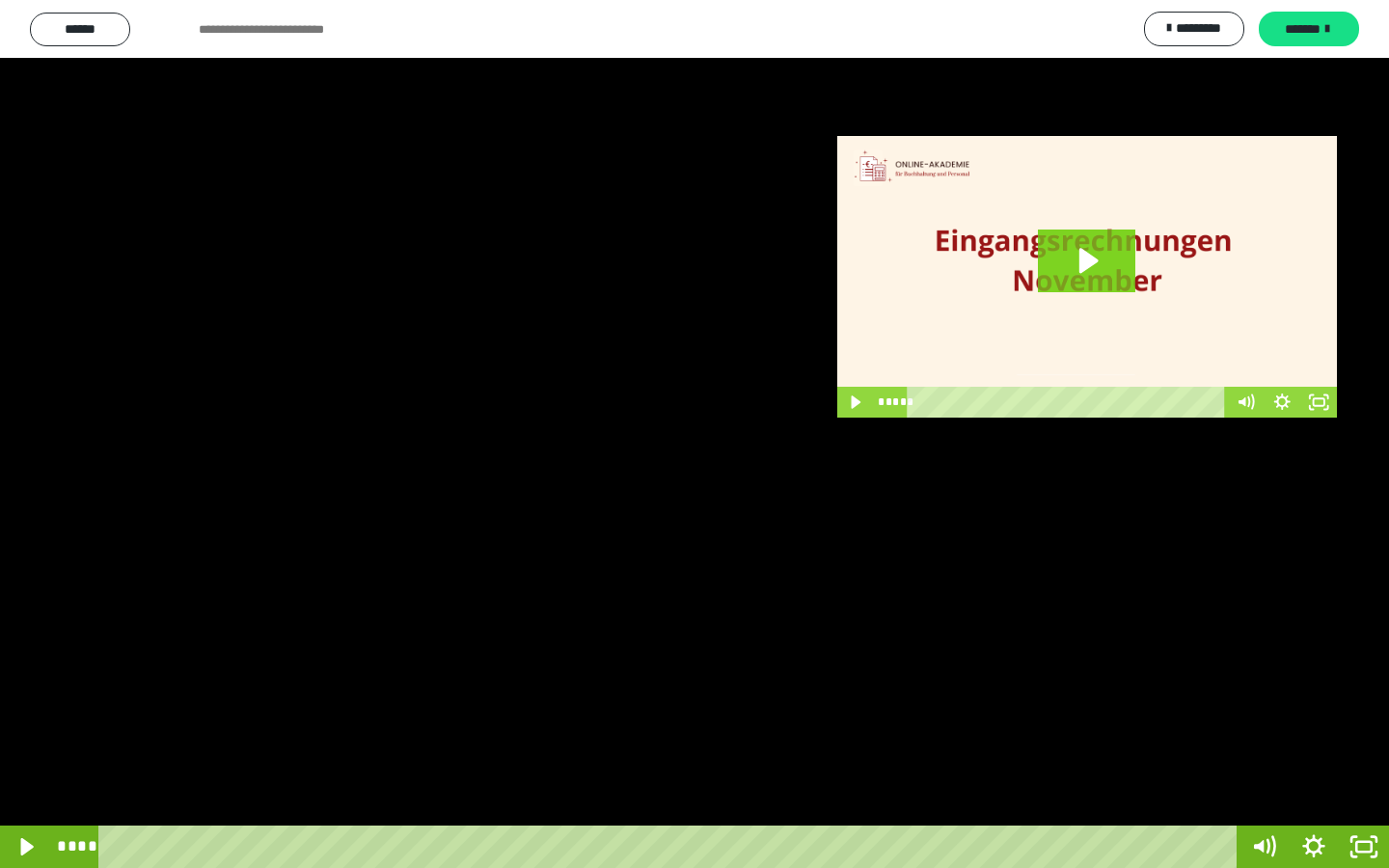 click at bounding box center [694, 434] 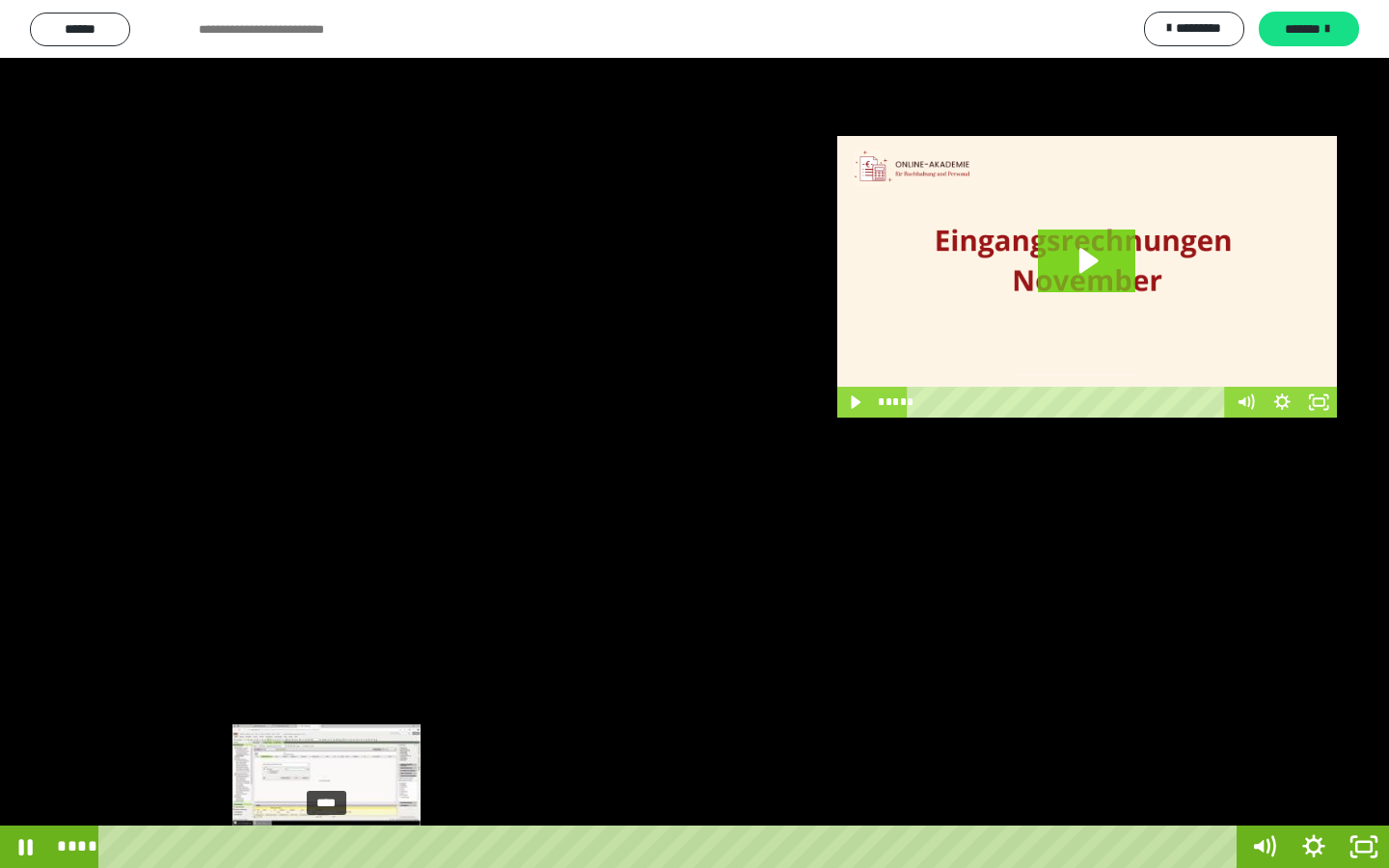 click on "****" at bounding box center (671, 847) 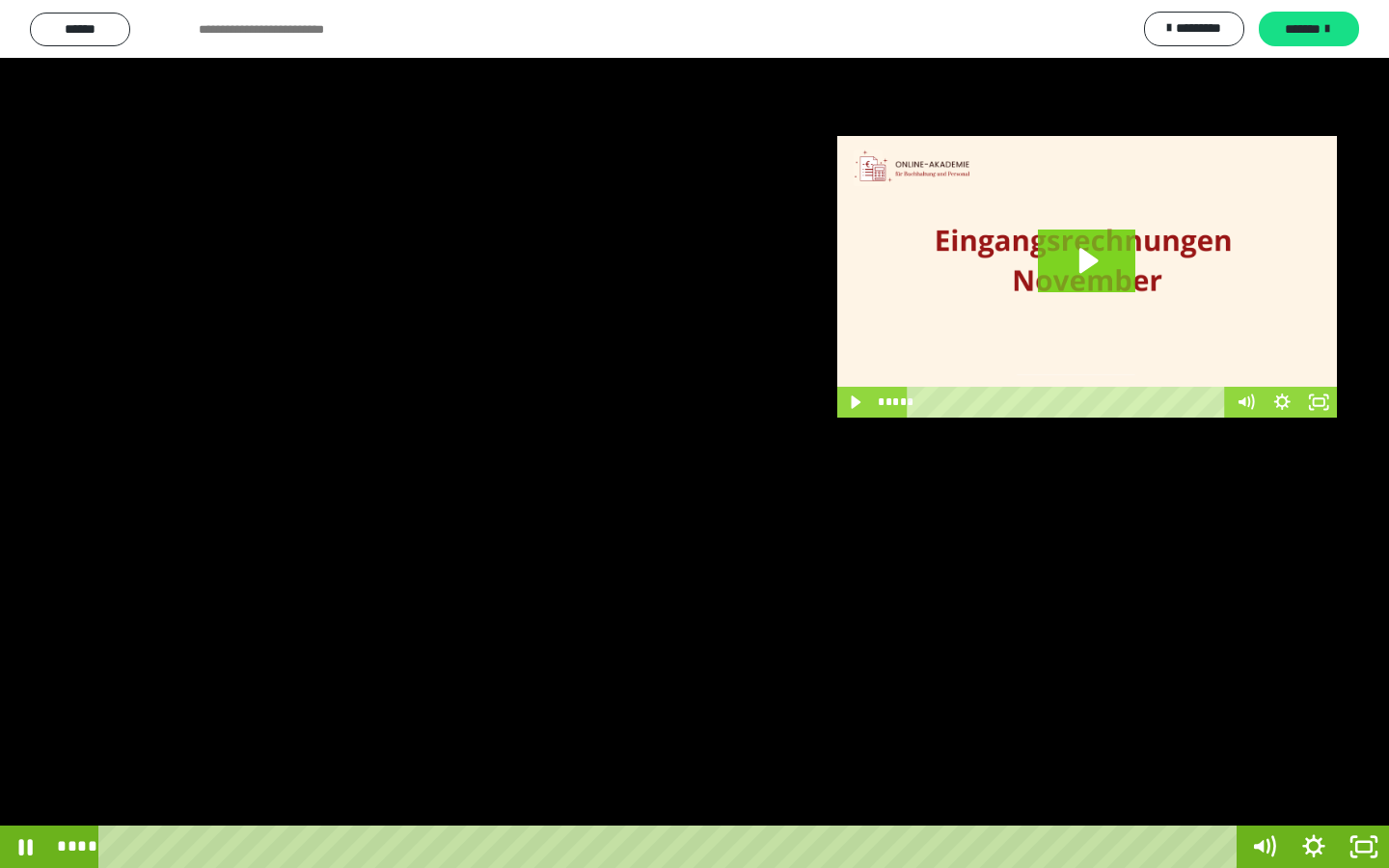 click at bounding box center [694, 434] 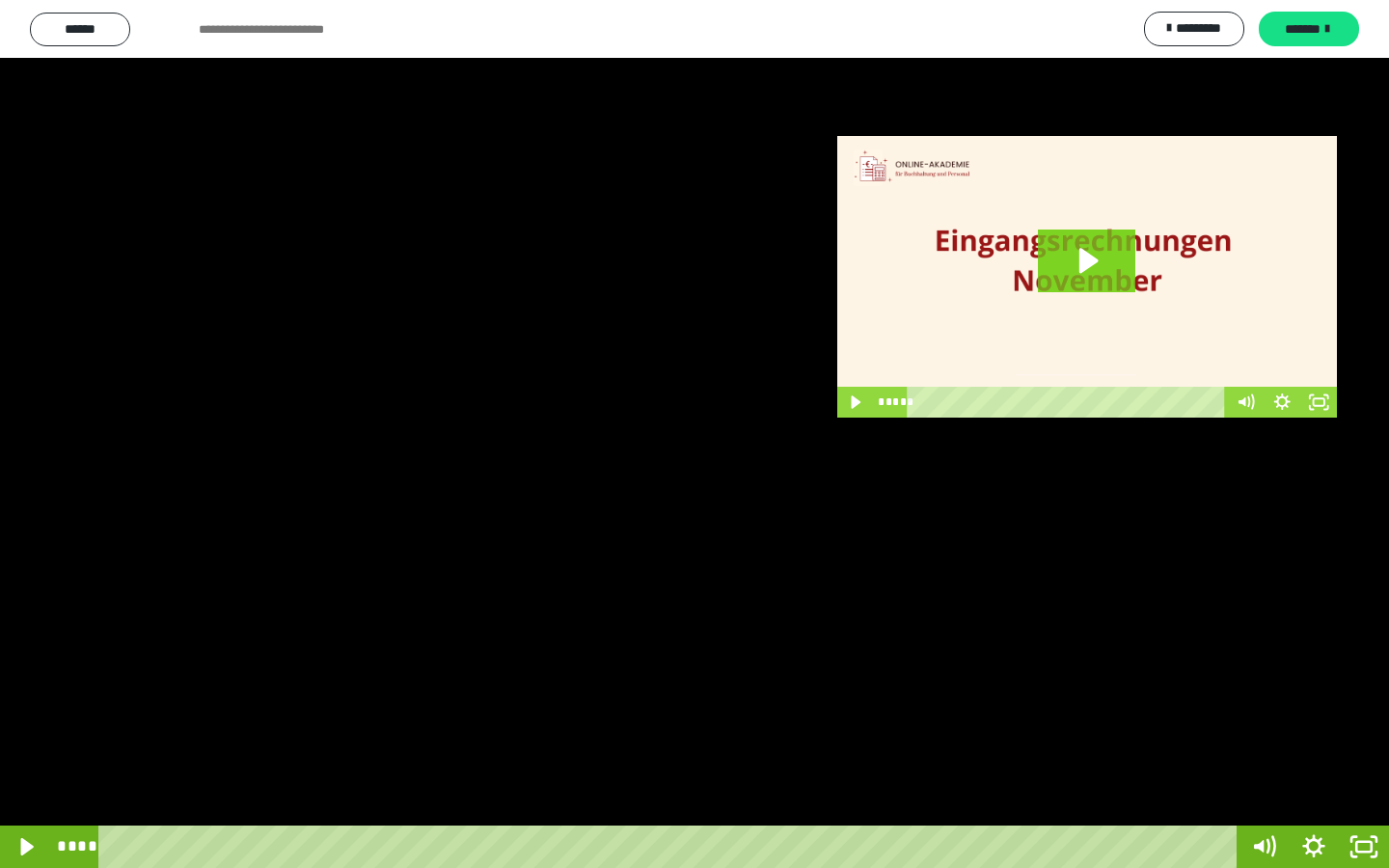 click at bounding box center [694, 434] 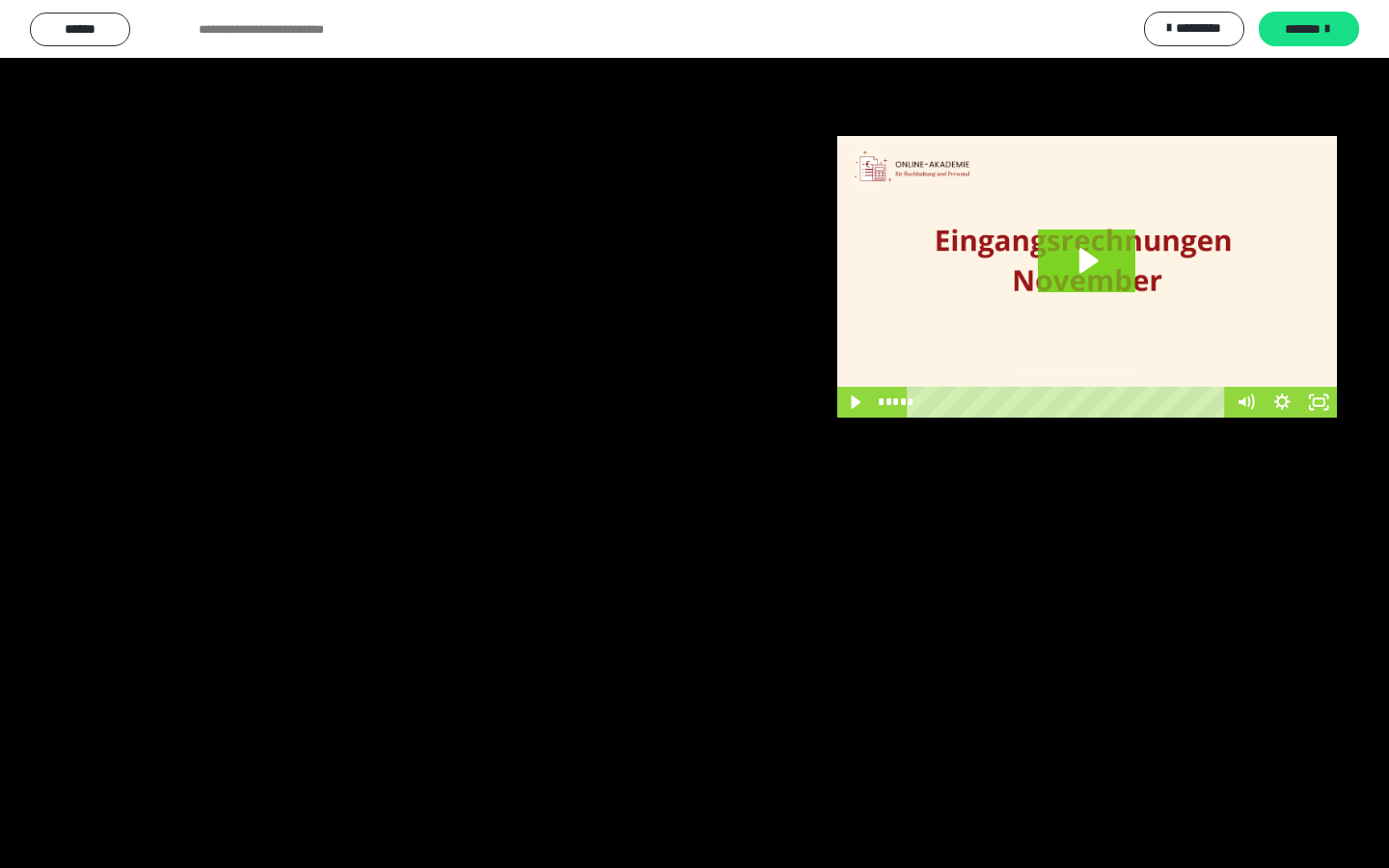 click at bounding box center (694, 434) 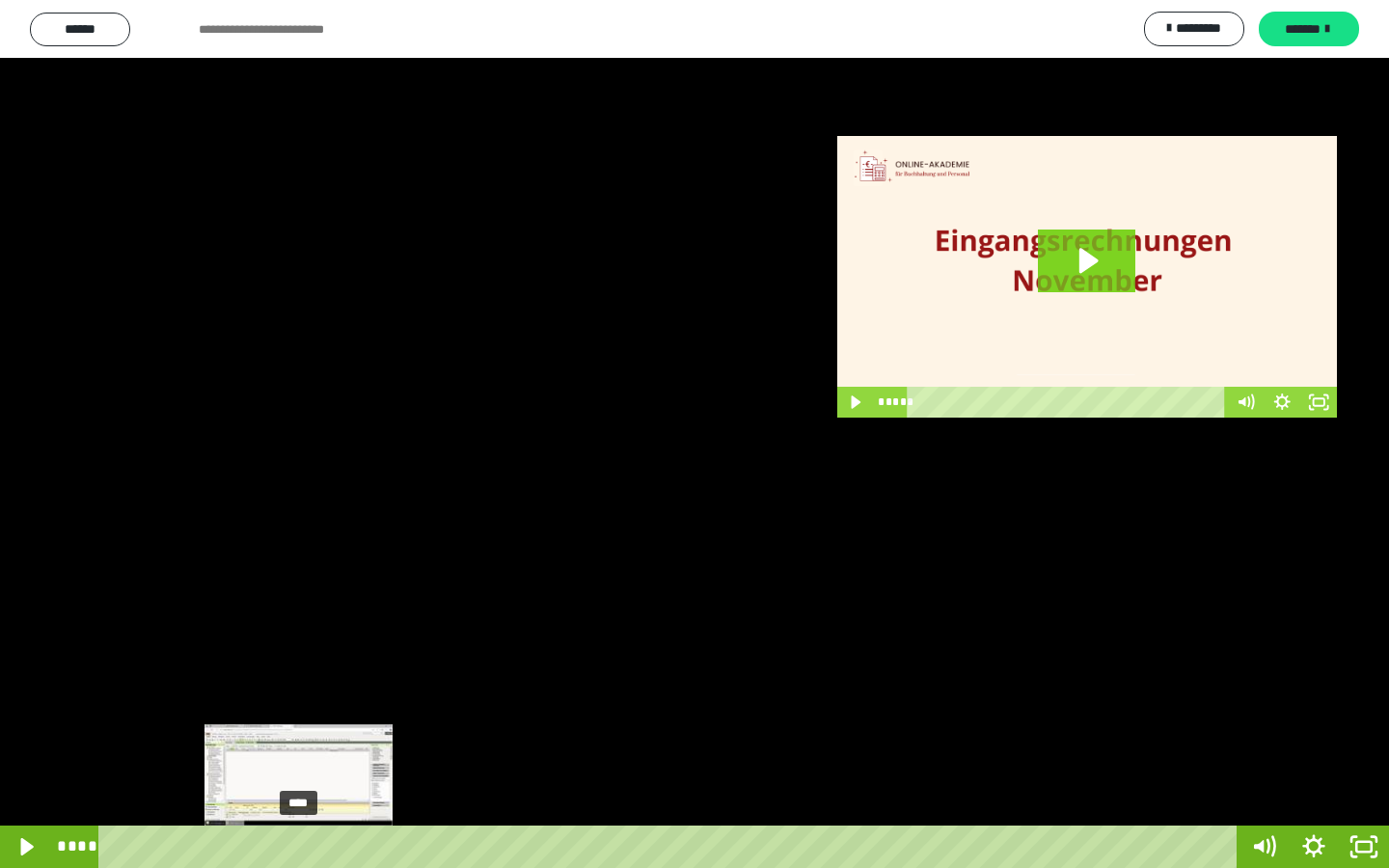 click on "****" at bounding box center (671, 847) 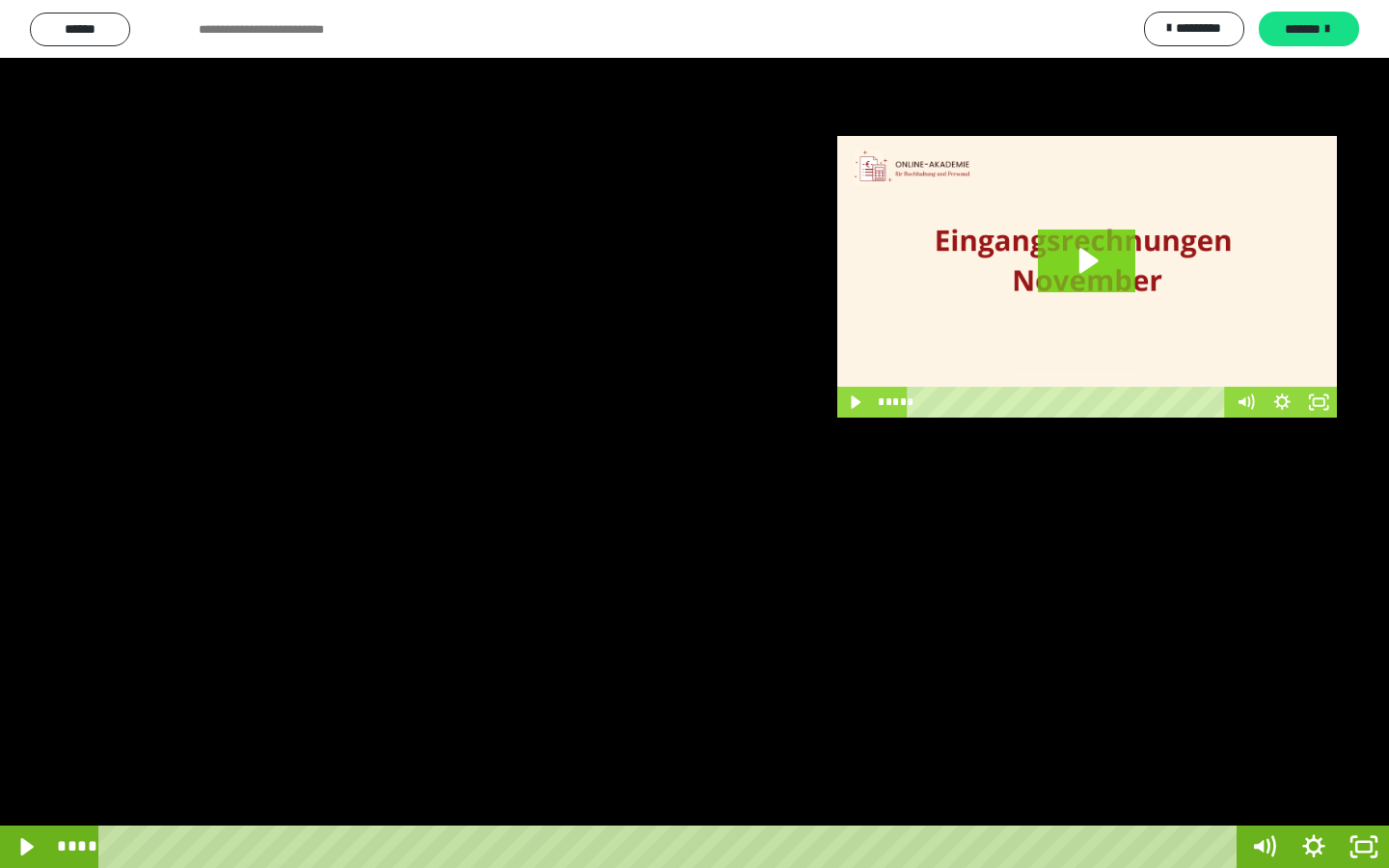 click at bounding box center [694, 434] 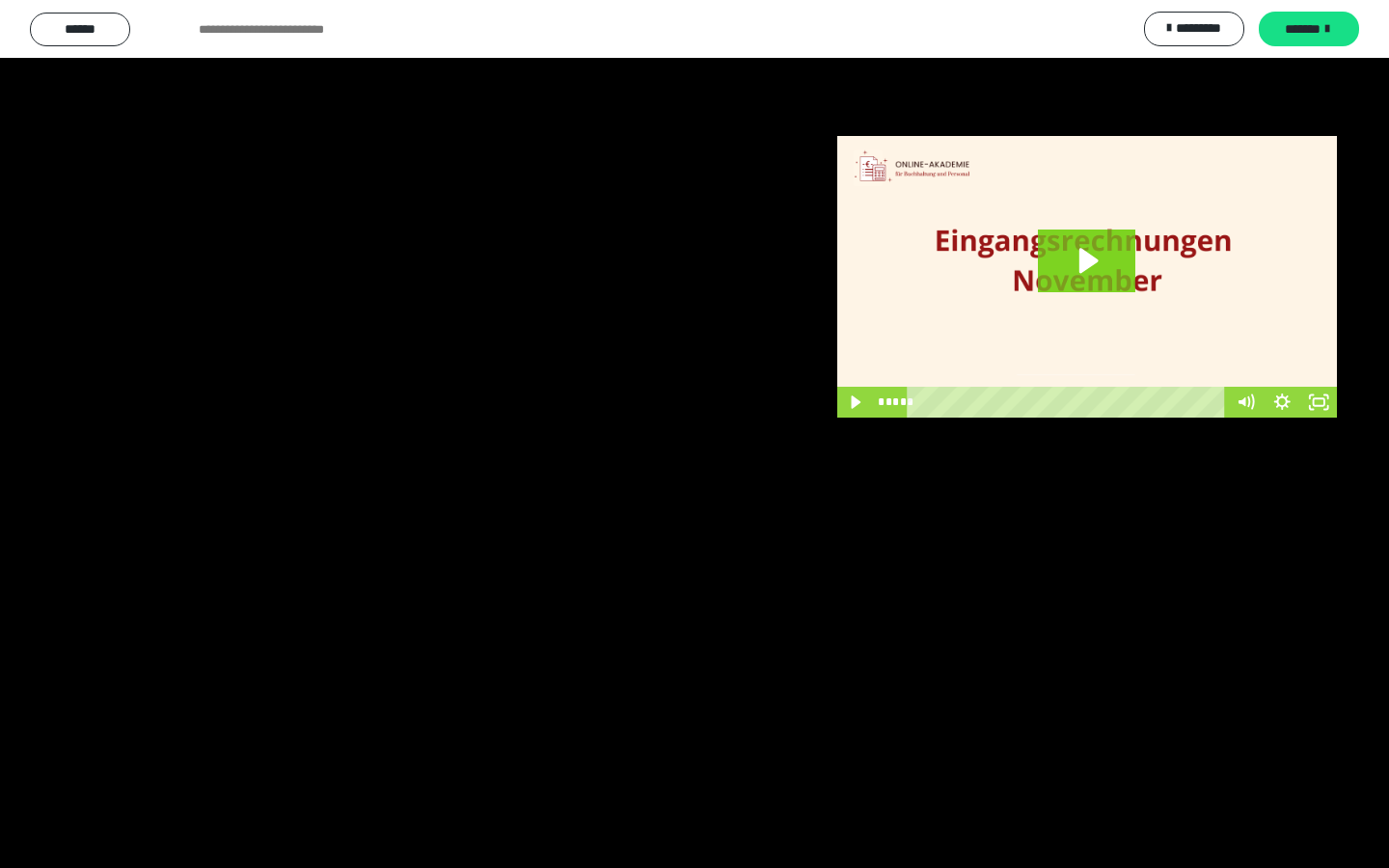 click at bounding box center (694, 434) 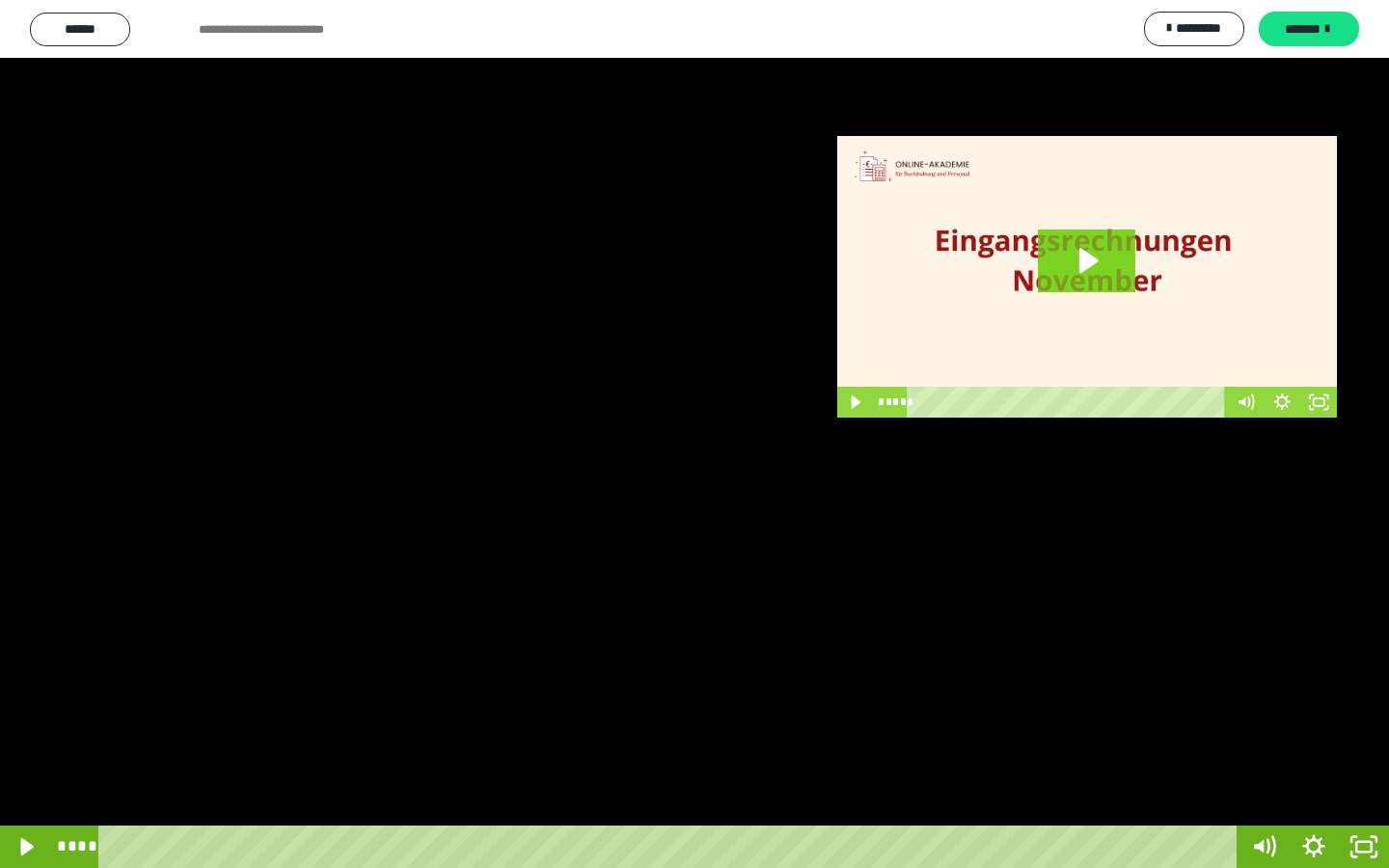 click at bounding box center [694, 434] 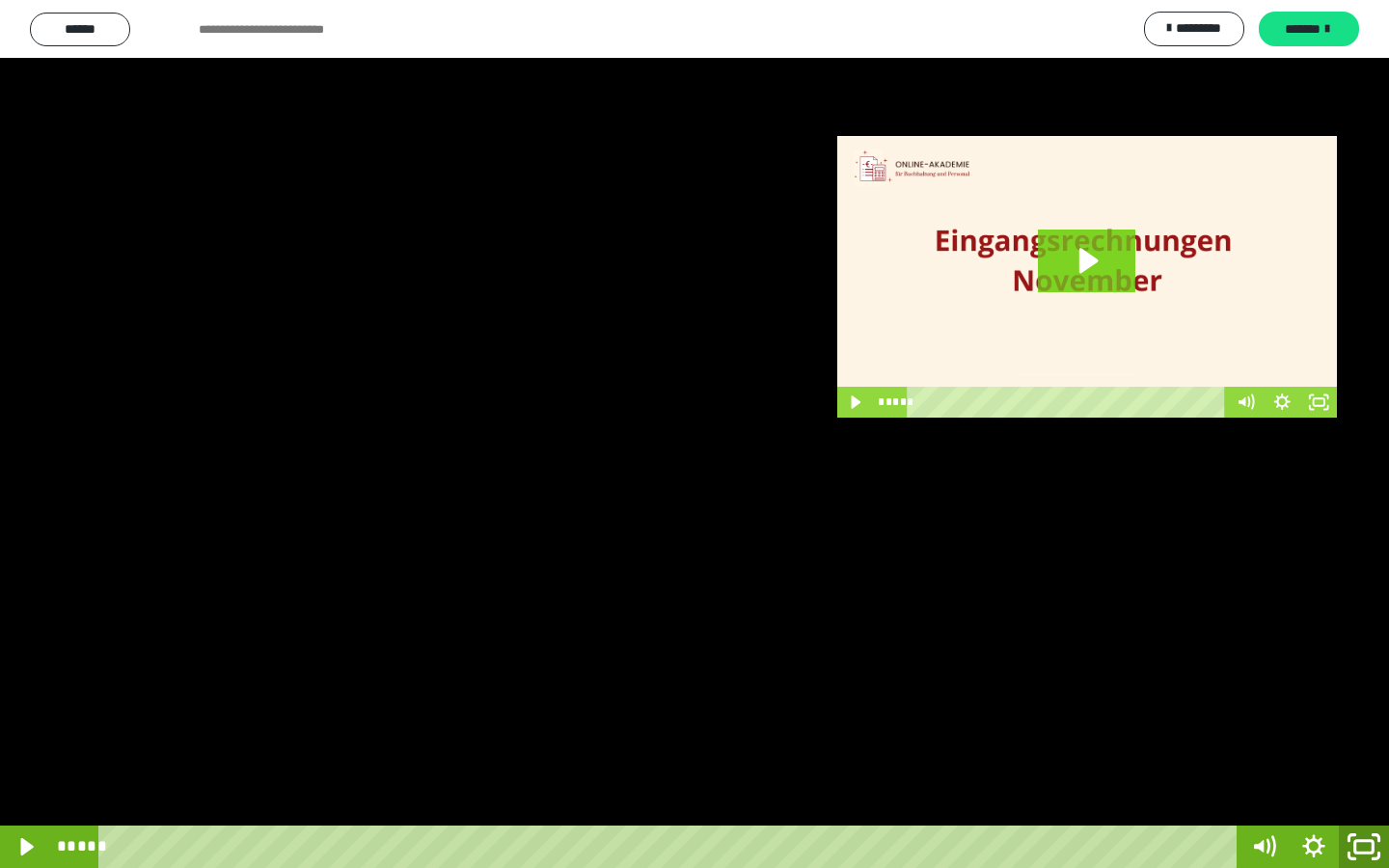 click 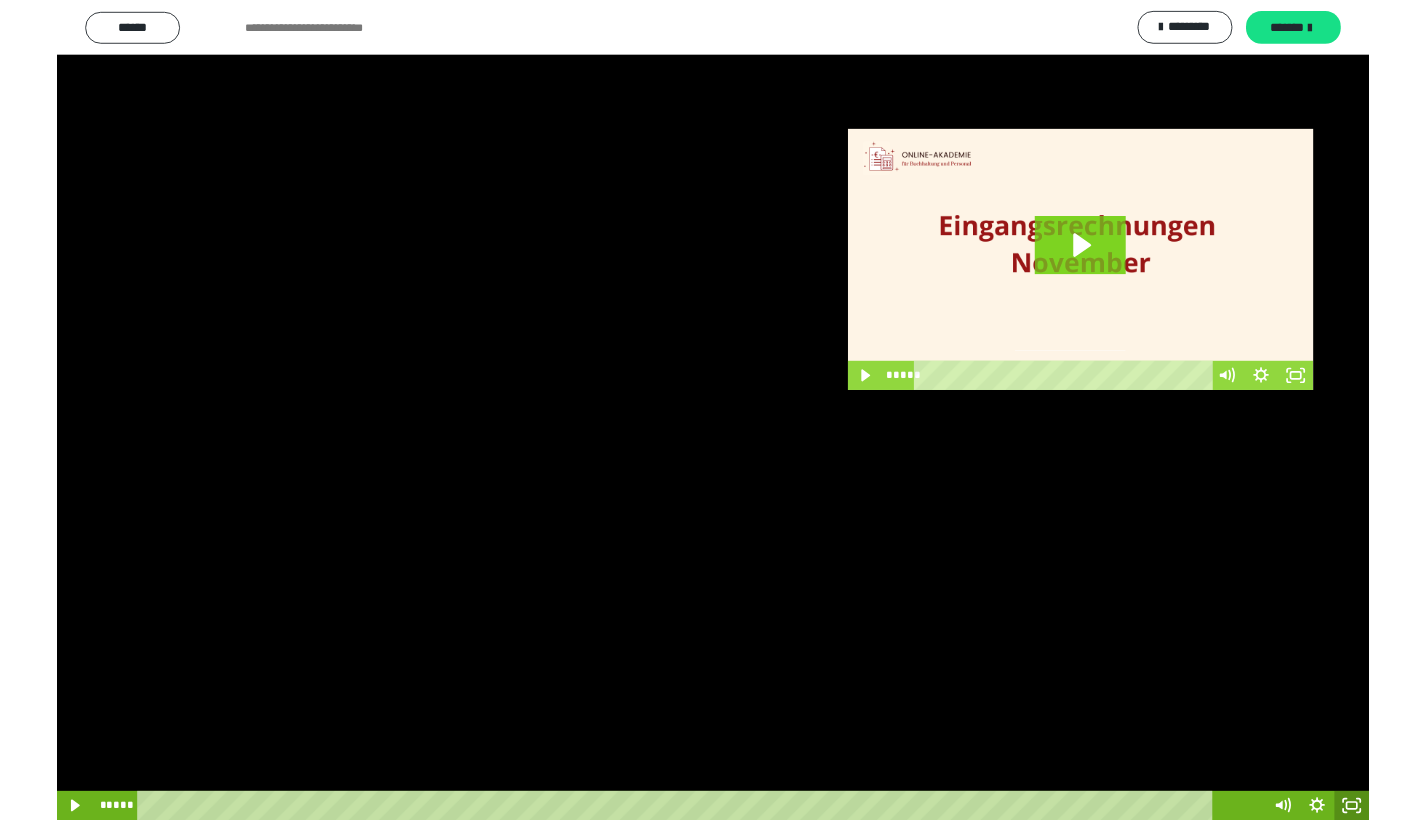 scroll, scrollTop: 60, scrollLeft: 0, axis: vertical 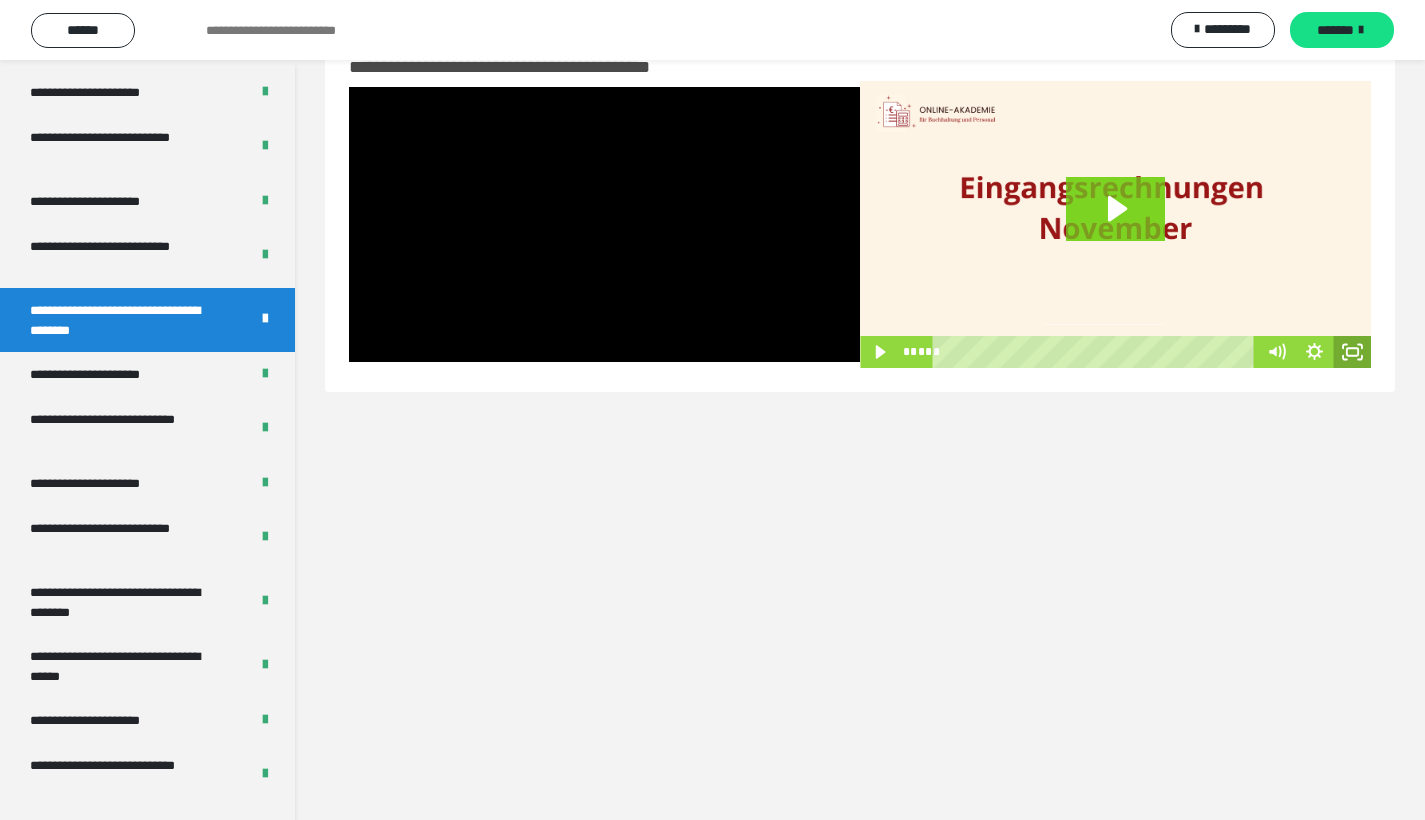 click 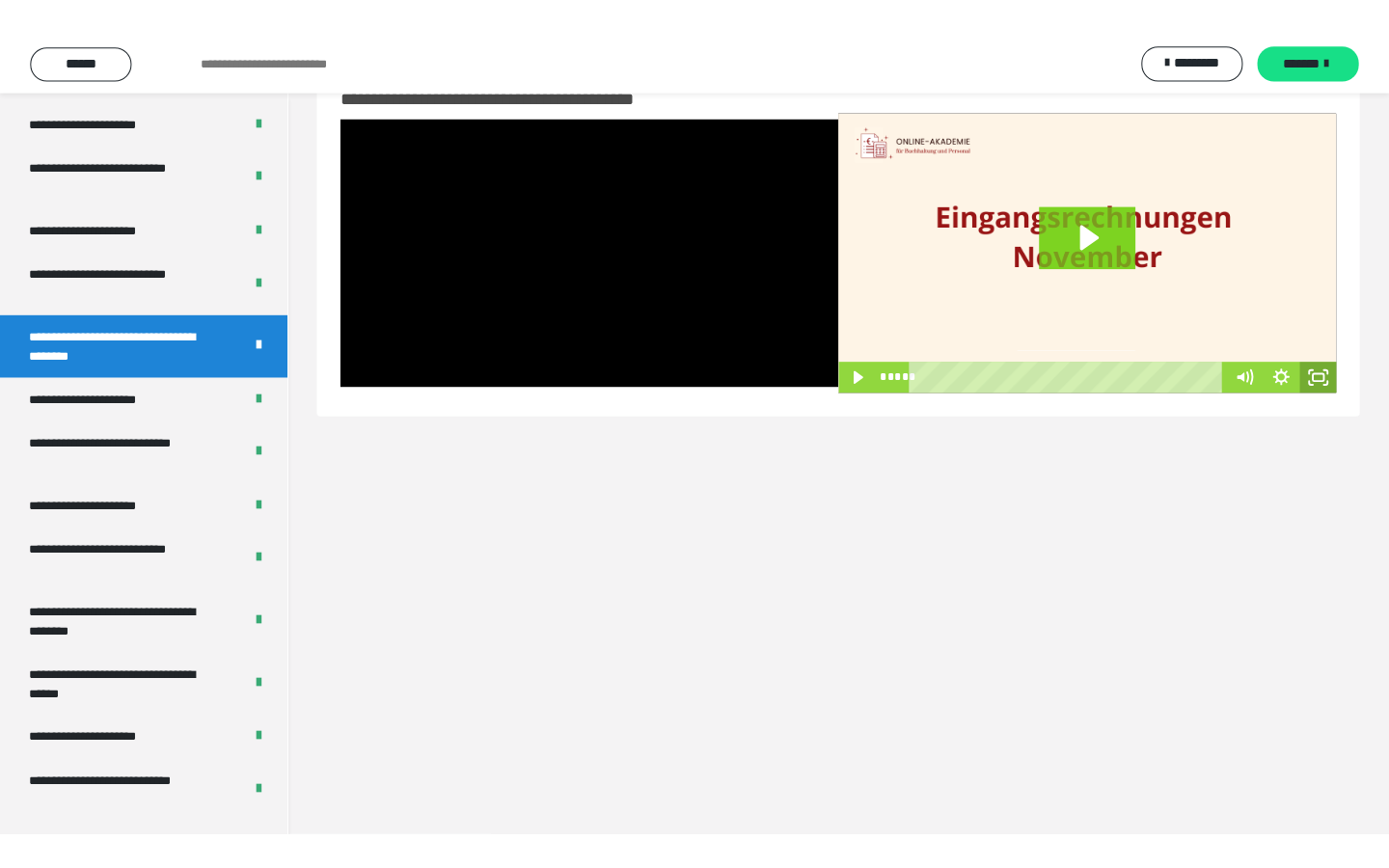 scroll, scrollTop: 0, scrollLeft: 0, axis: both 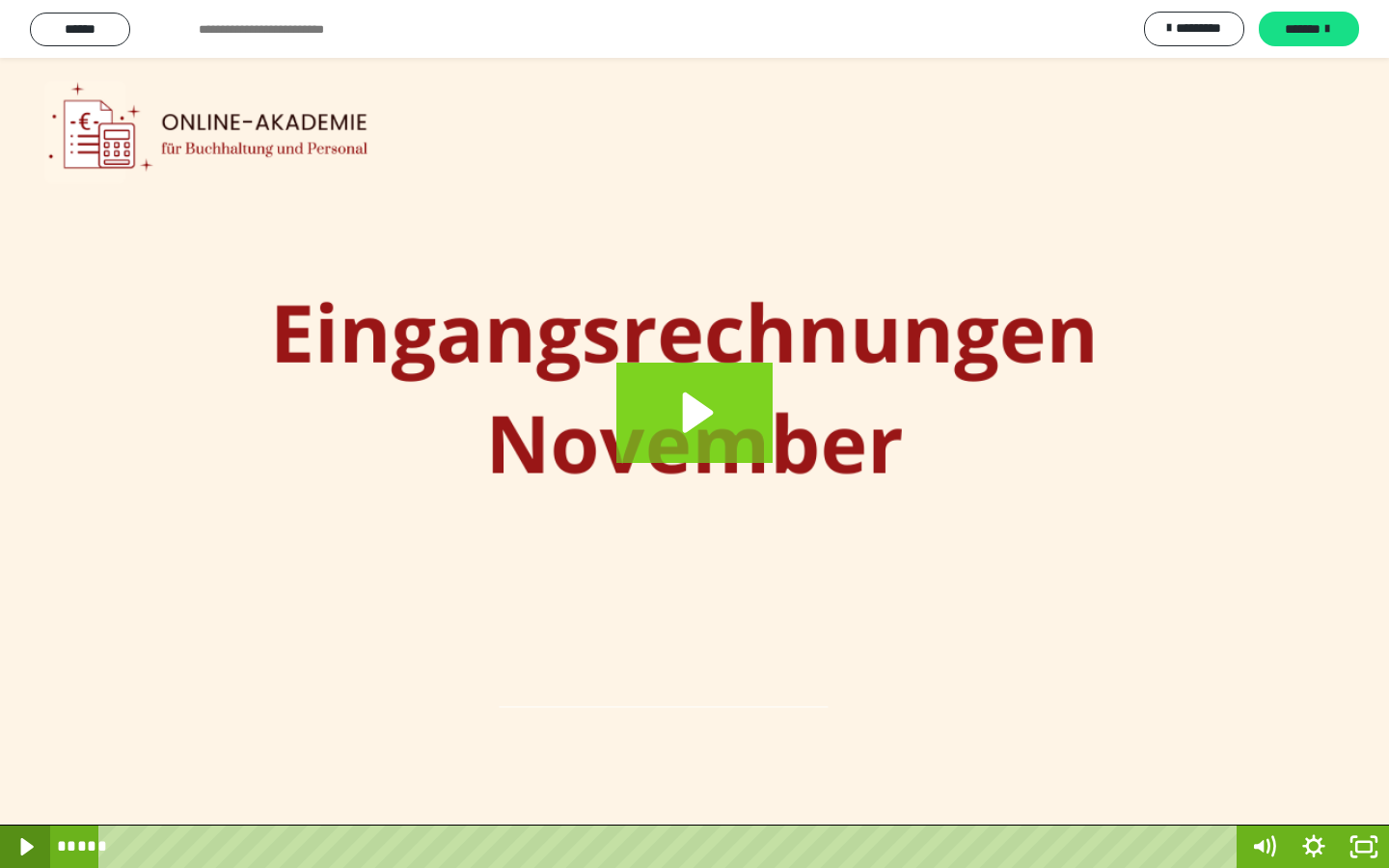 click 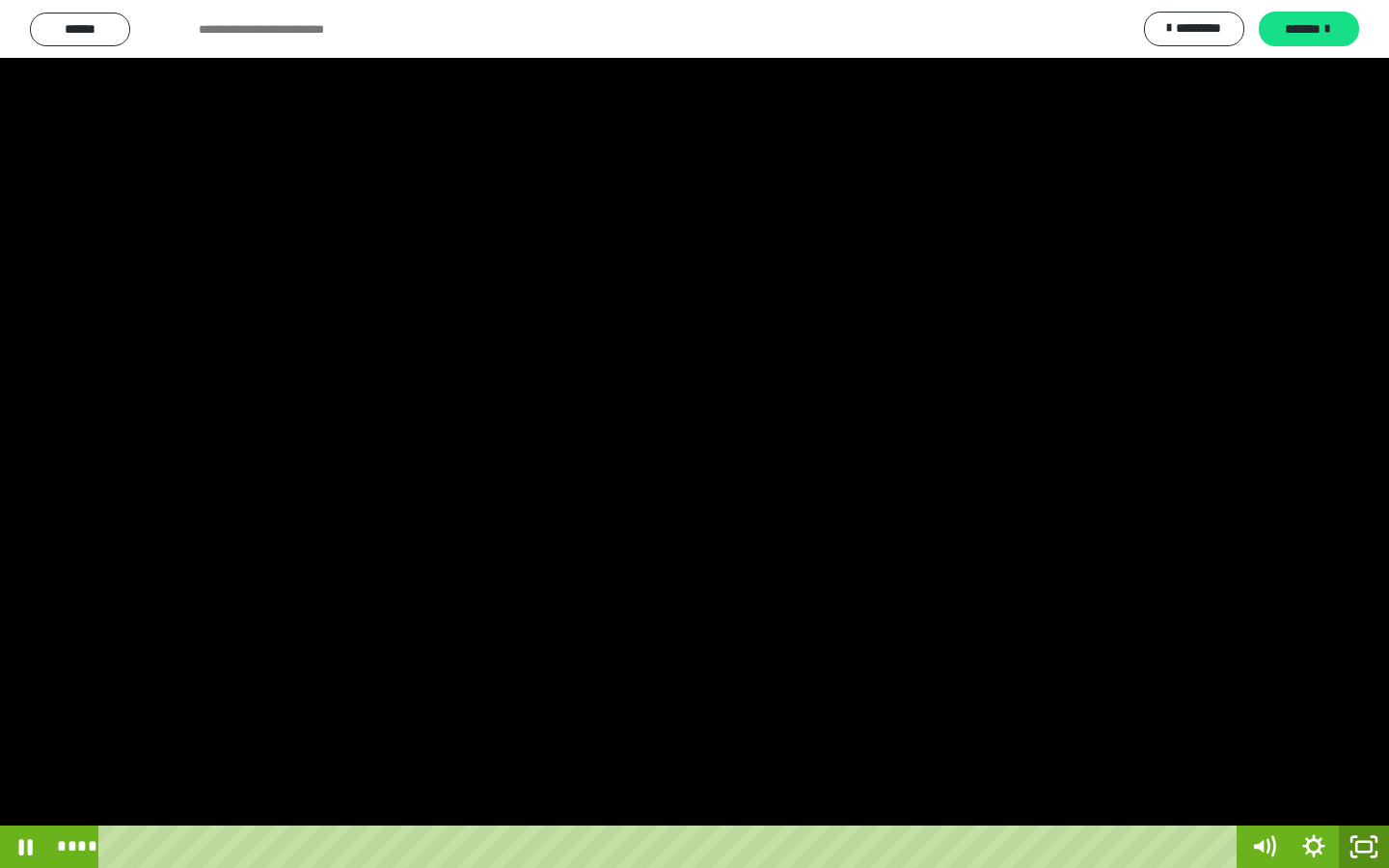 click 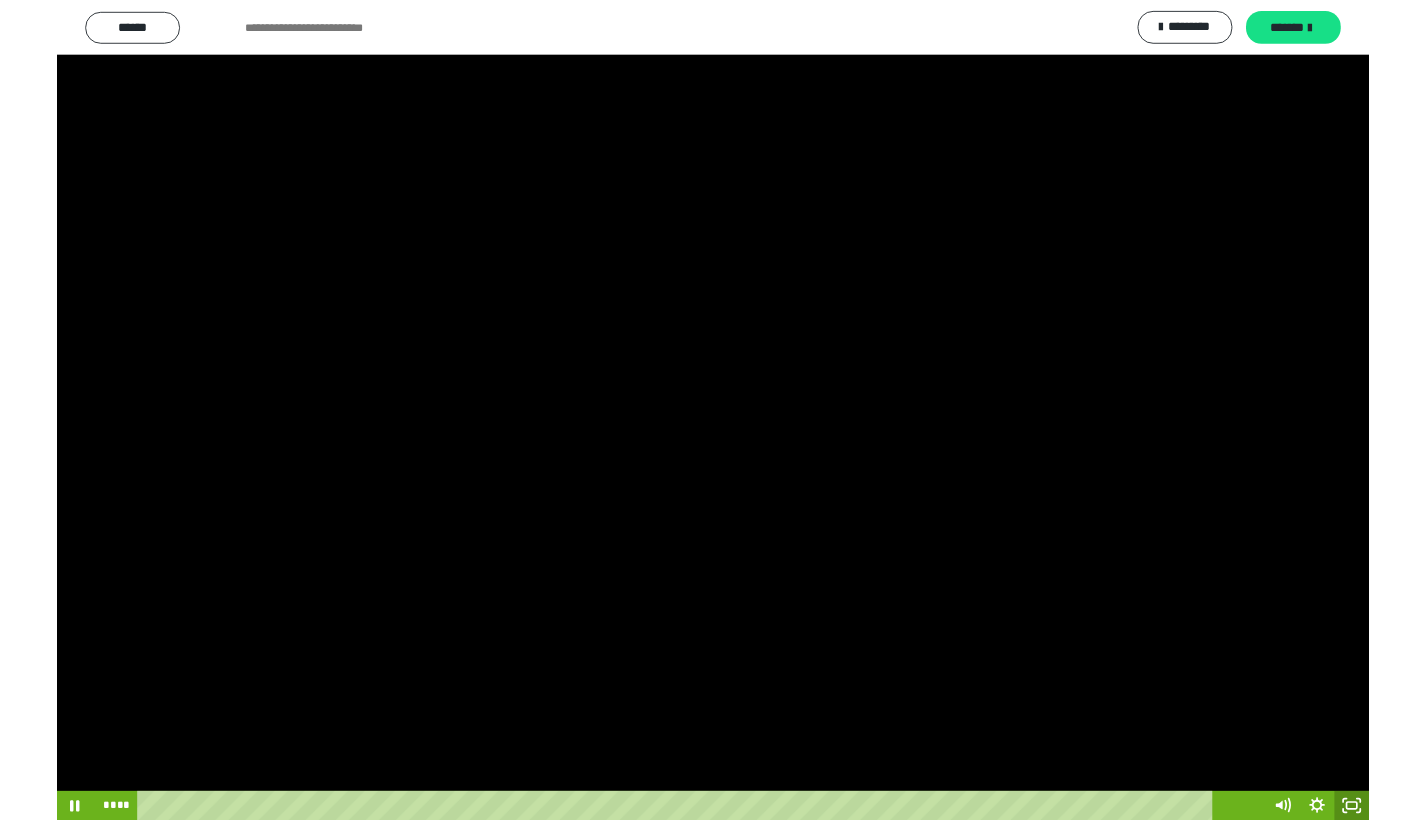 scroll, scrollTop: 60, scrollLeft: 0, axis: vertical 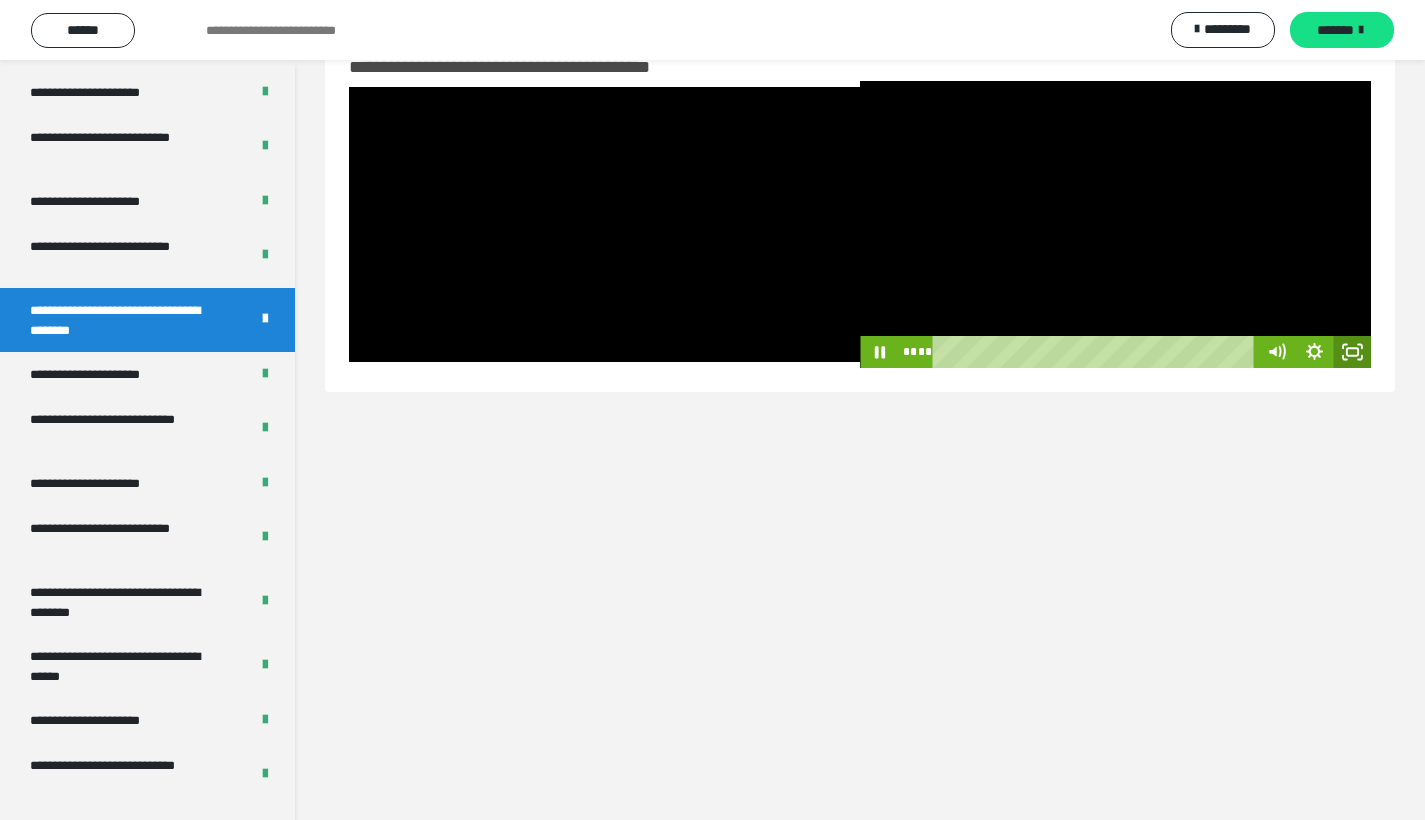 click 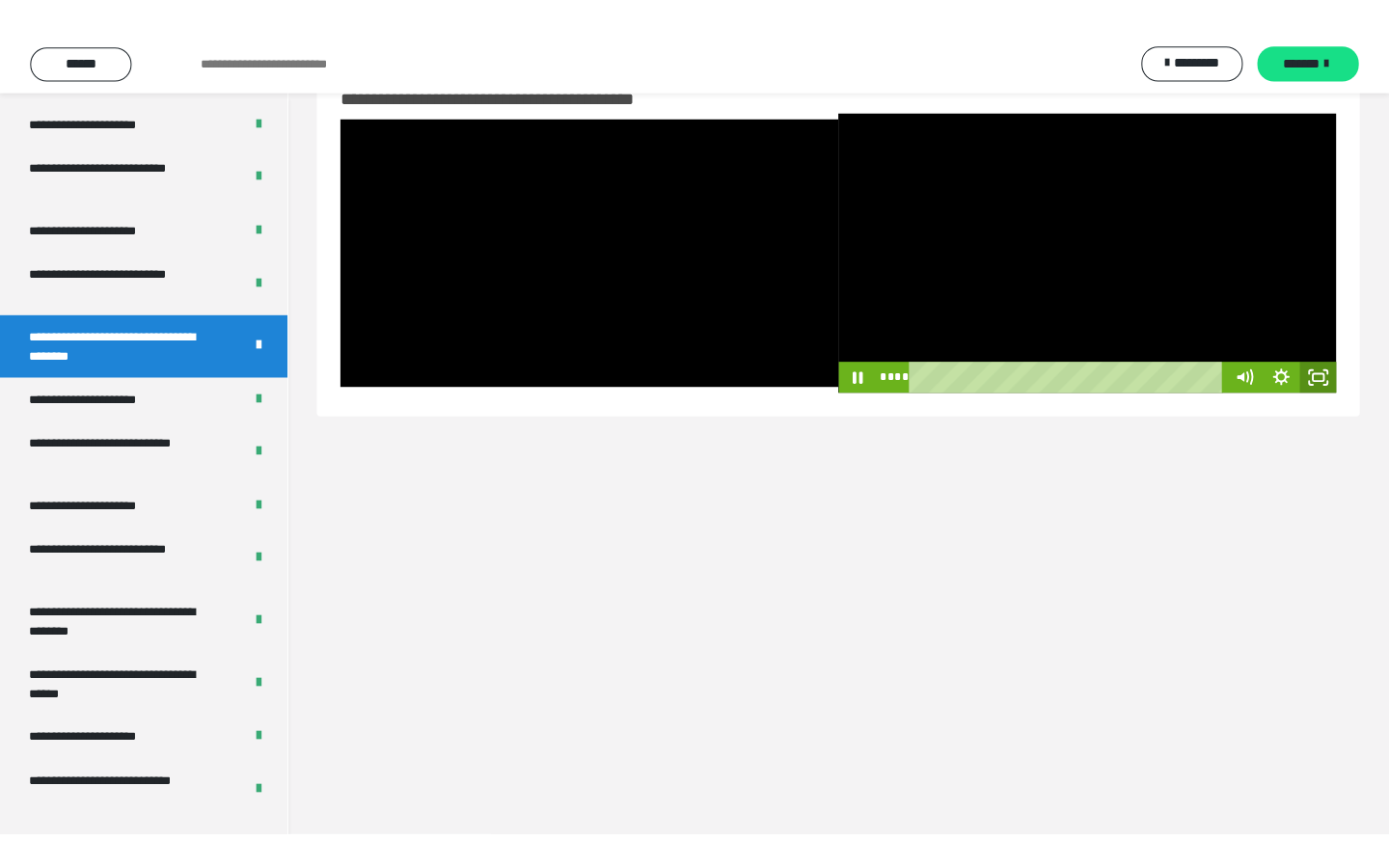 scroll, scrollTop: 0, scrollLeft: 0, axis: both 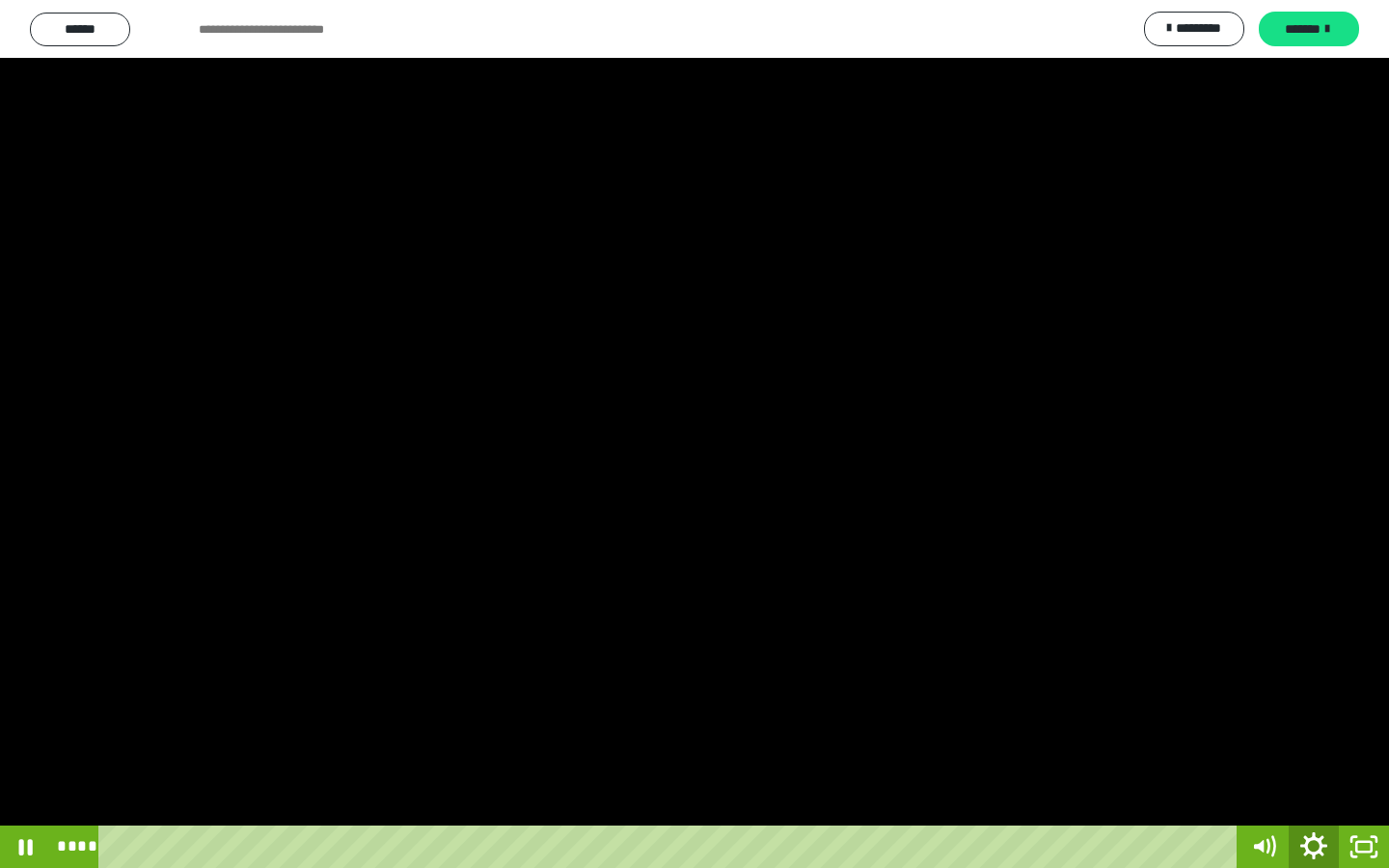 click 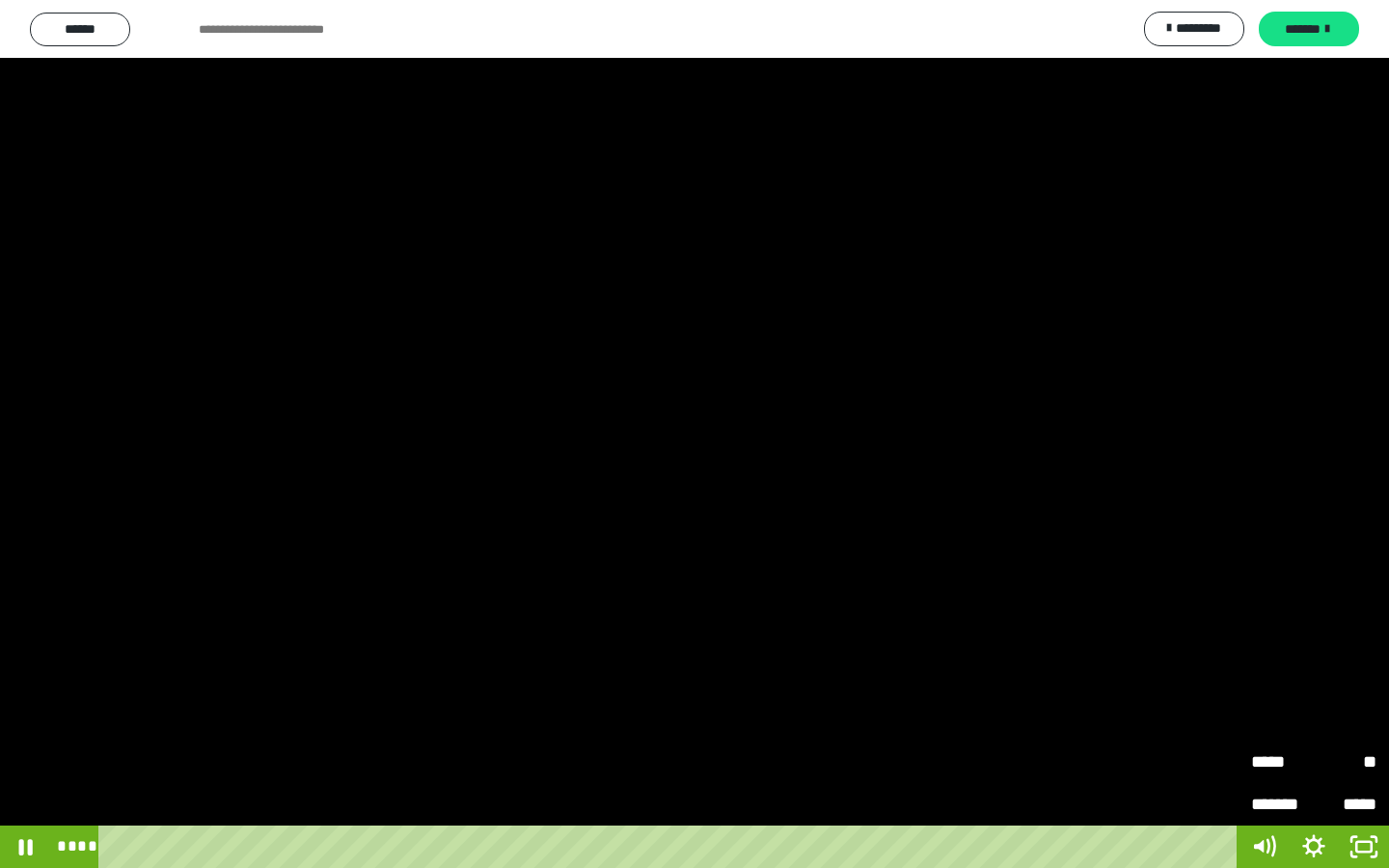 click on "*****" at bounding box center (1282, 762) 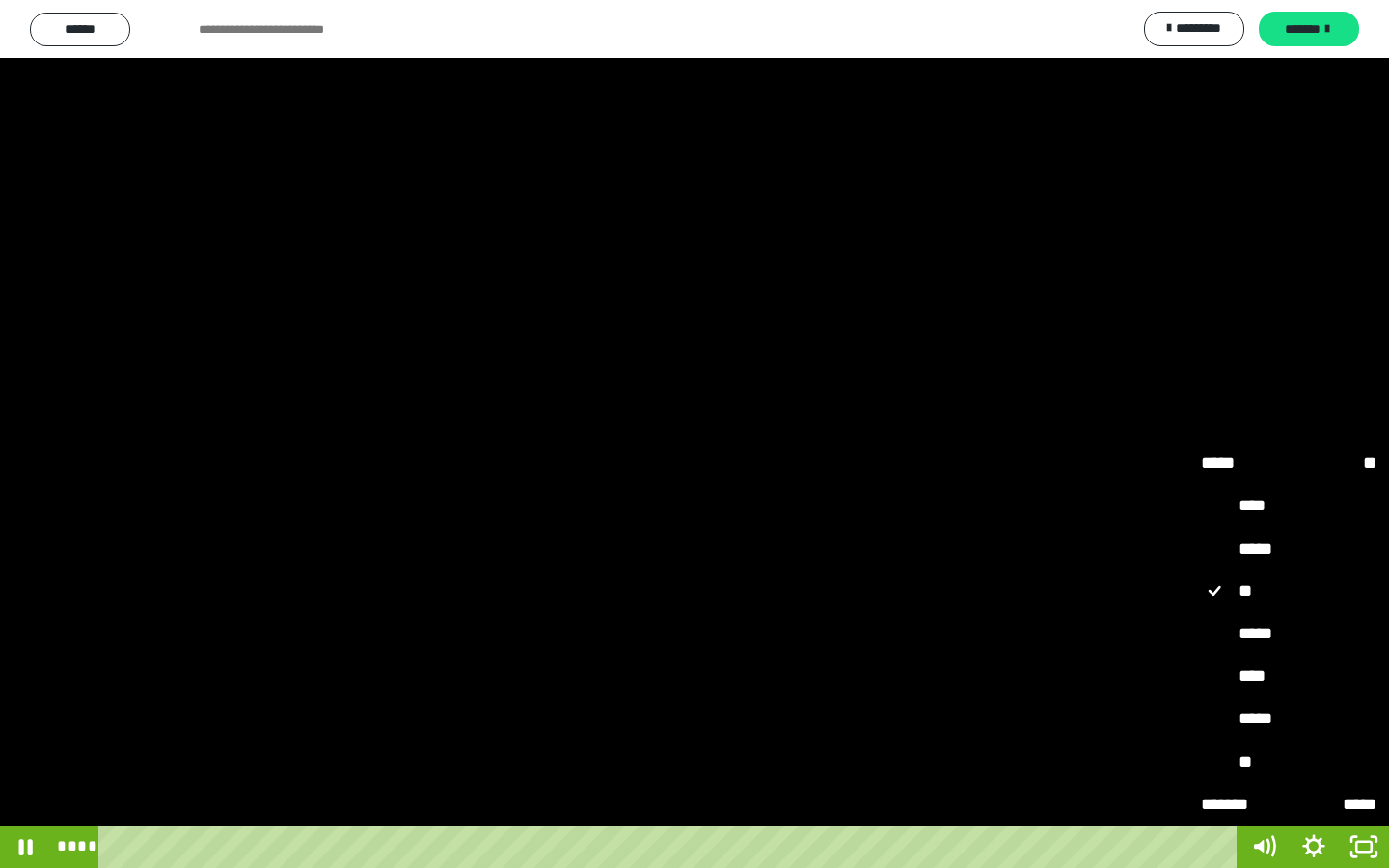 click on "****" at bounding box center (1289, 677) 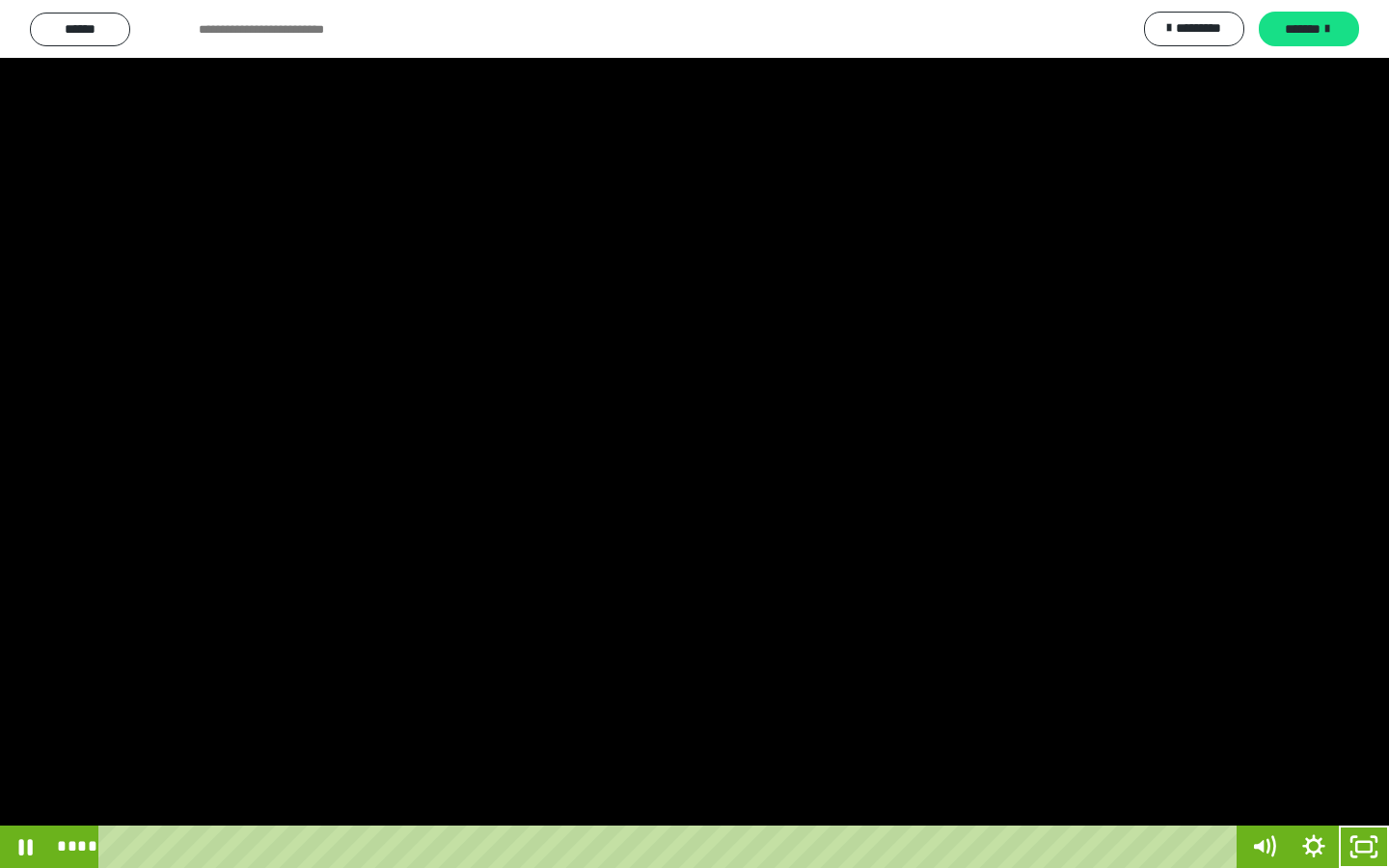 click at bounding box center (694, 434) 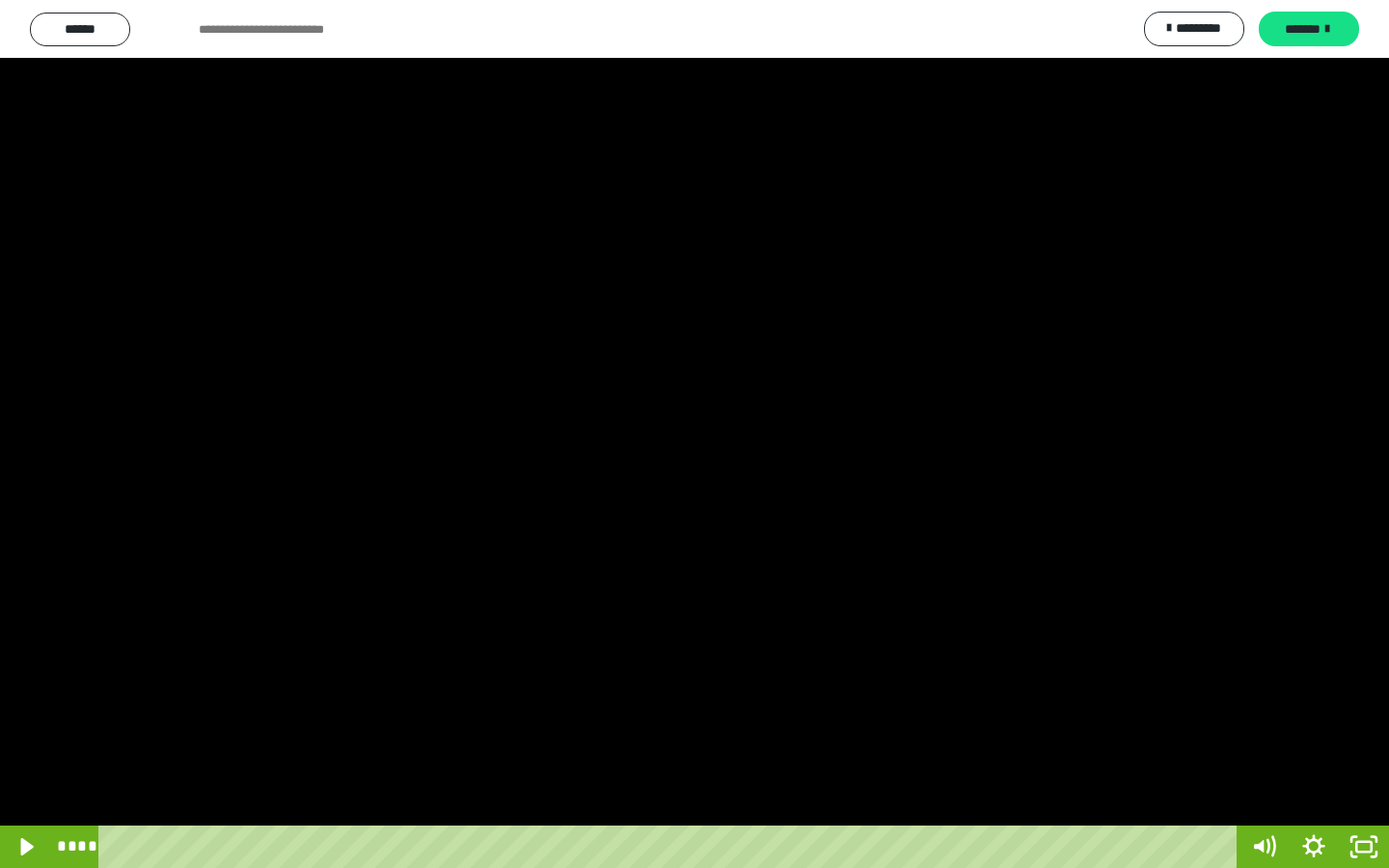 click at bounding box center (694, 434) 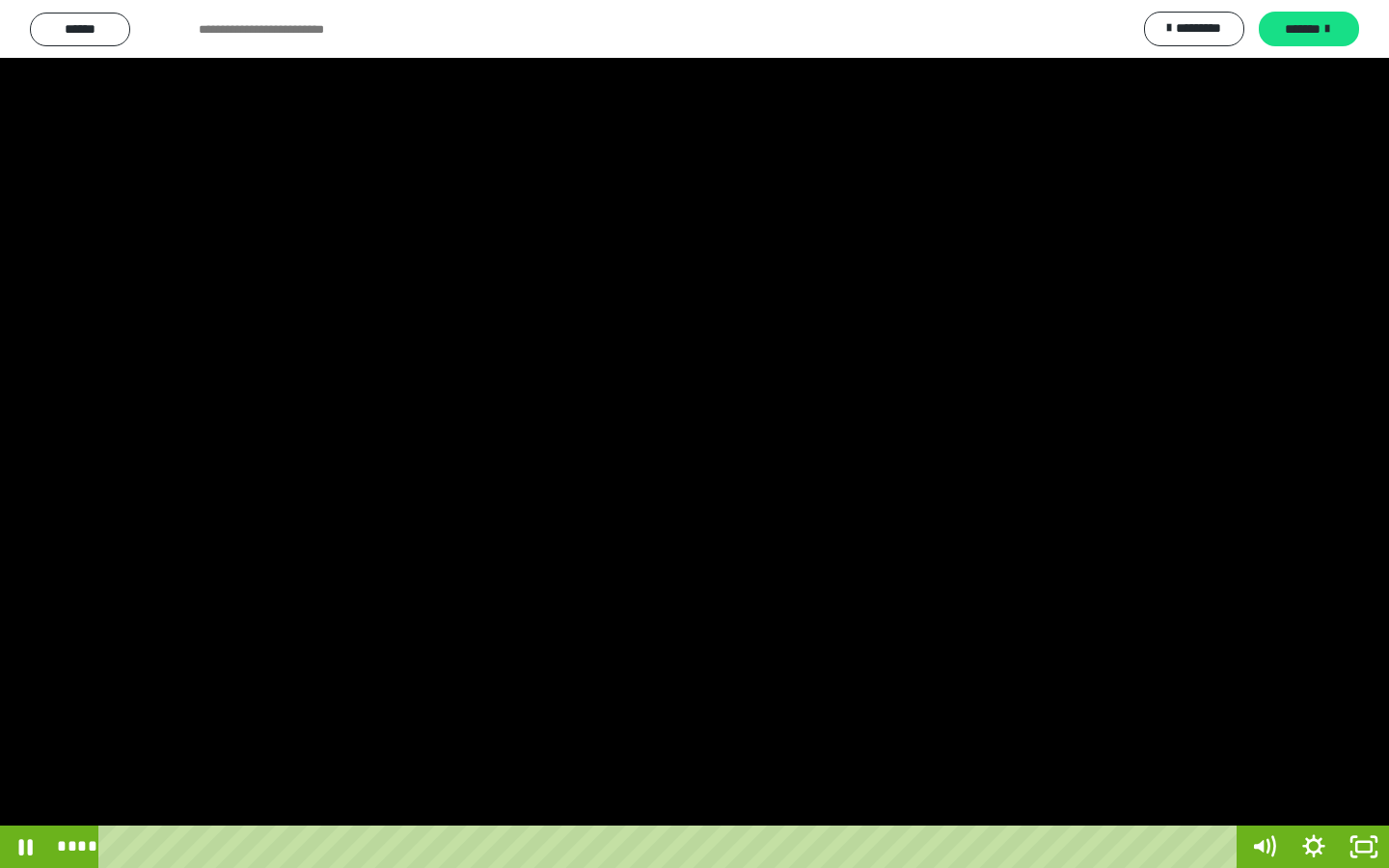 click at bounding box center (694, 434) 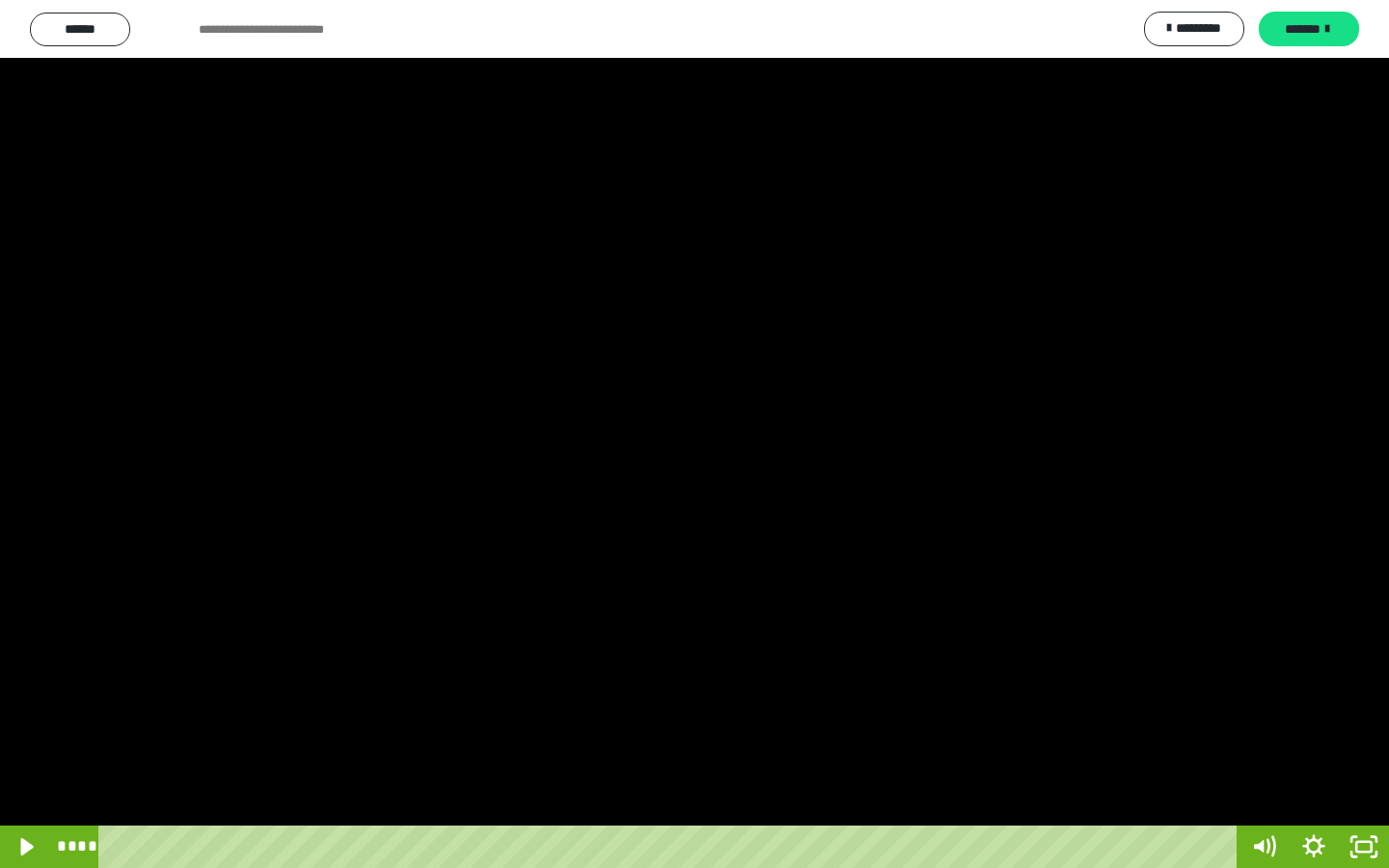 click at bounding box center [694, 434] 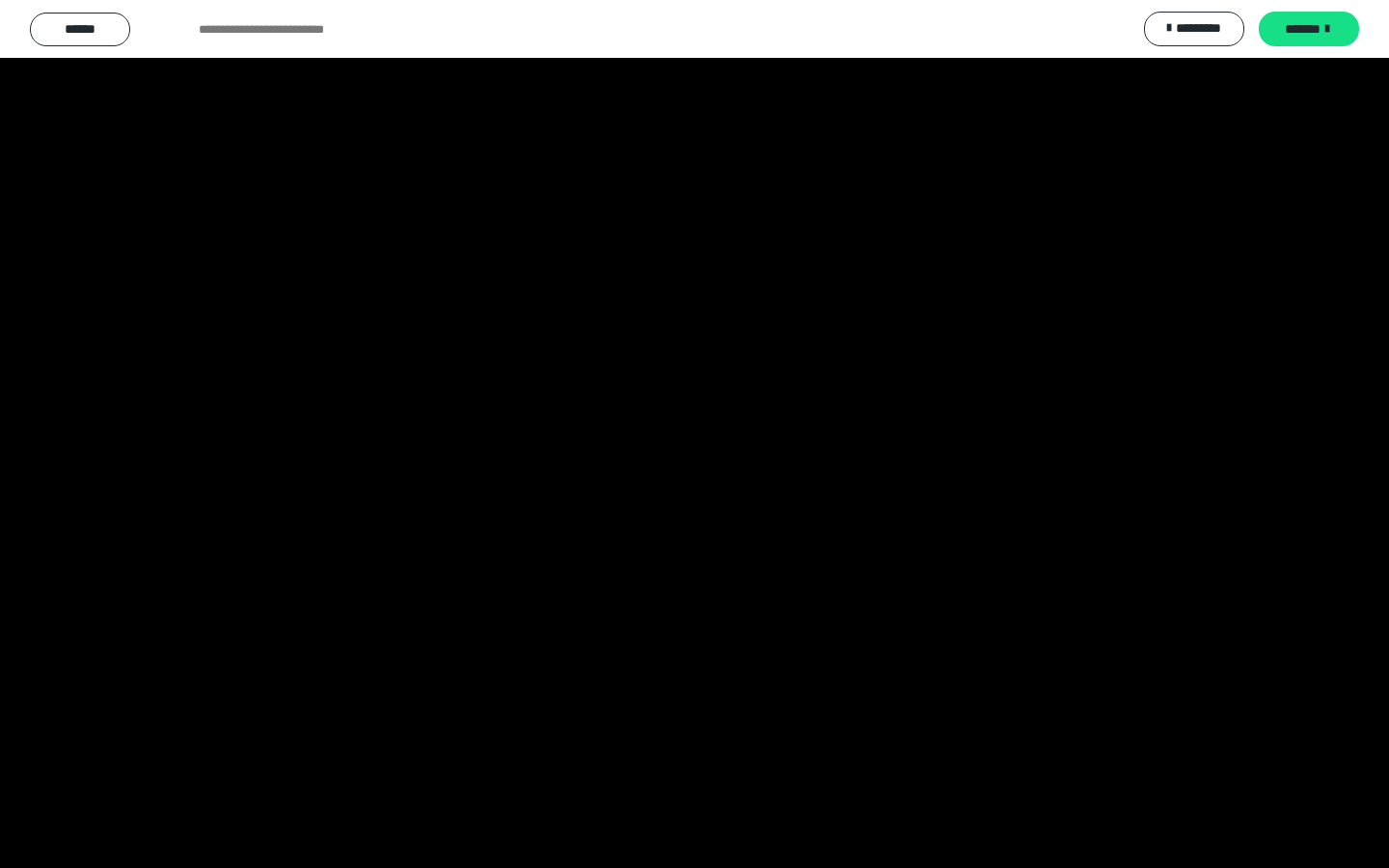 click at bounding box center [694, 434] 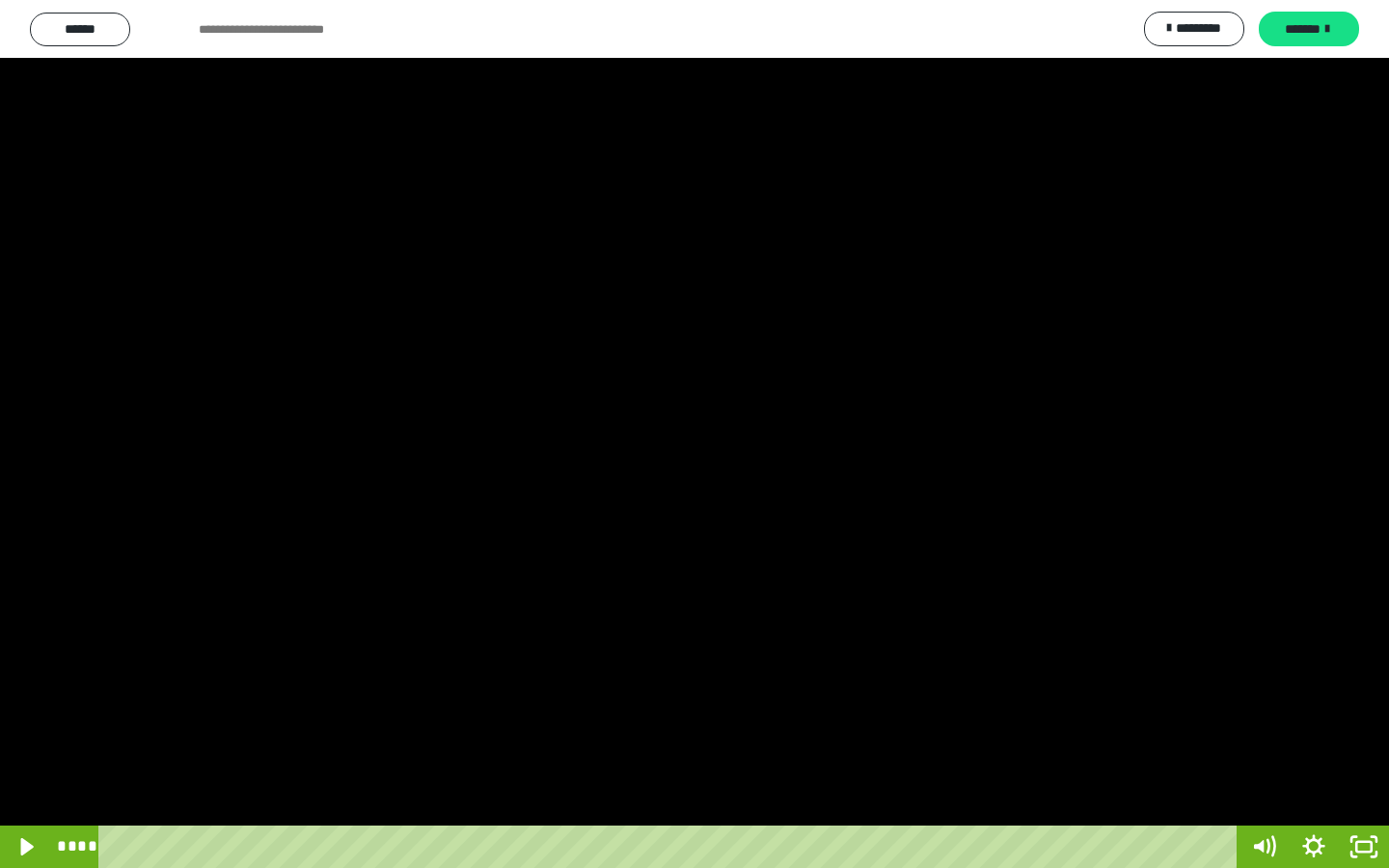 click at bounding box center (694, 434) 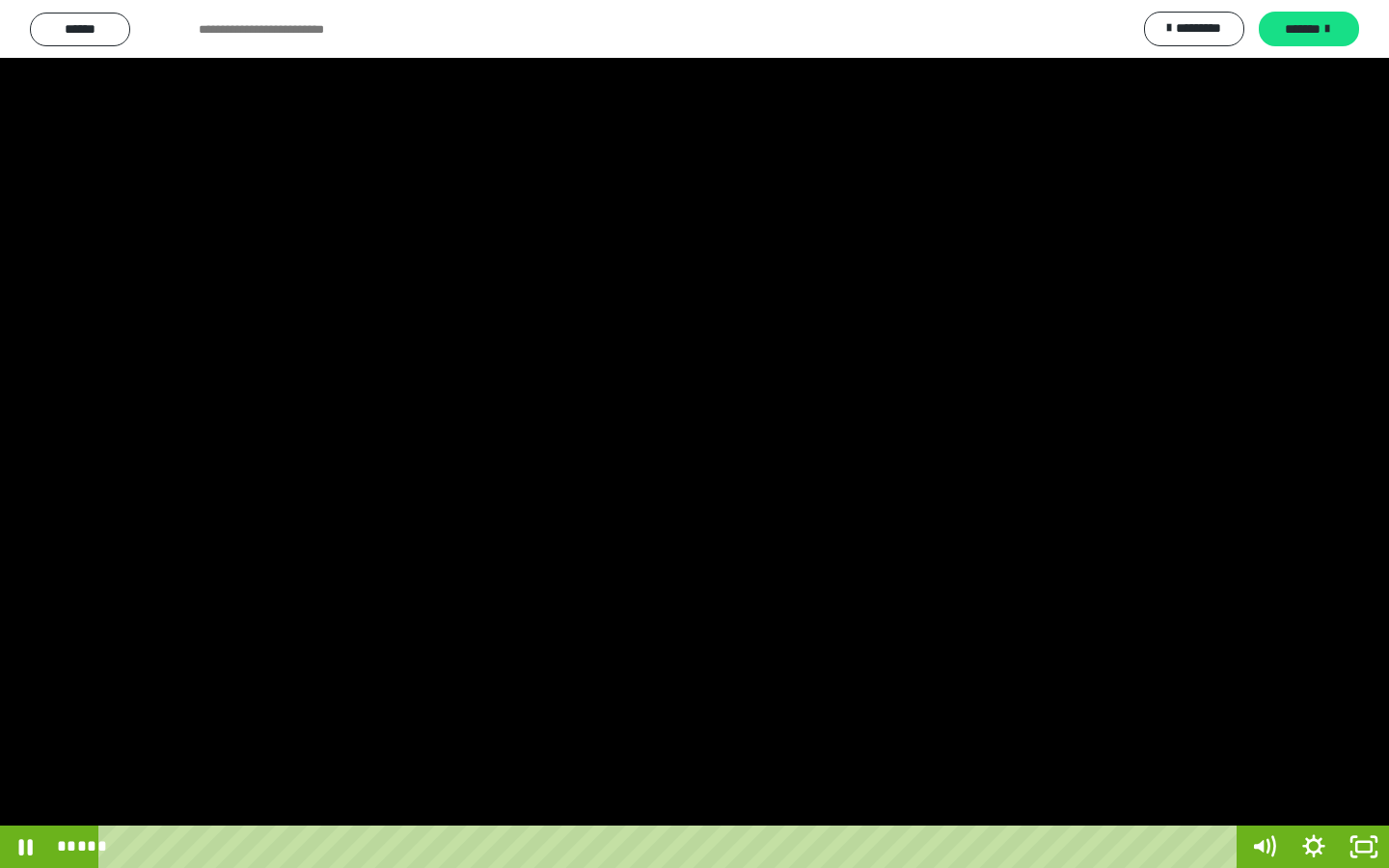 click at bounding box center [694, 434] 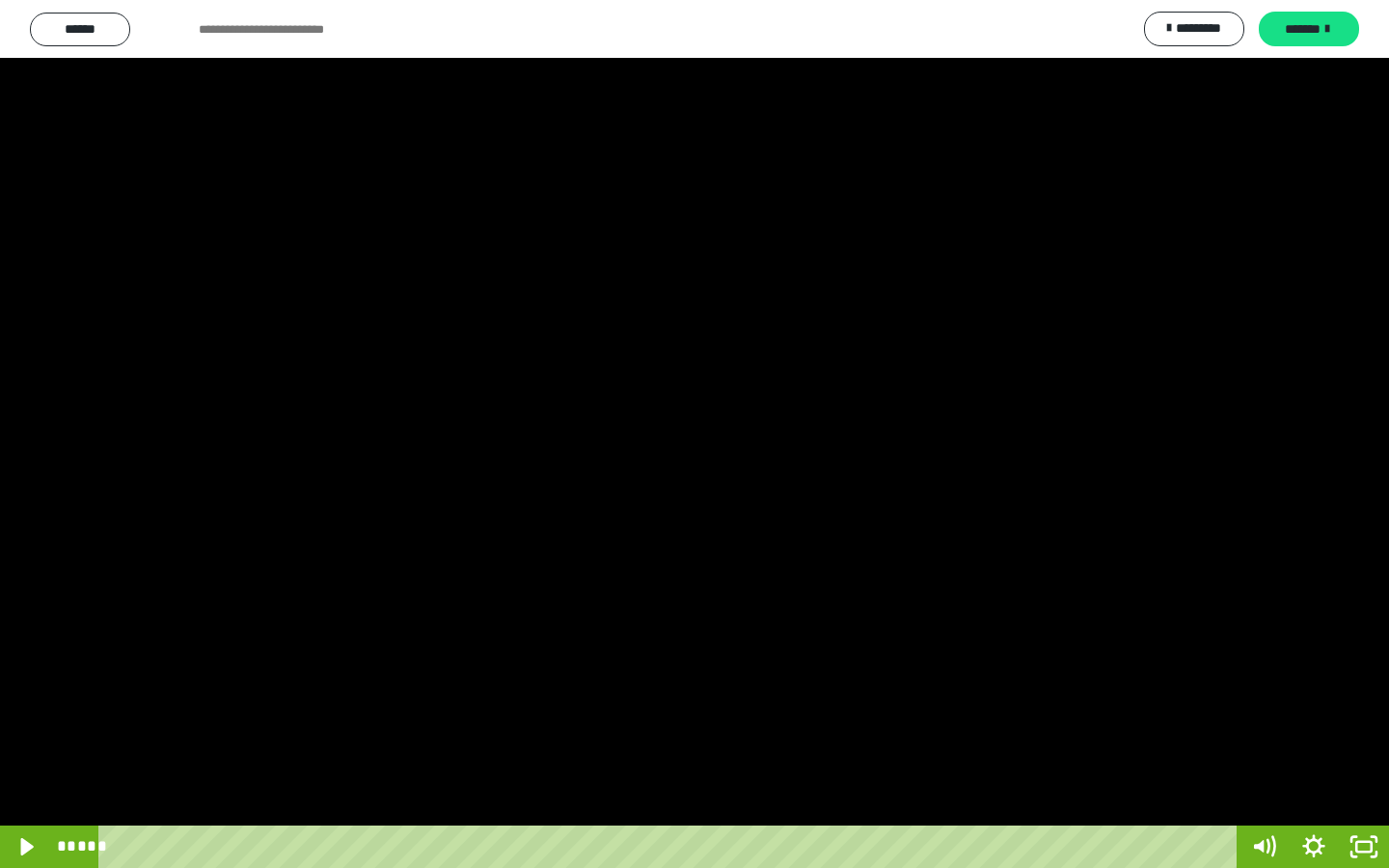 click at bounding box center (694, 434) 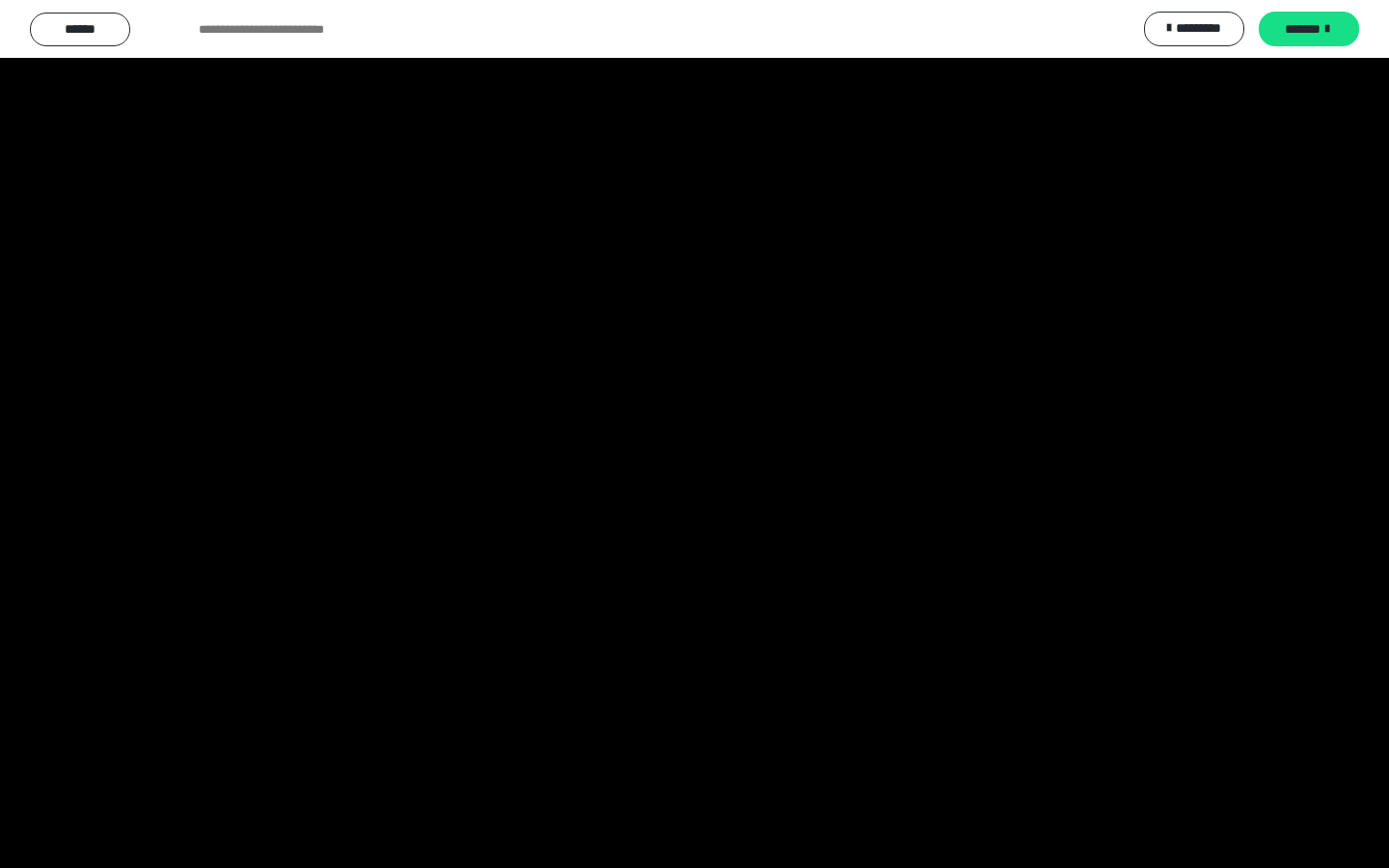 click at bounding box center [694, 434] 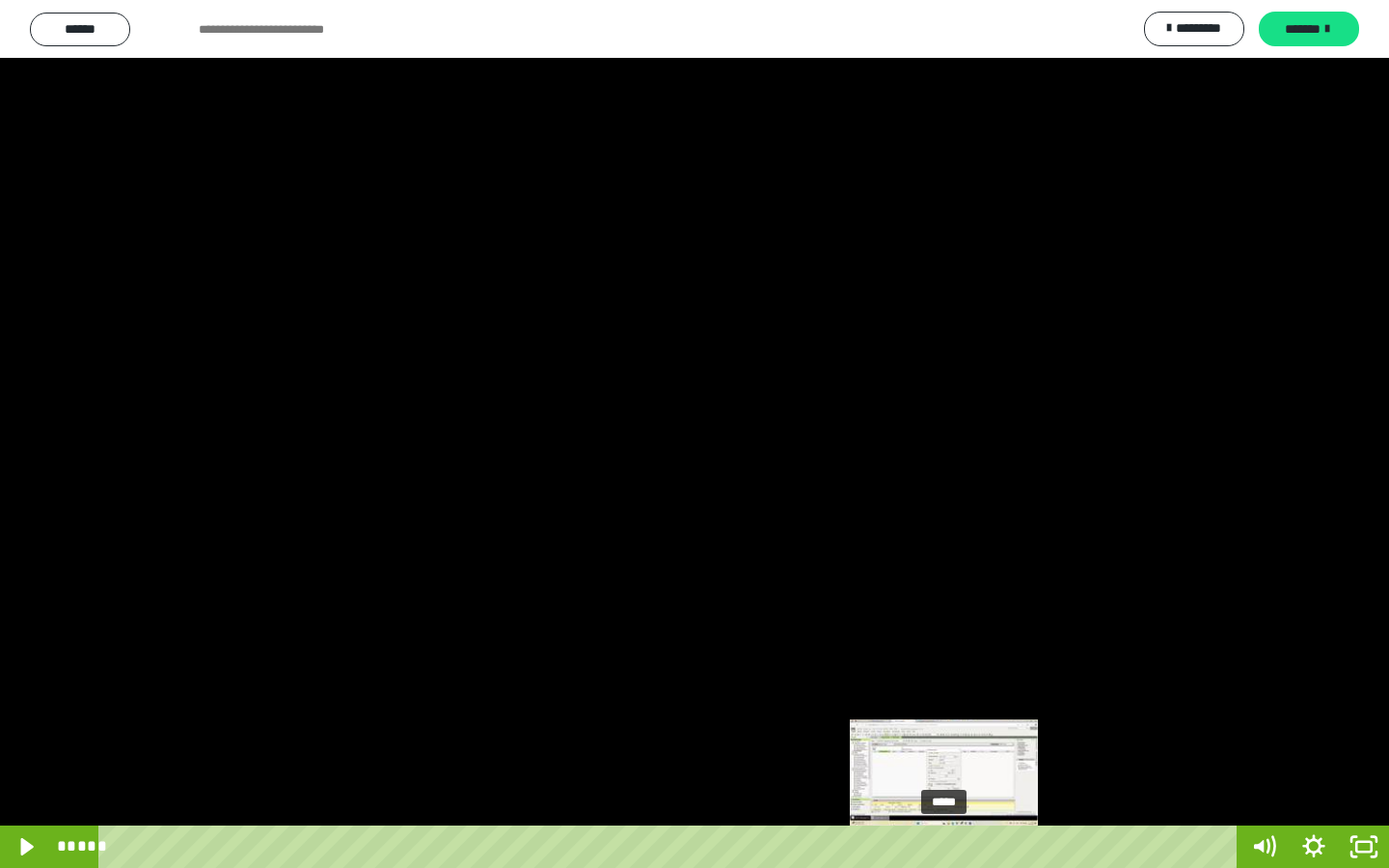 click on "*****" at bounding box center (671, 847) 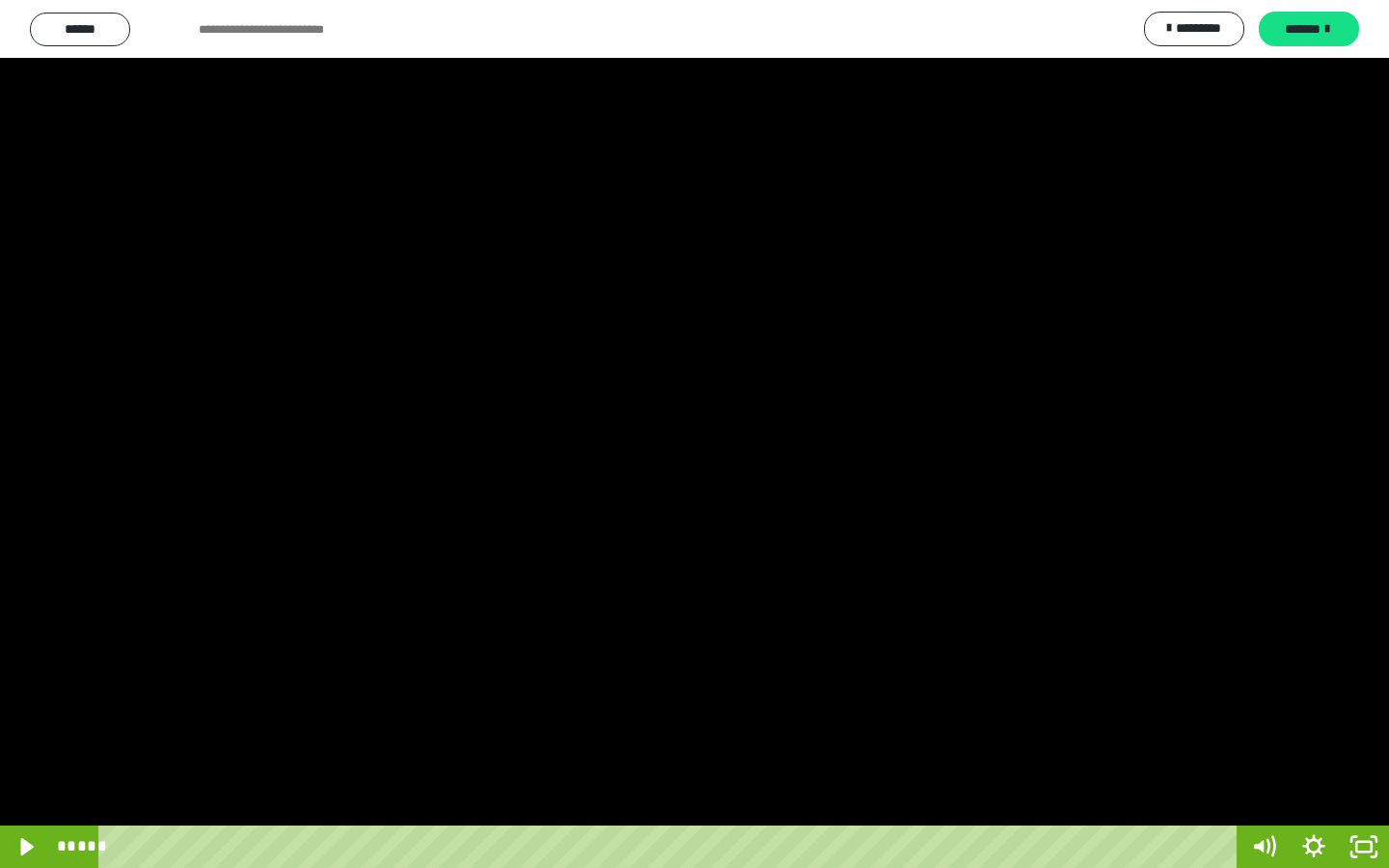 click at bounding box center (694, 434) 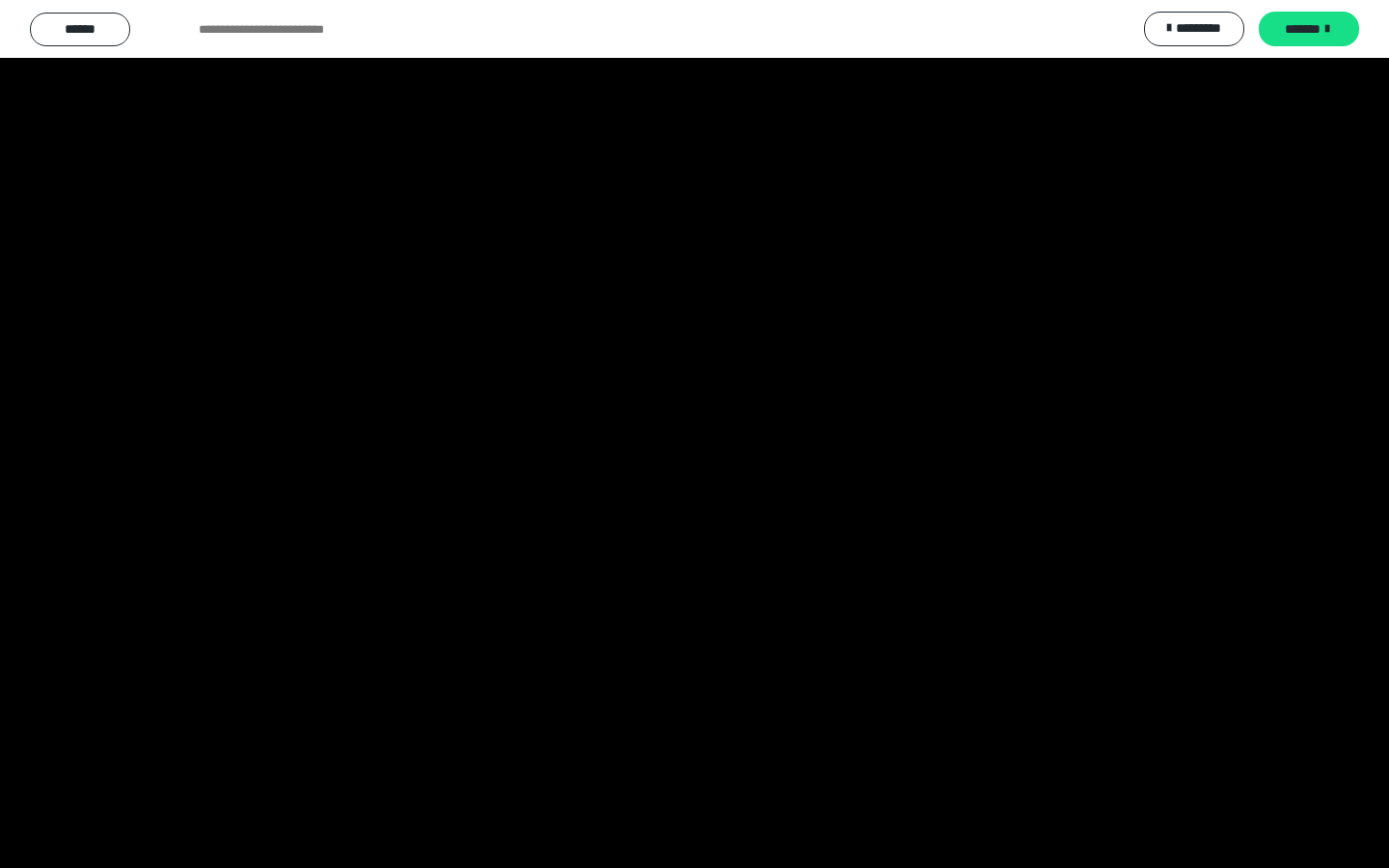 click at bounding box center [694, 434] 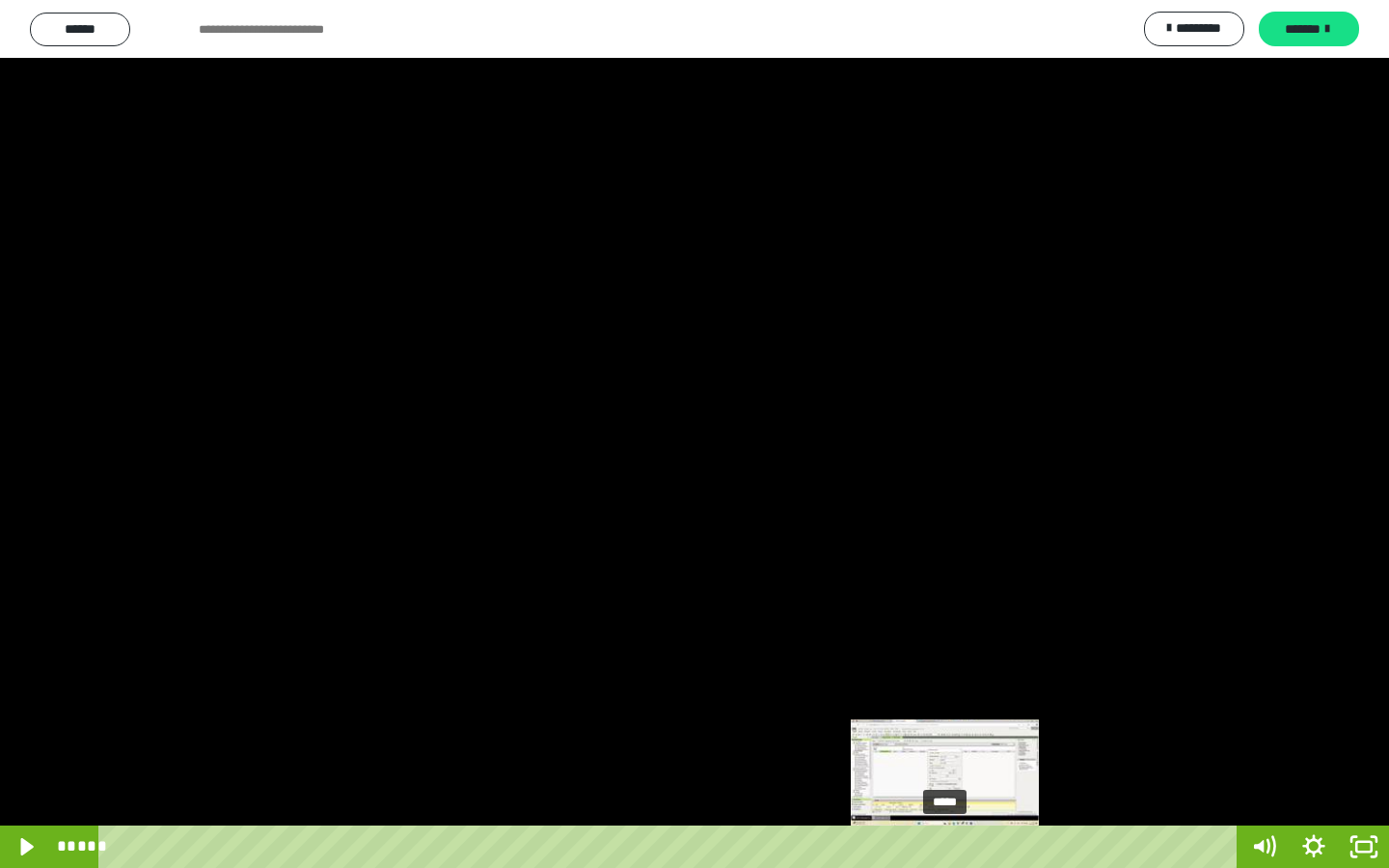click on "*****" at bounding box center [671, 847] 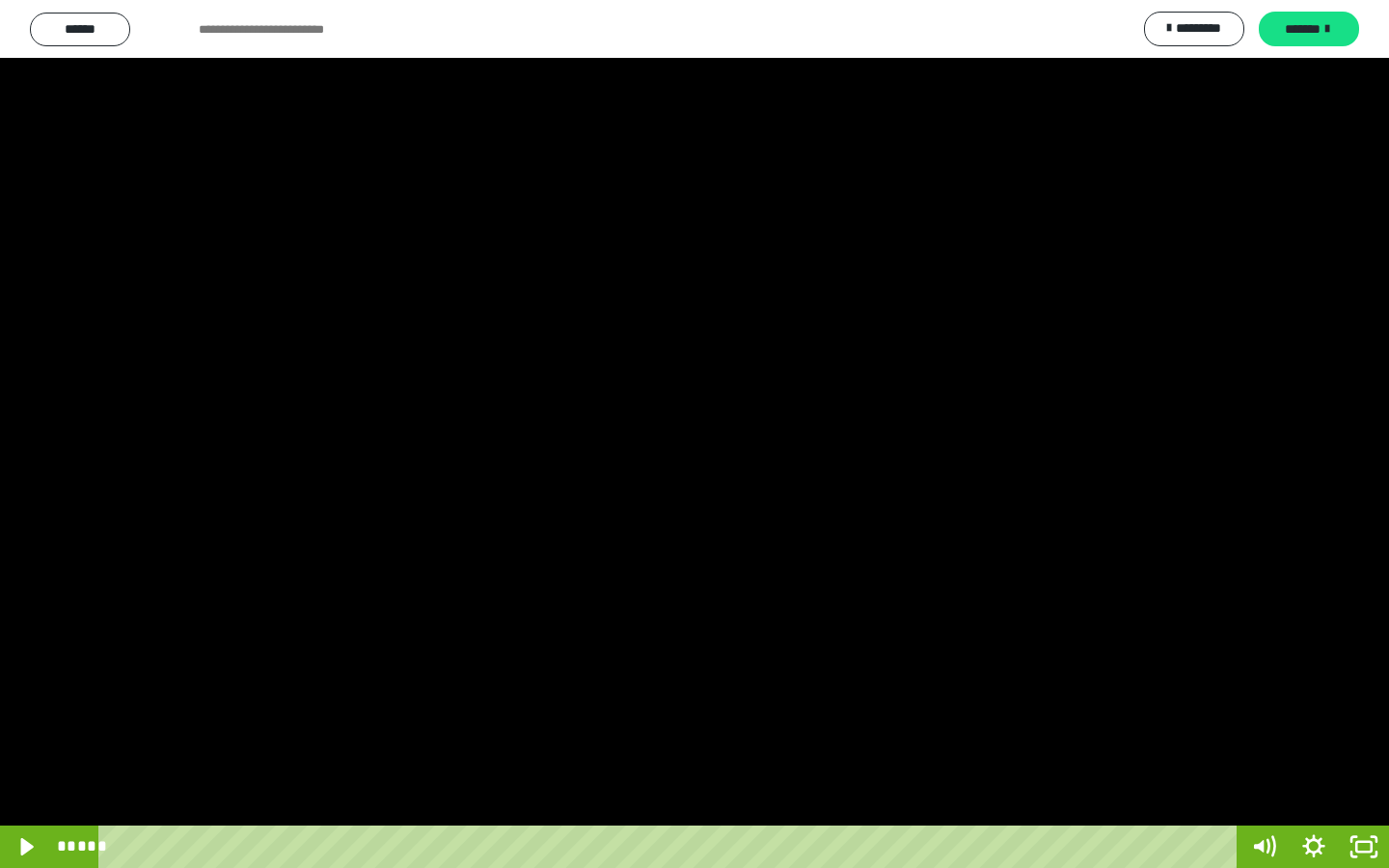 click at bounding box center (694, 434) 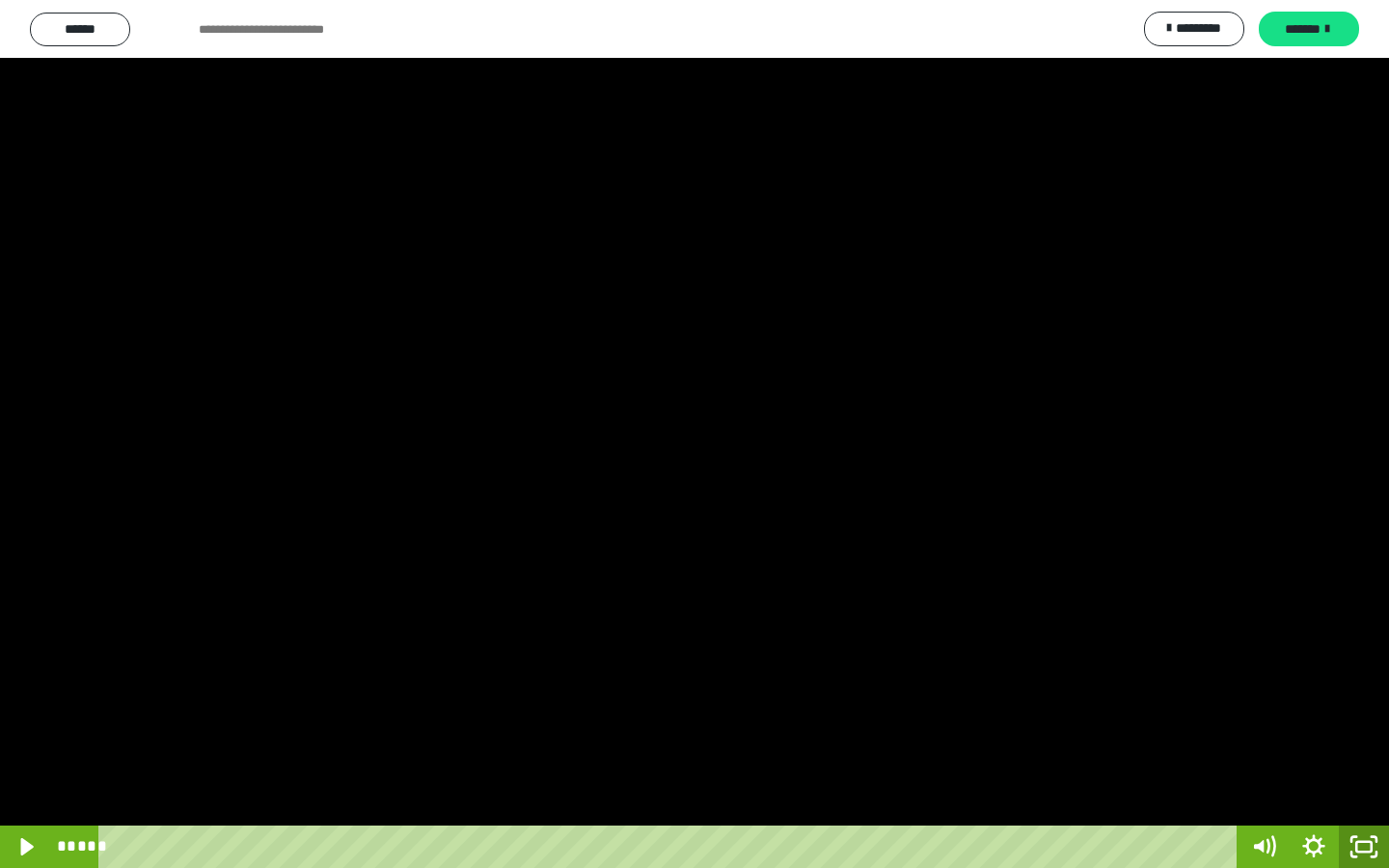 click 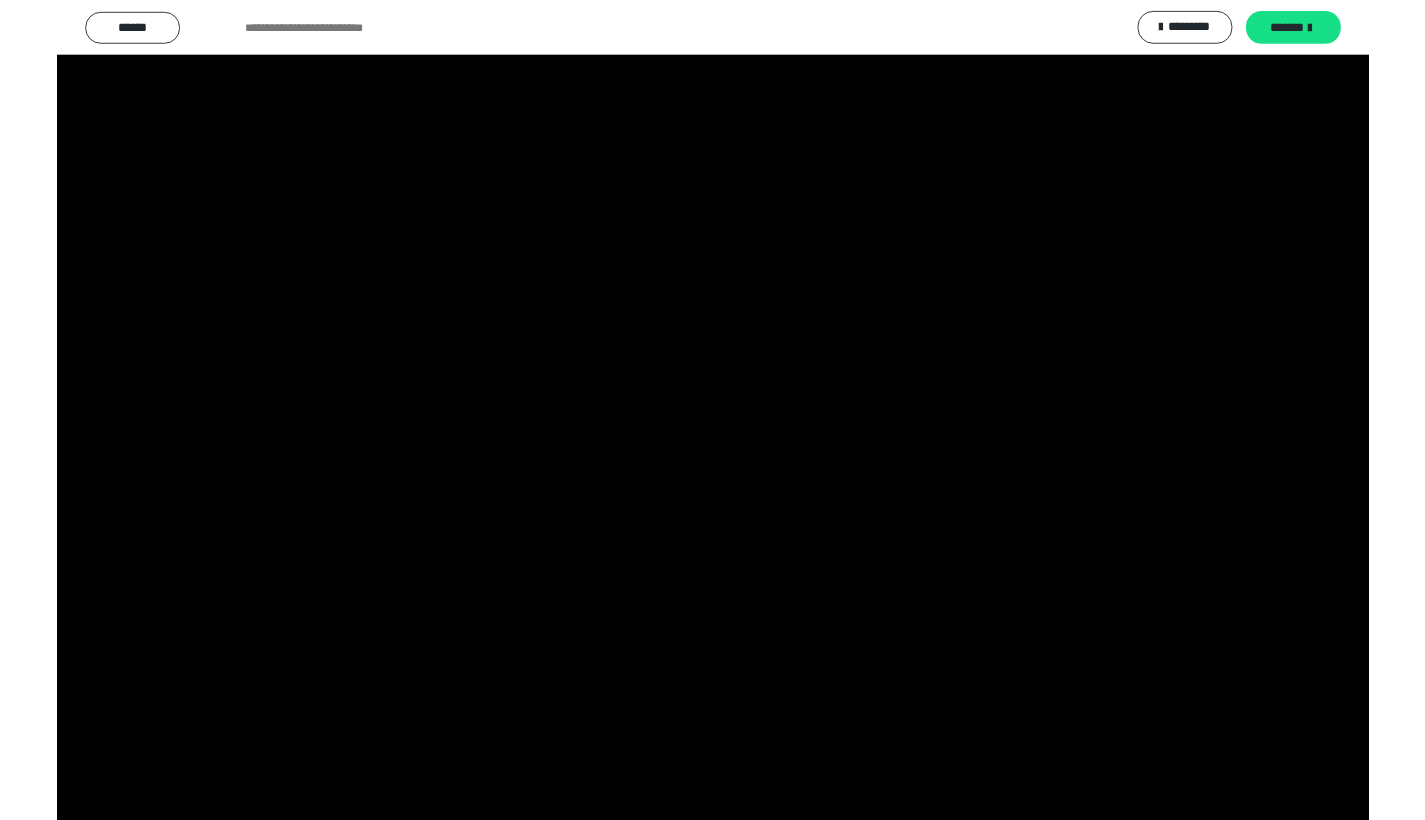 scroll, scrollTop: 60, scrollLeft: 0, axis: vertical 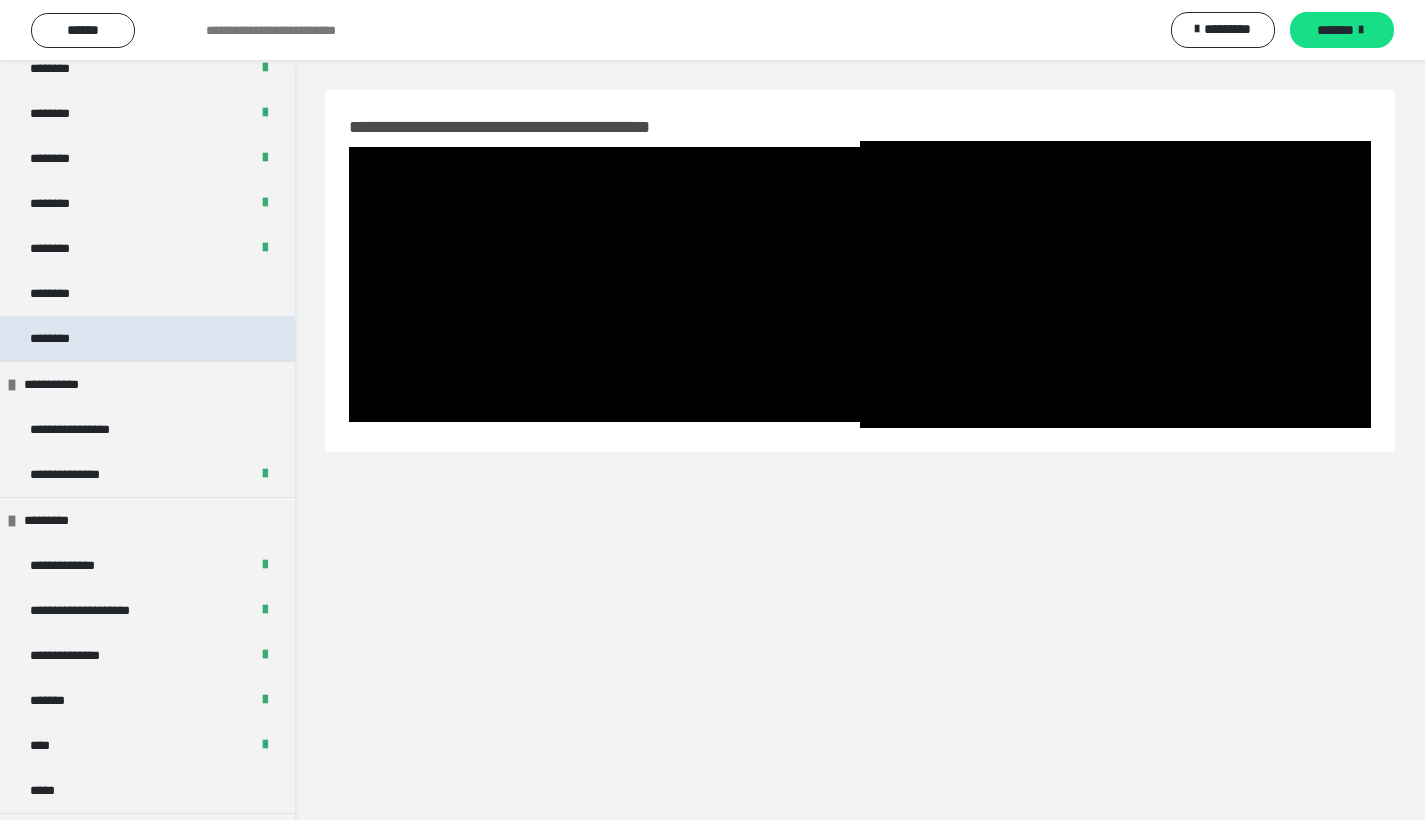 click on "********" at bounding box center (147, 338) 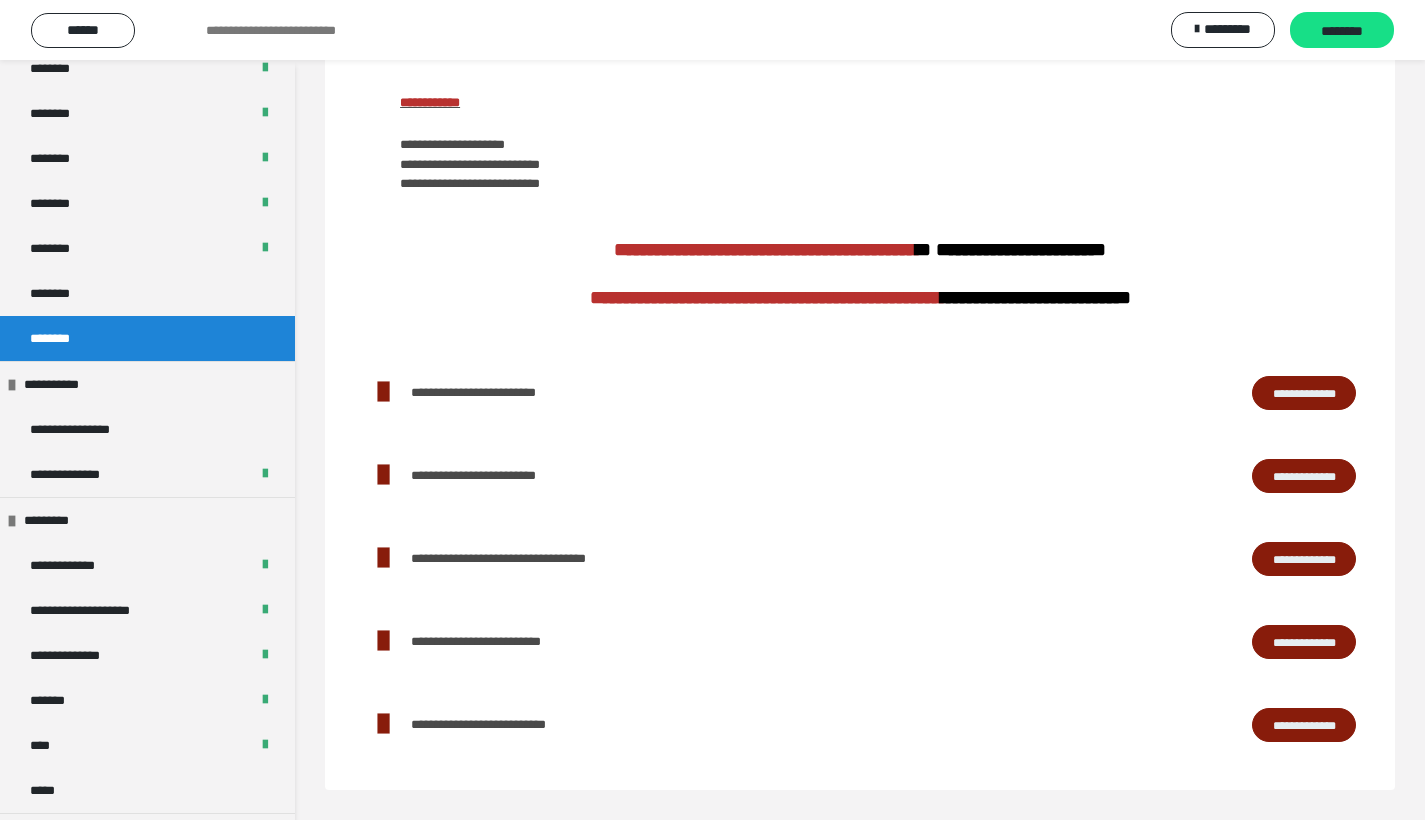 scroll, scrollTop: 381, scrollLeft: 0, axis: vertical 